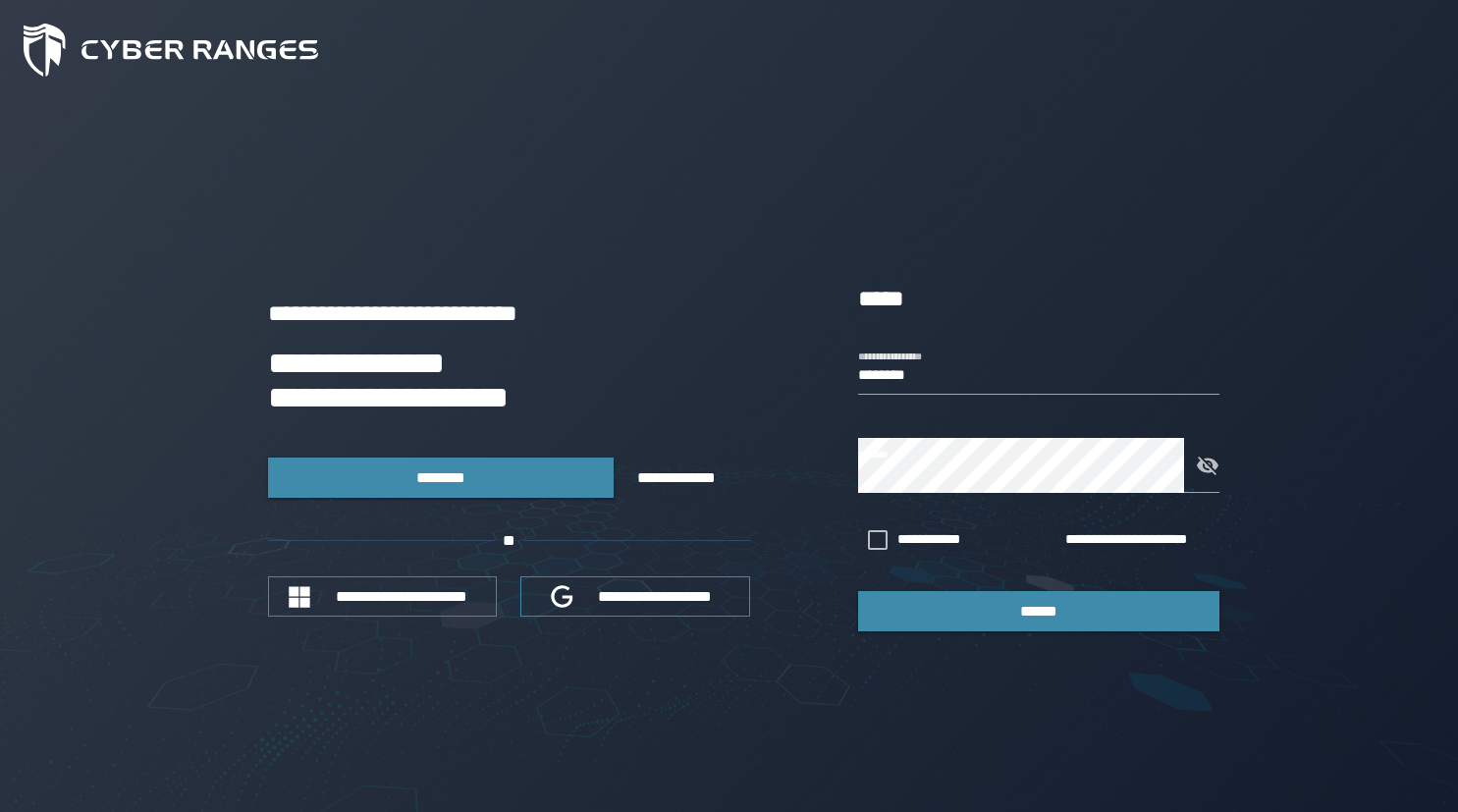 scroll, scrollTop: 0, scrollLeft: 0, axis: both 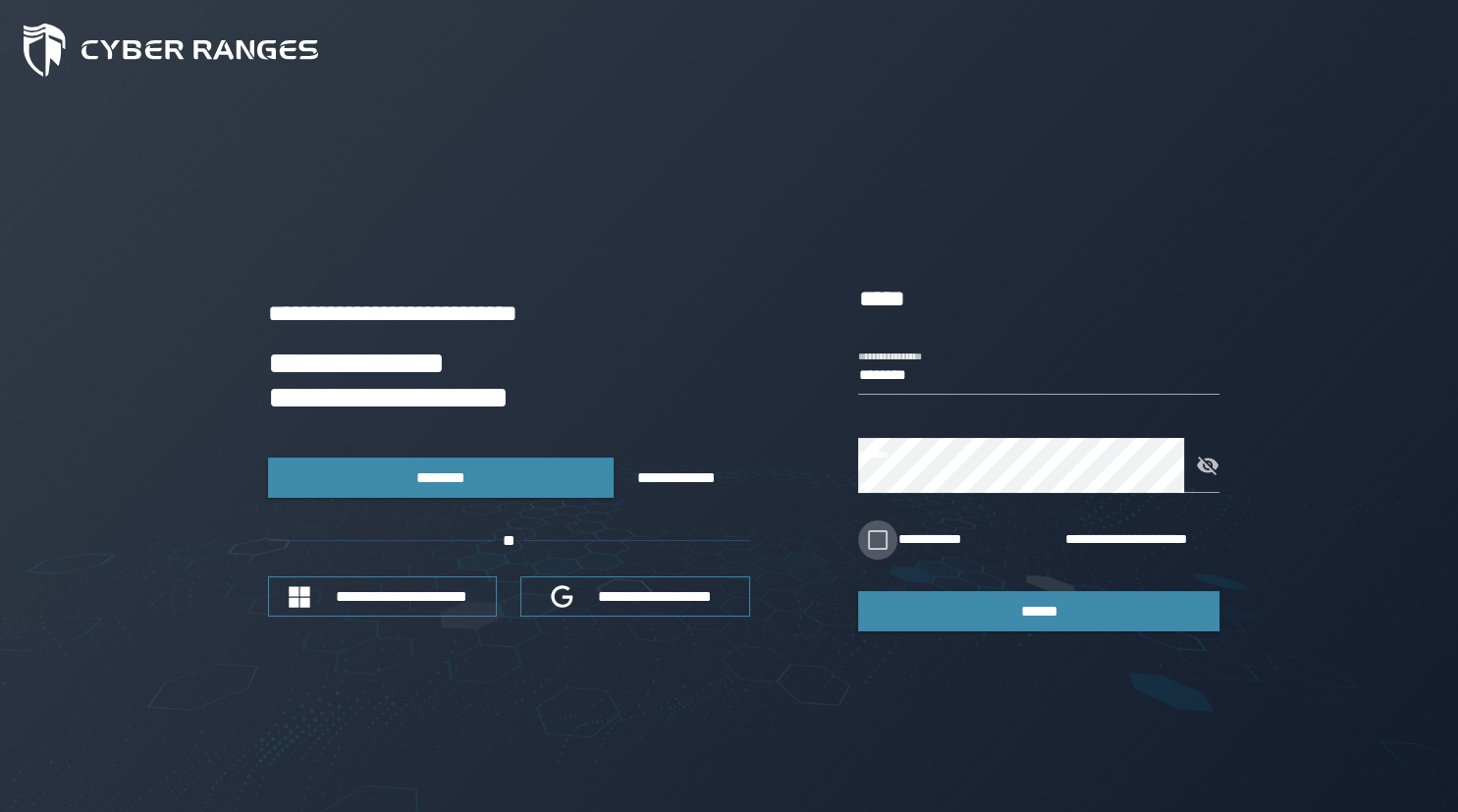 click at bounding box center (878, 540) 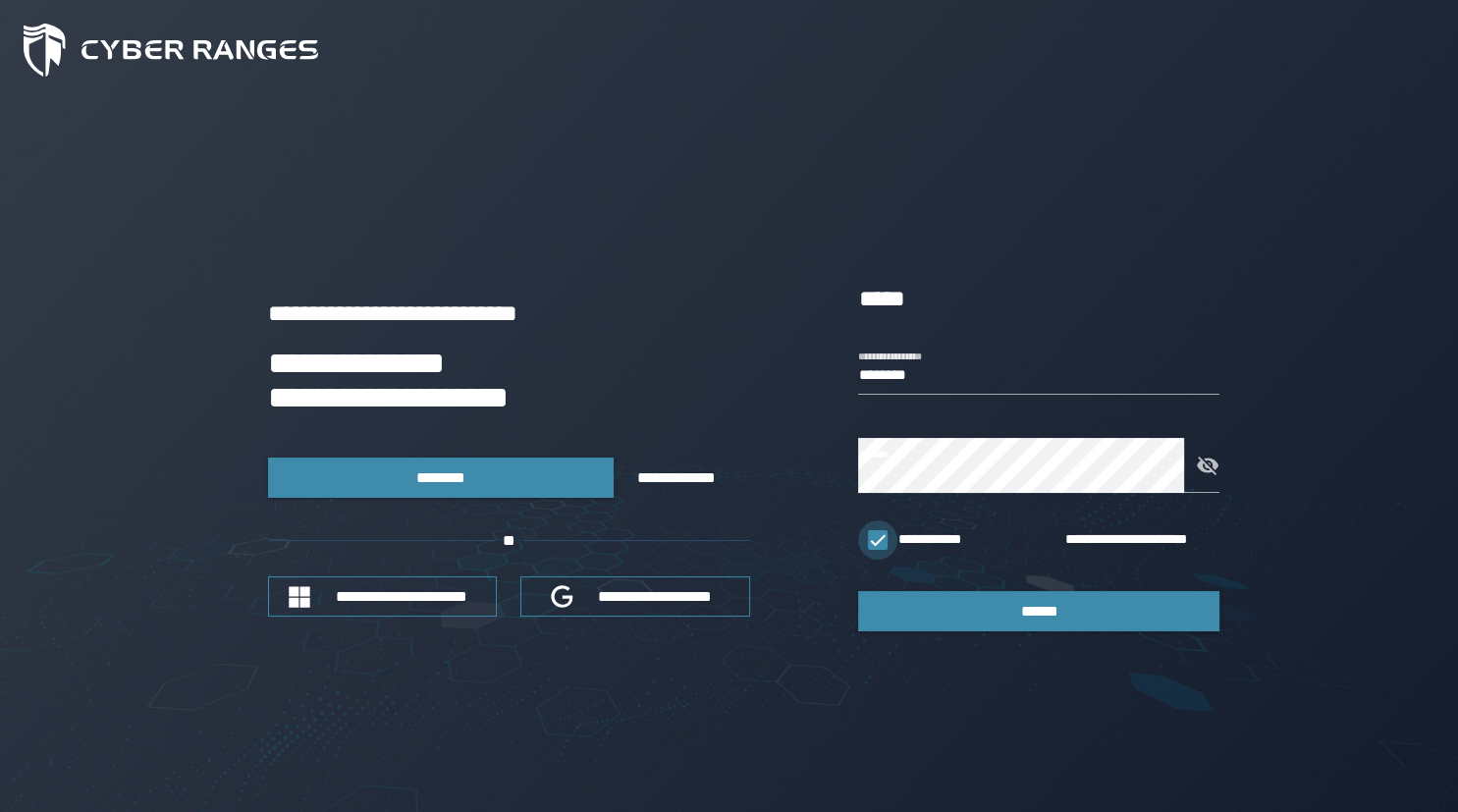 click 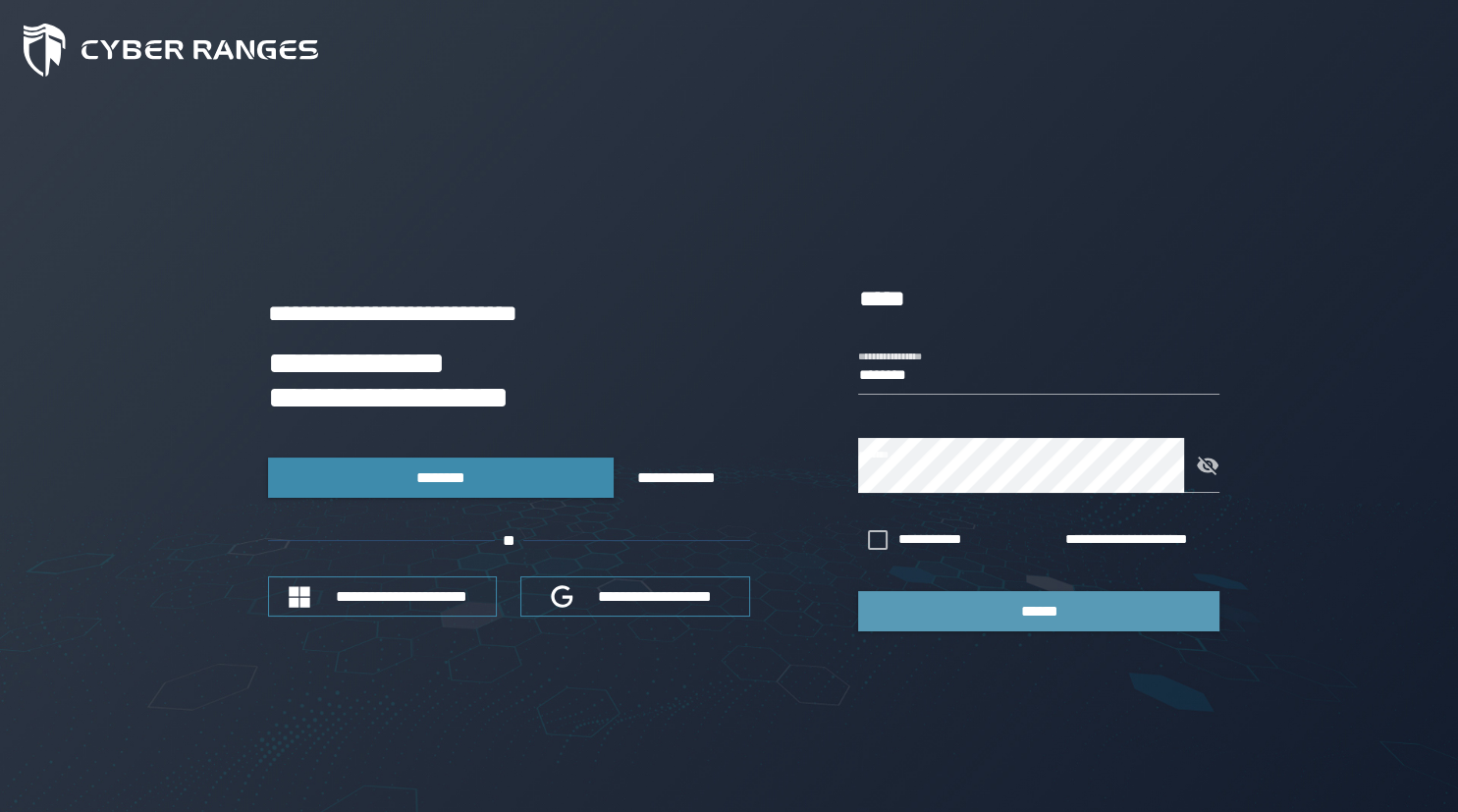 click on "******" at bounding box center (1039, 611) 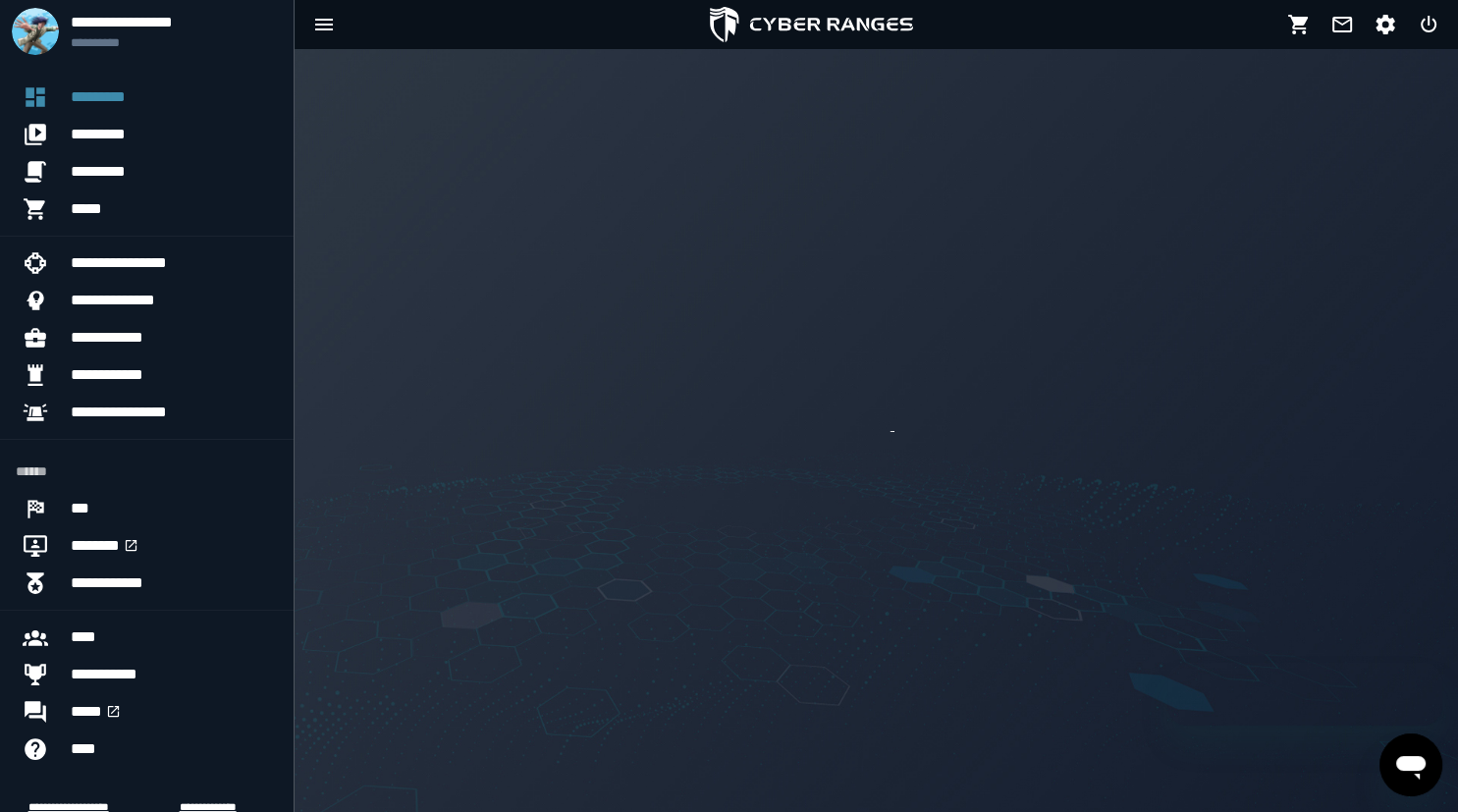 scroll, scrollTop: 0, scrollLeft: 0, axis: both 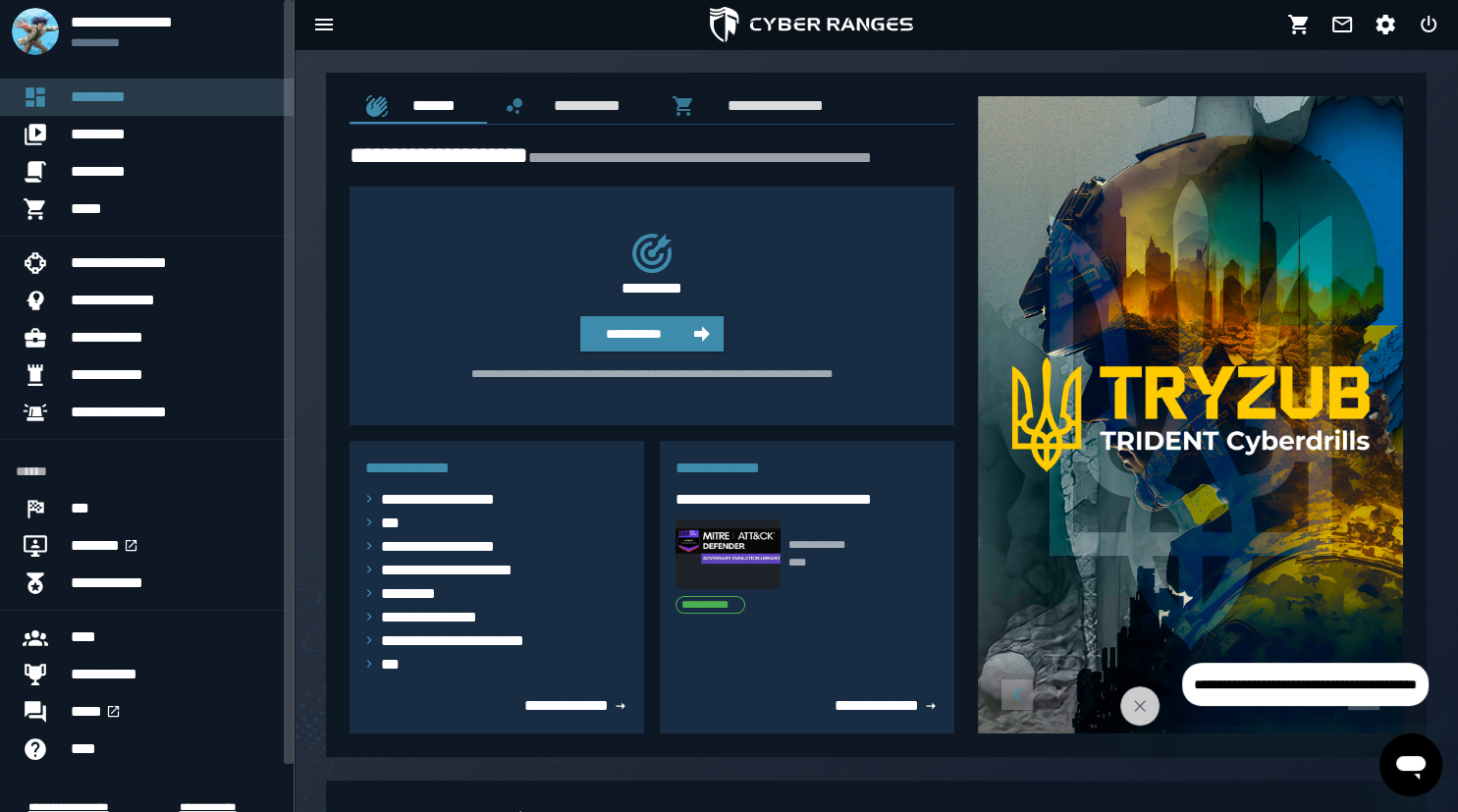 click on "*********" at bounding box center [174, 97] 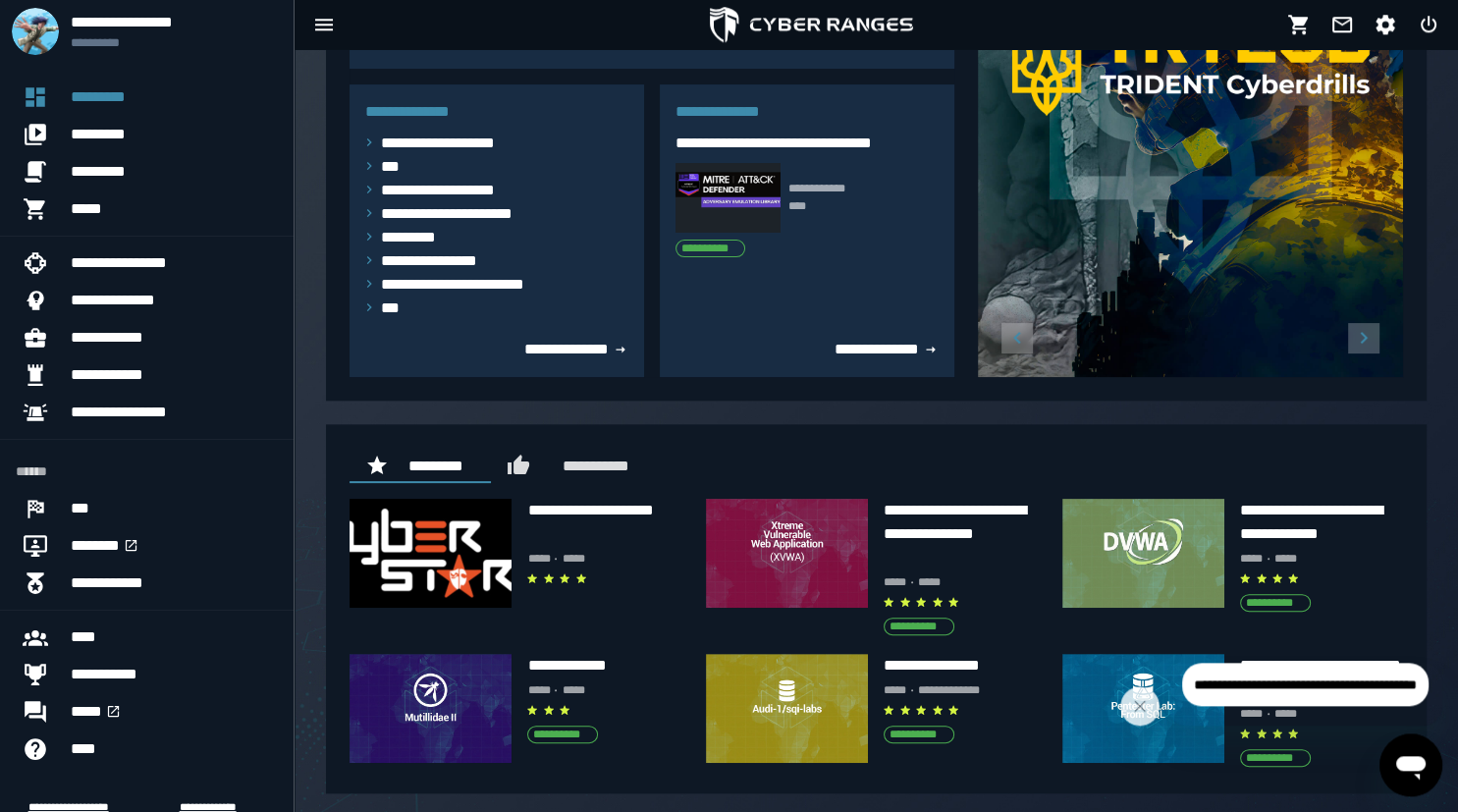 scroll, scrollTop: 380, scrollLeft: 0, axis: vertical 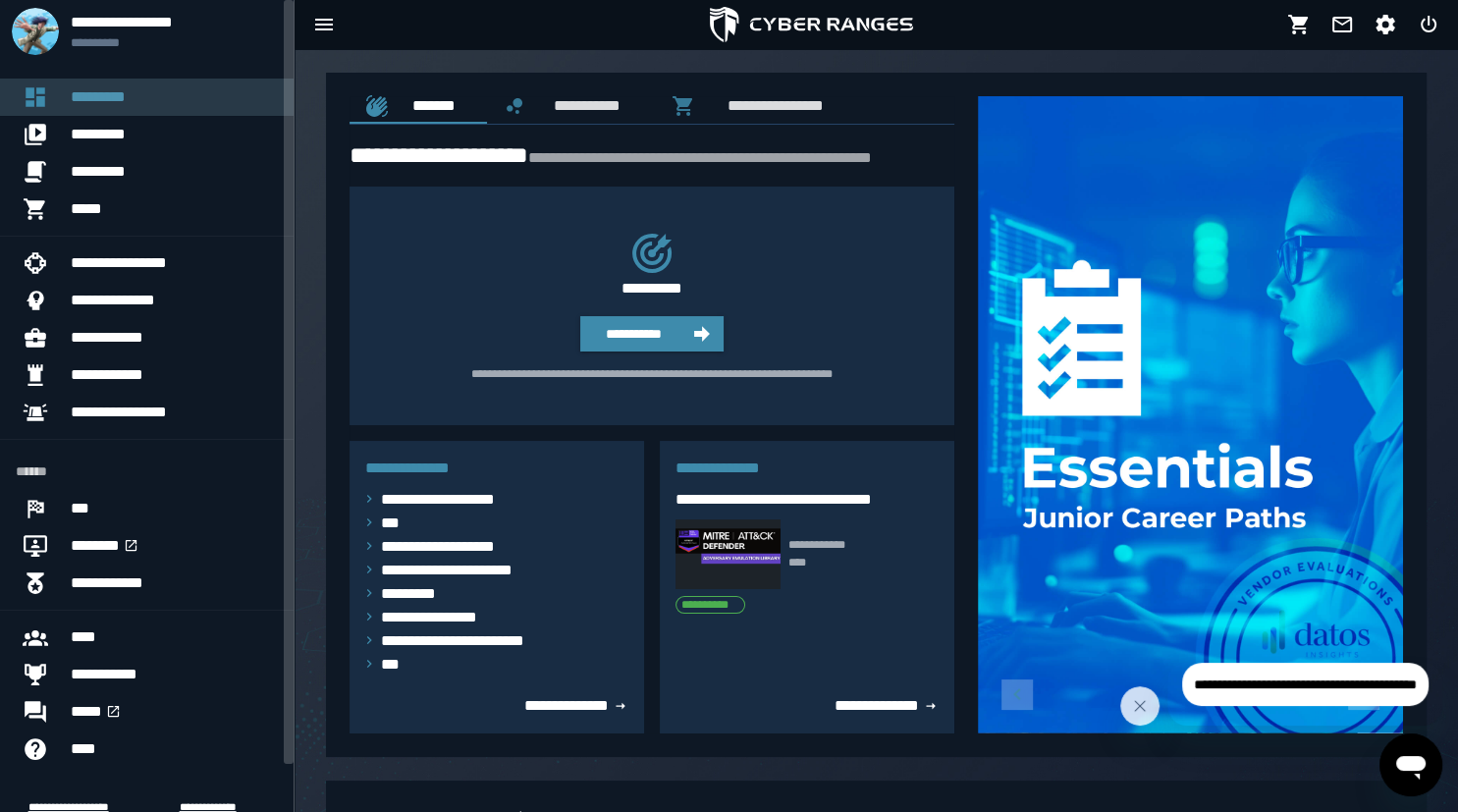click on "*********" at bounding box center (174, 97) 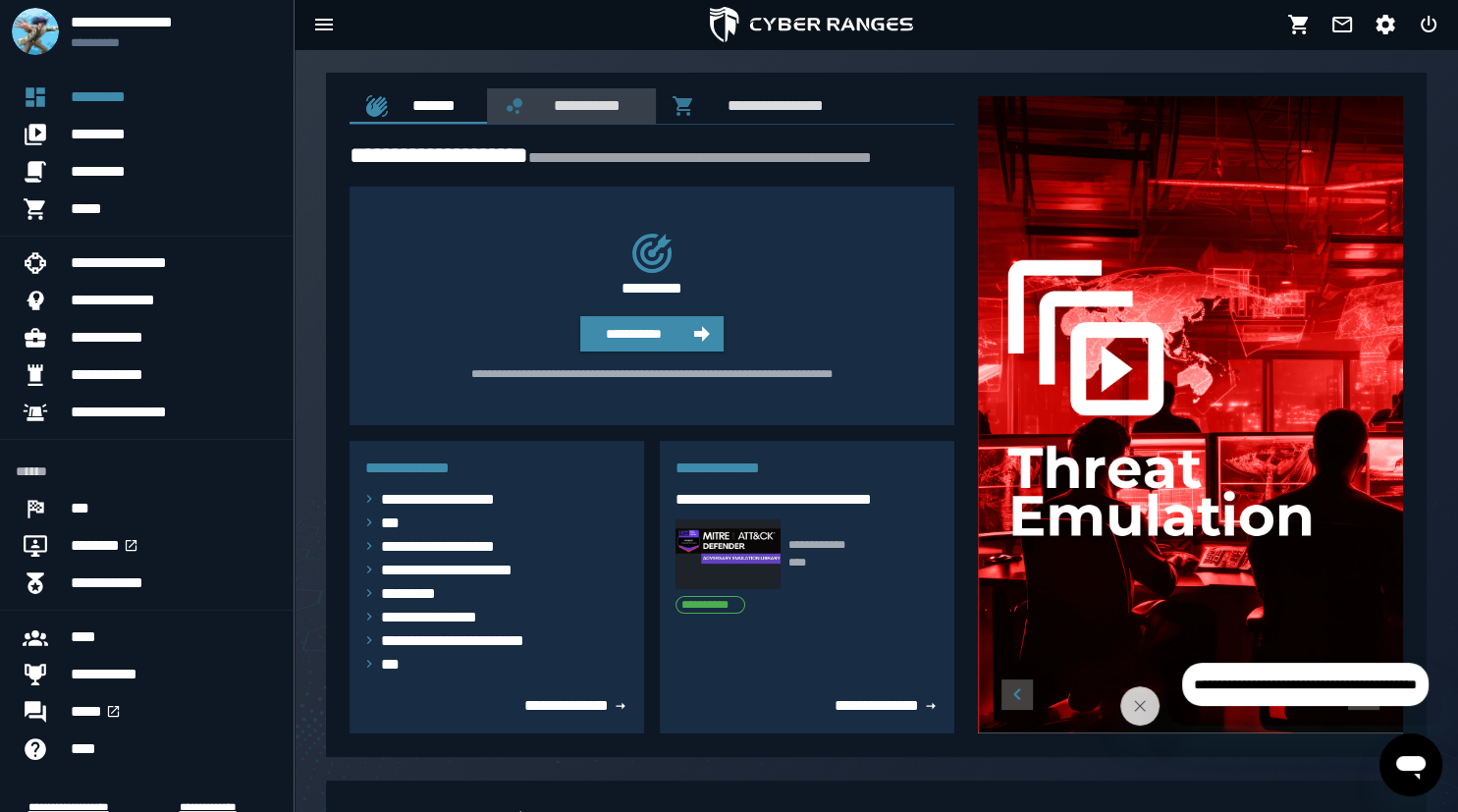 click on "**********" at bounding box center [583, 105] 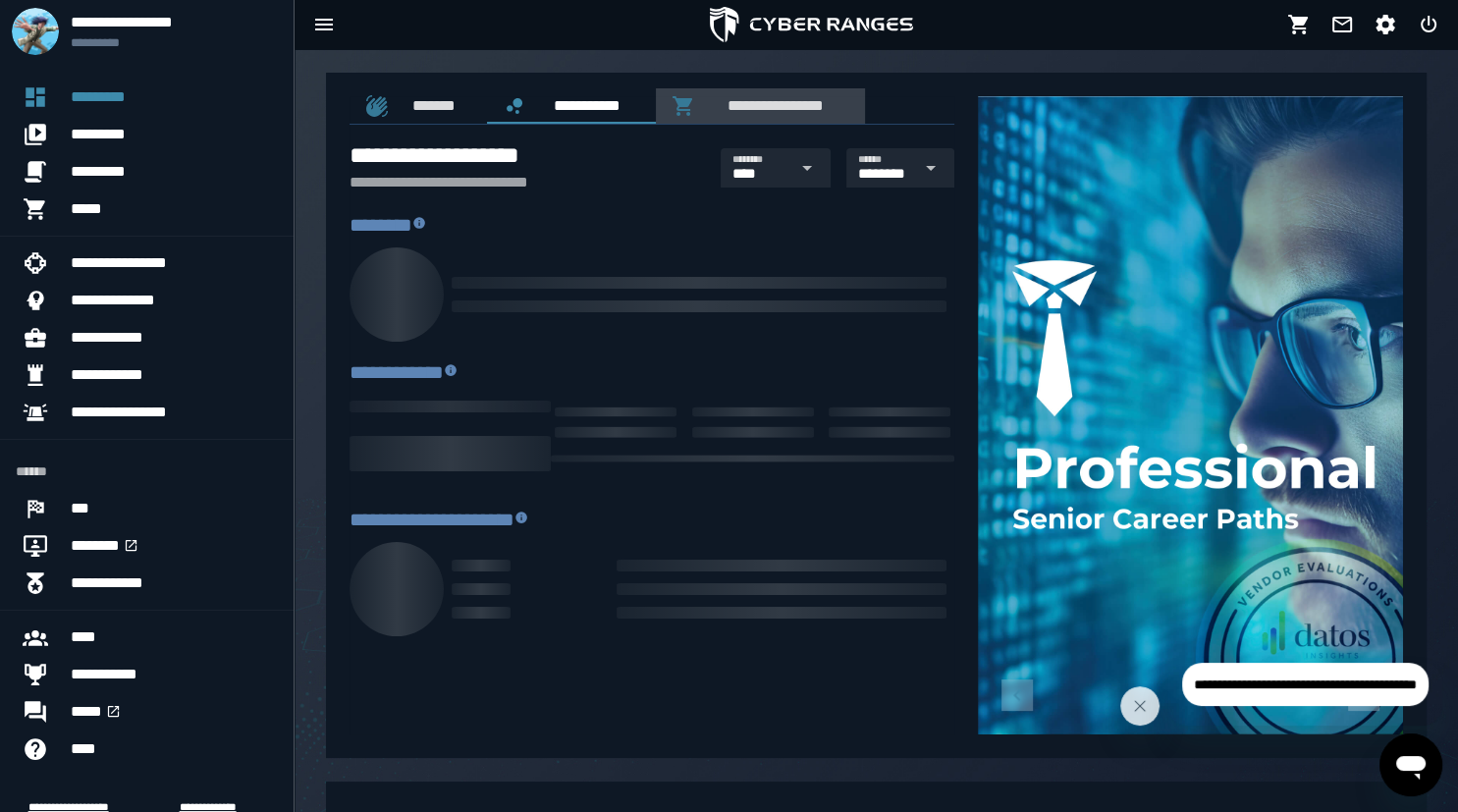click on "**********" at bounding box center (772, 105) 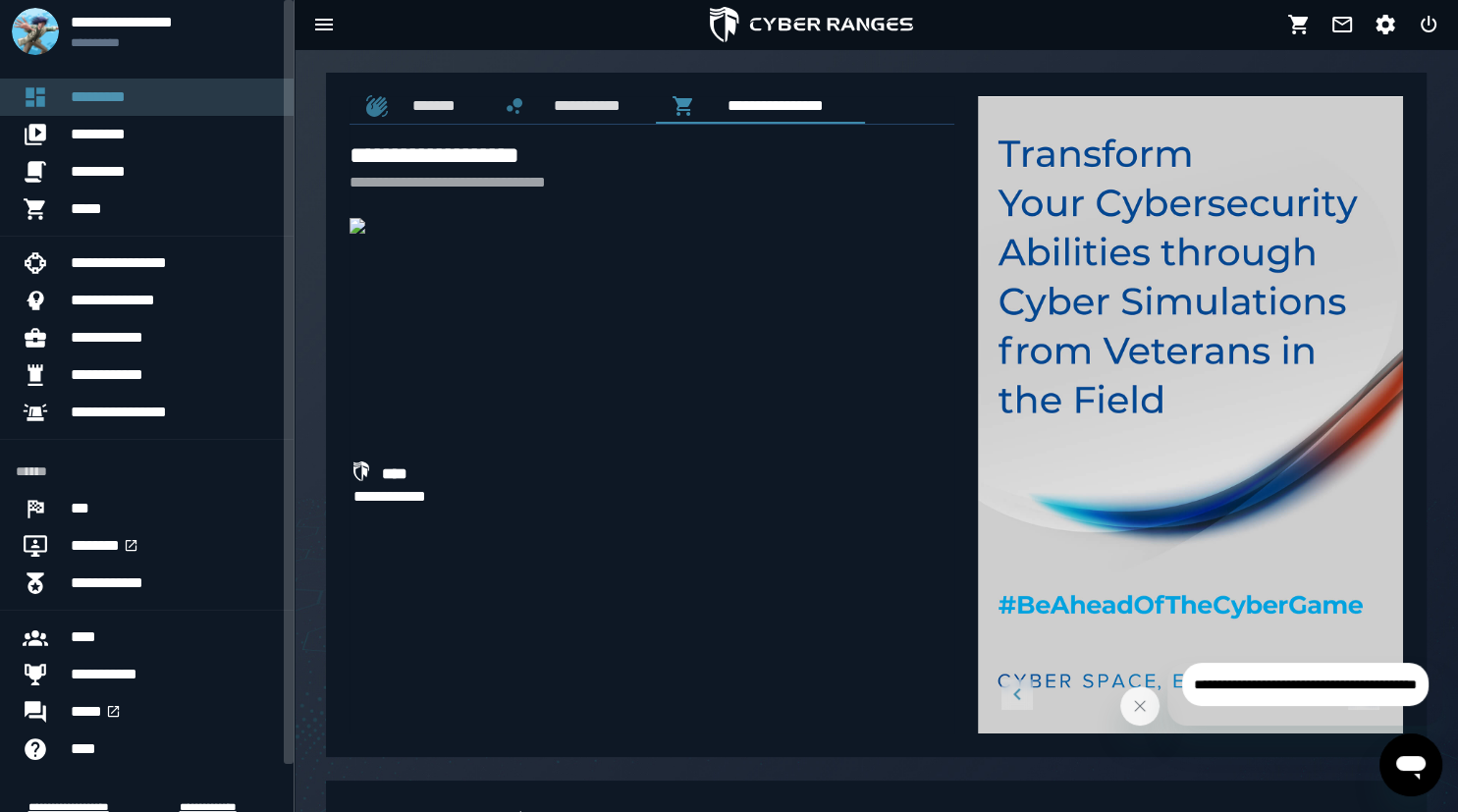 click on "*********" at bounding box center [174, 97] 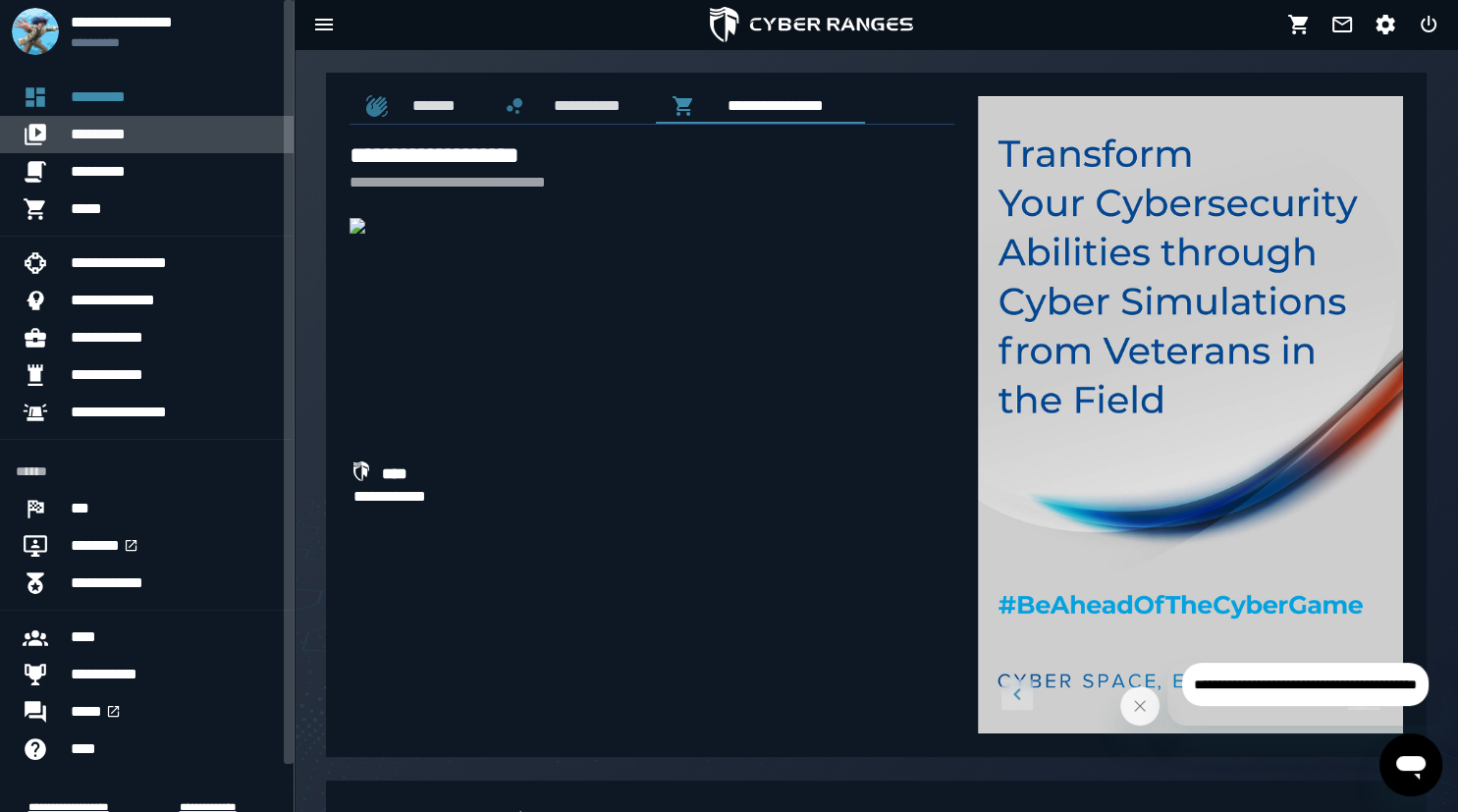 click on "*********" at bounding box center (174, 135) 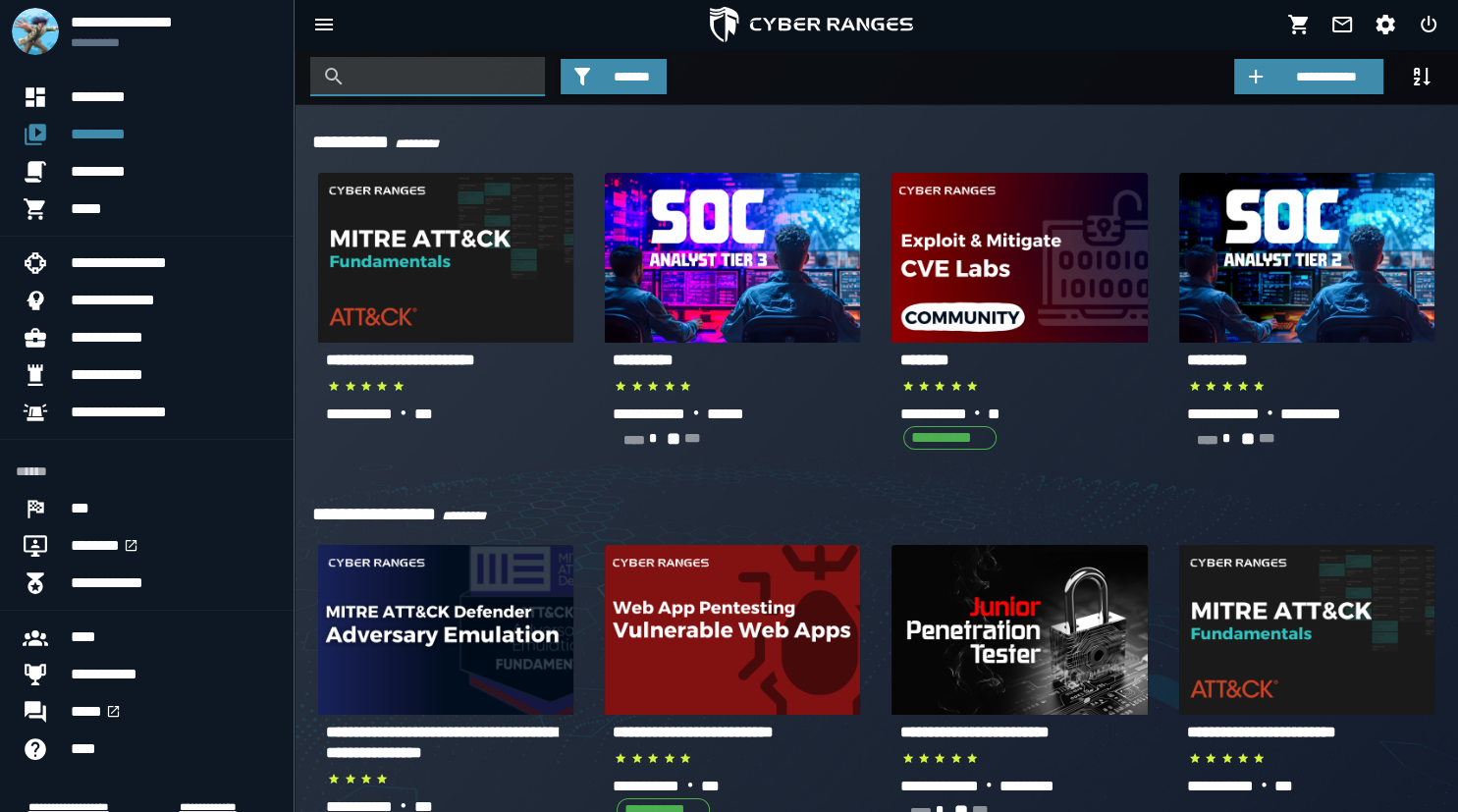 click at bounding box center [442, 77] 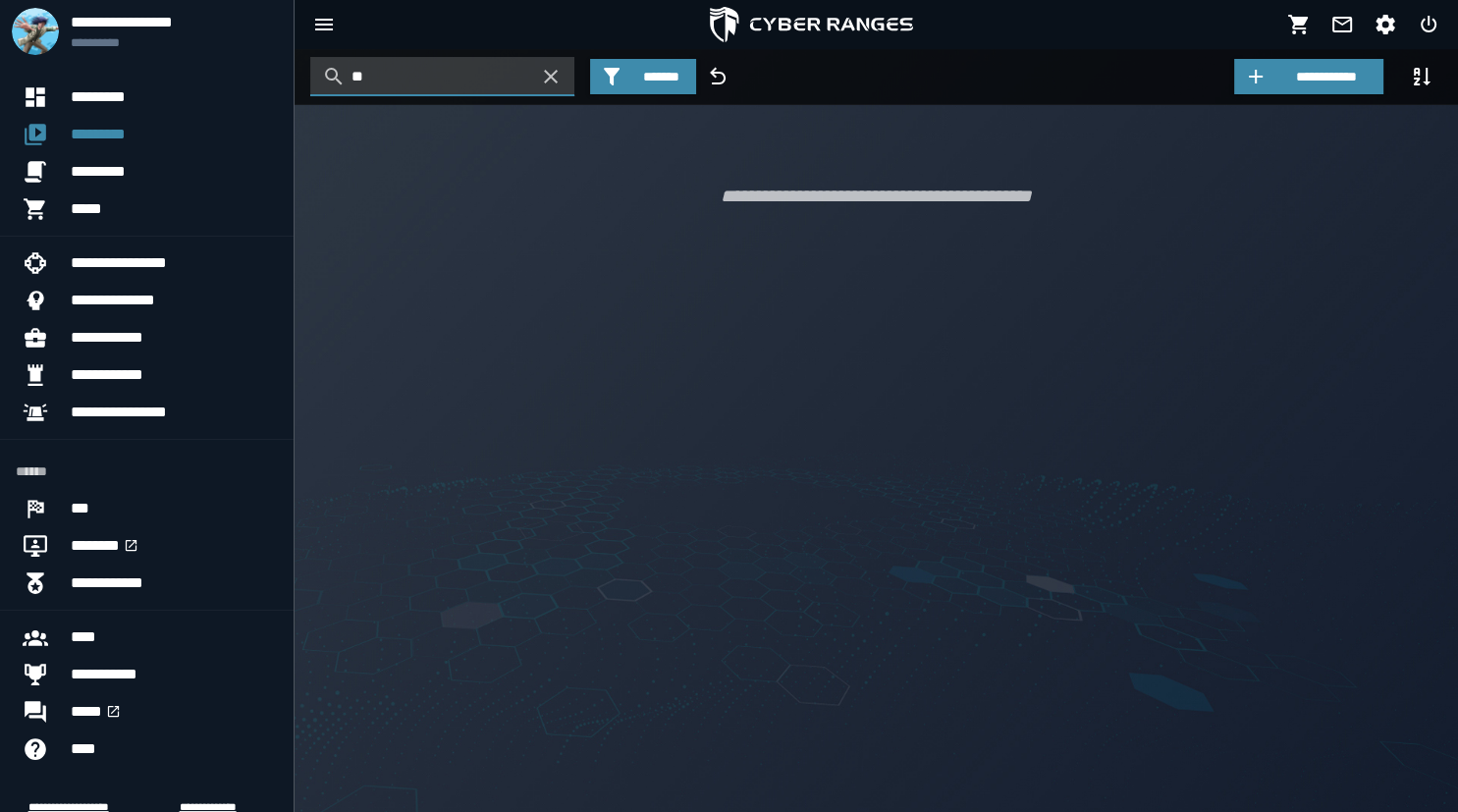 type on "*" 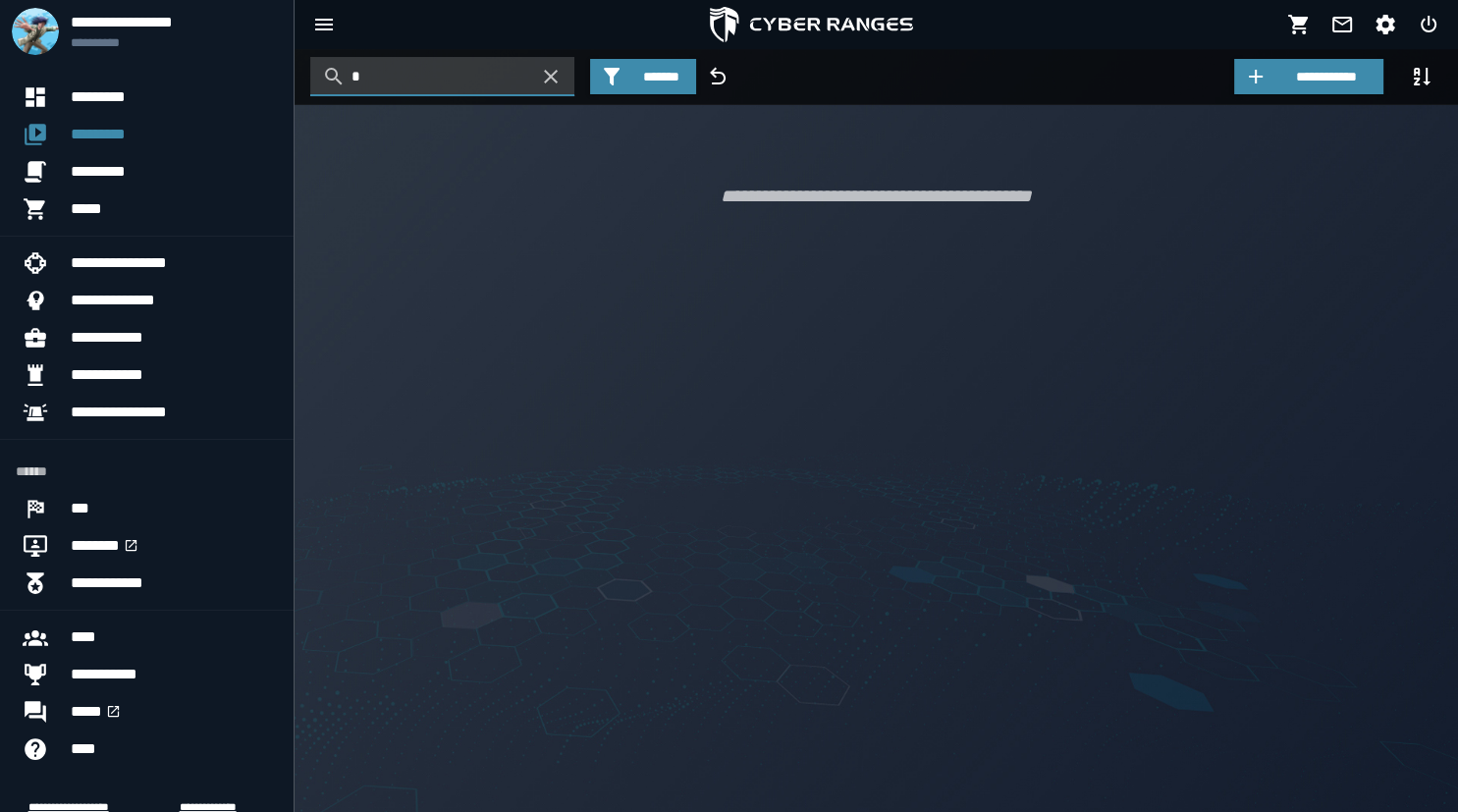 type 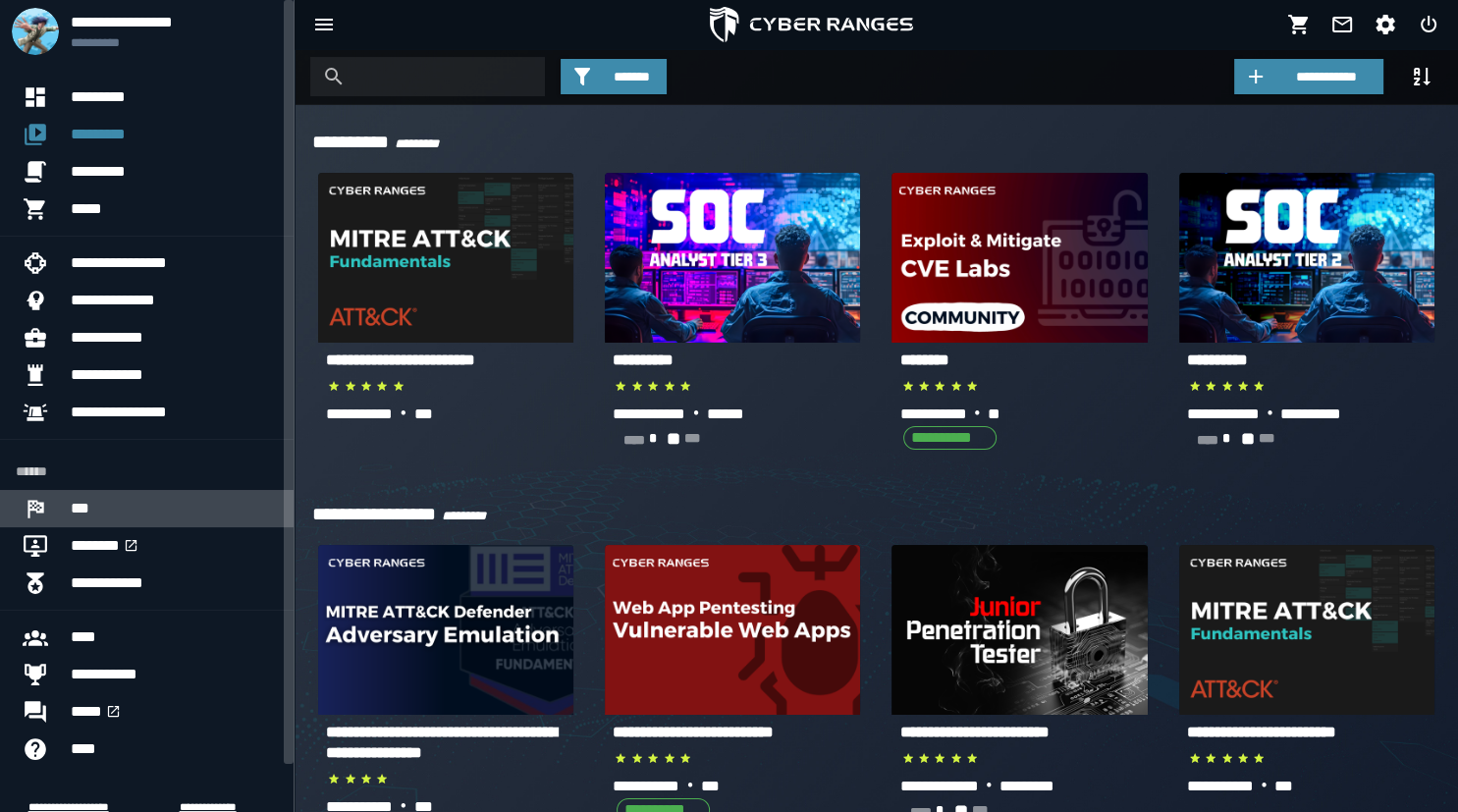 click on "***" at bounding box center (174, 509) 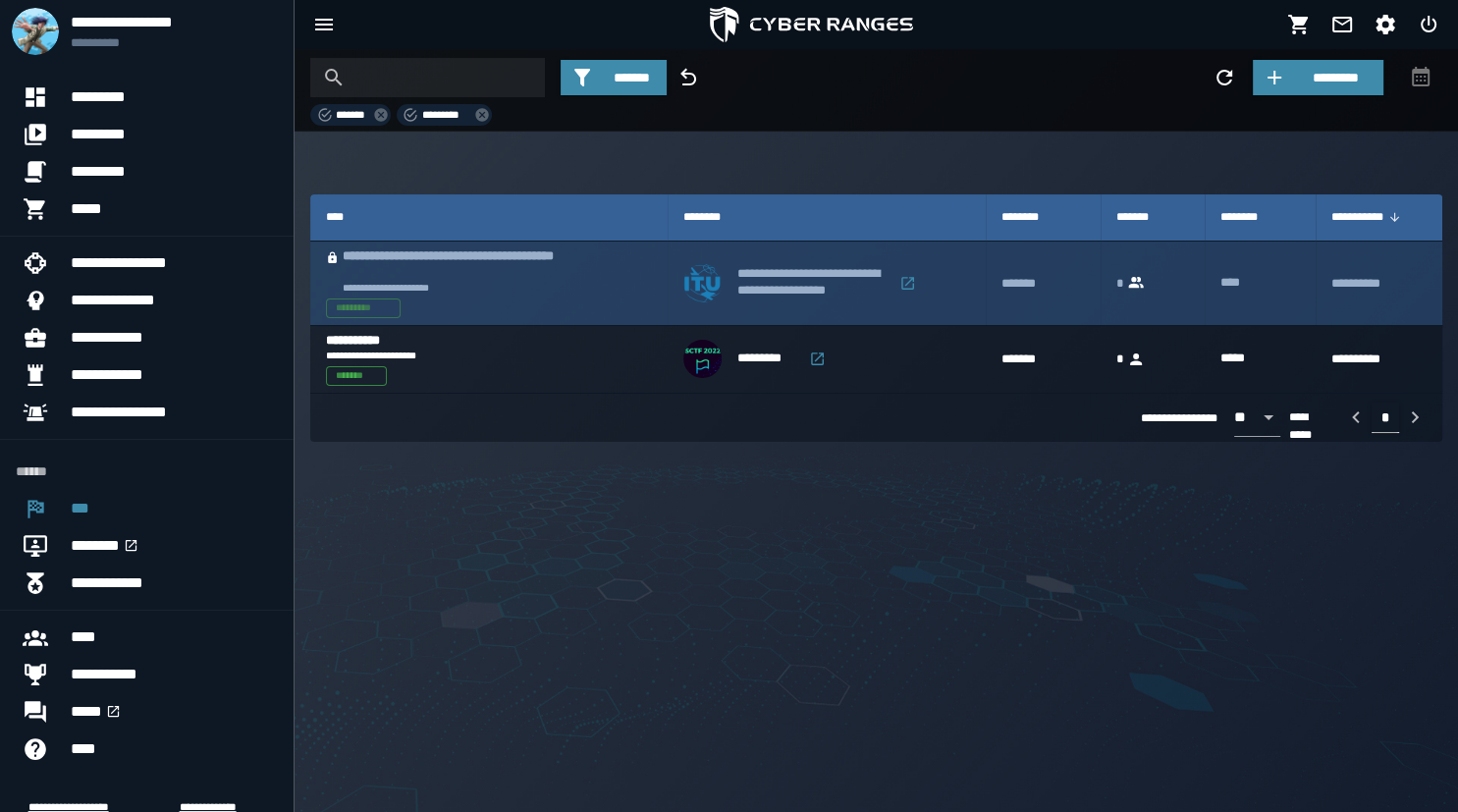 click on "**********" at bounding box center (470, 265) 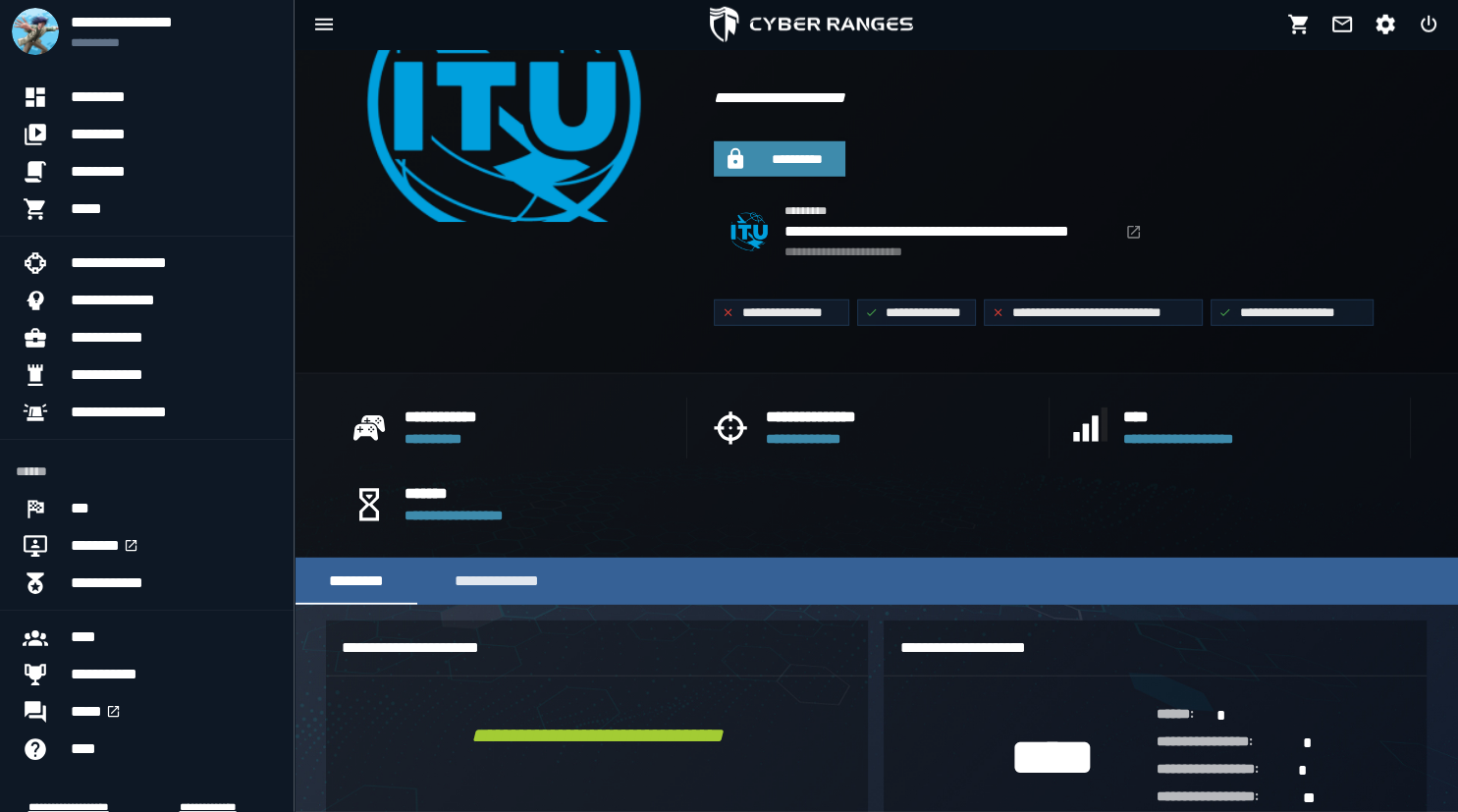 scroll, scrollTop: 0, scrollLeft: 0, axis: both 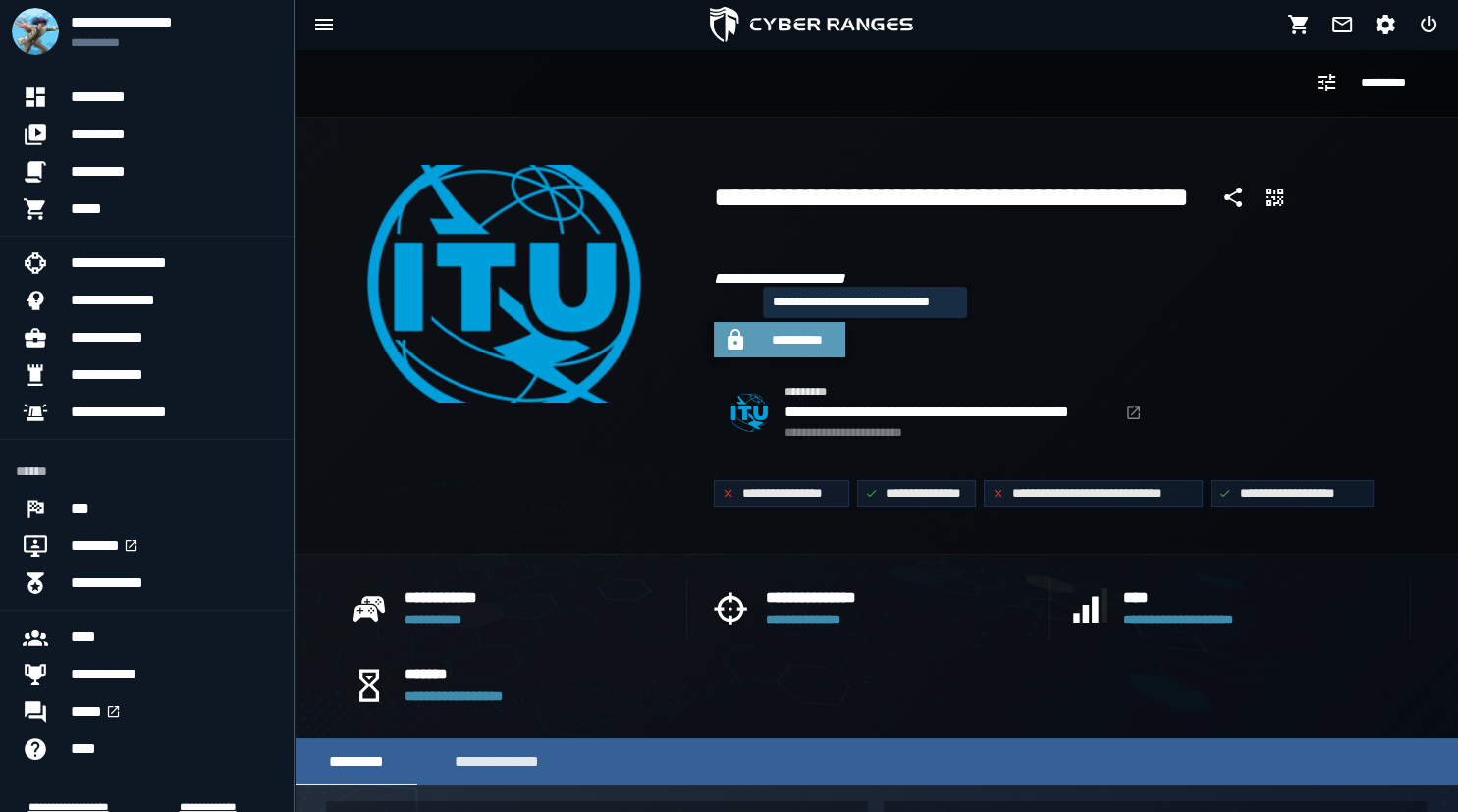 click on "**********" at bounding box center [797, 340] 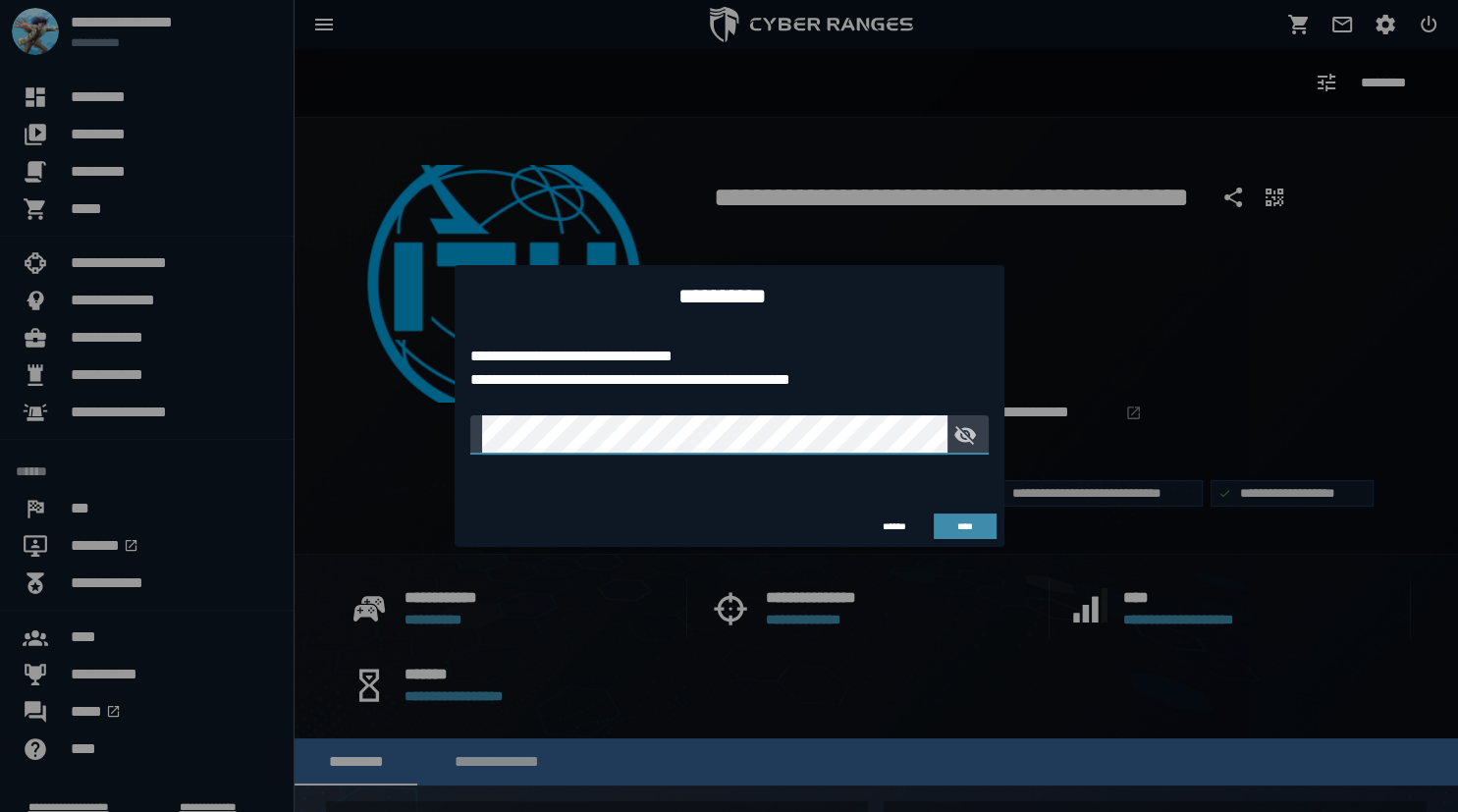 click 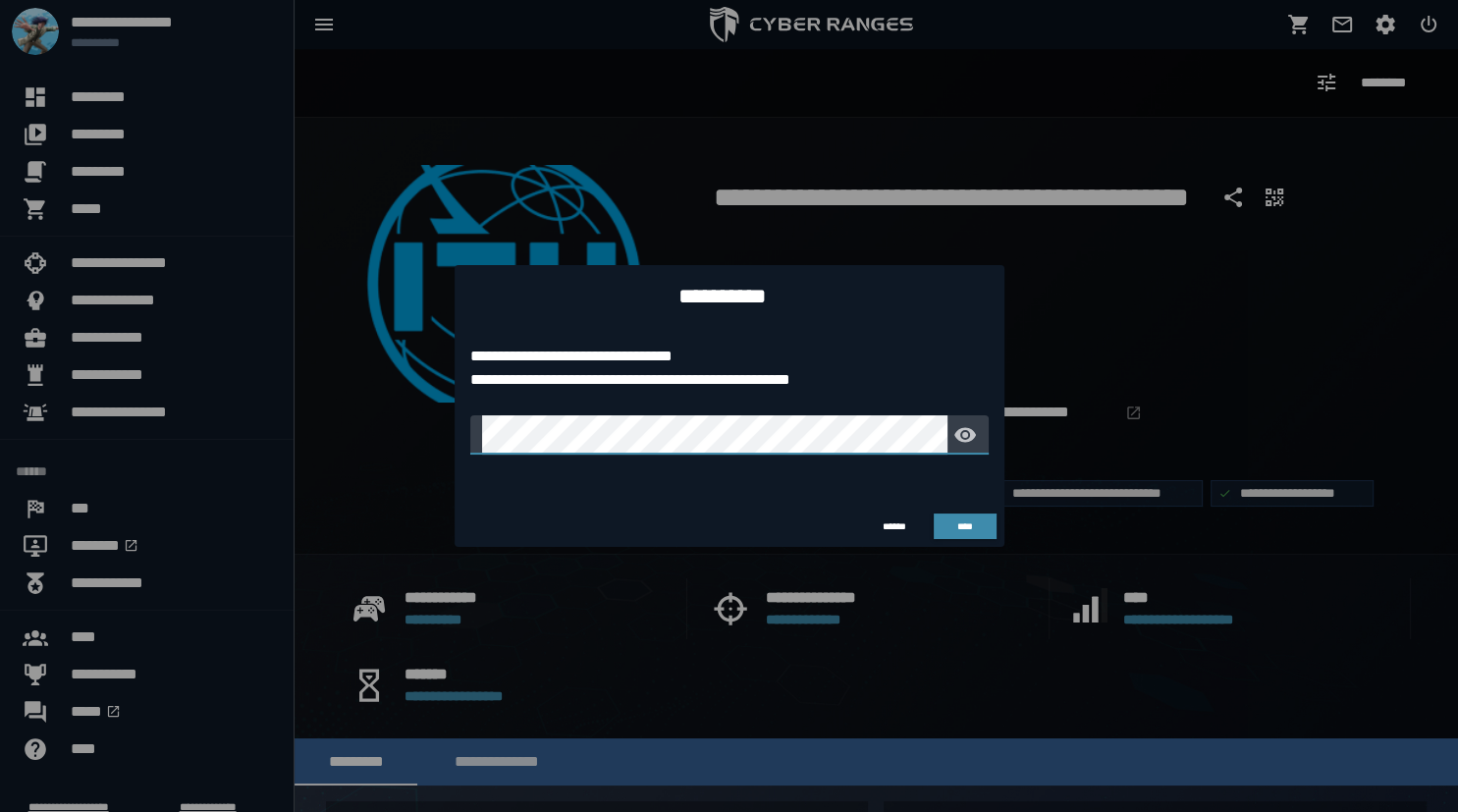 click 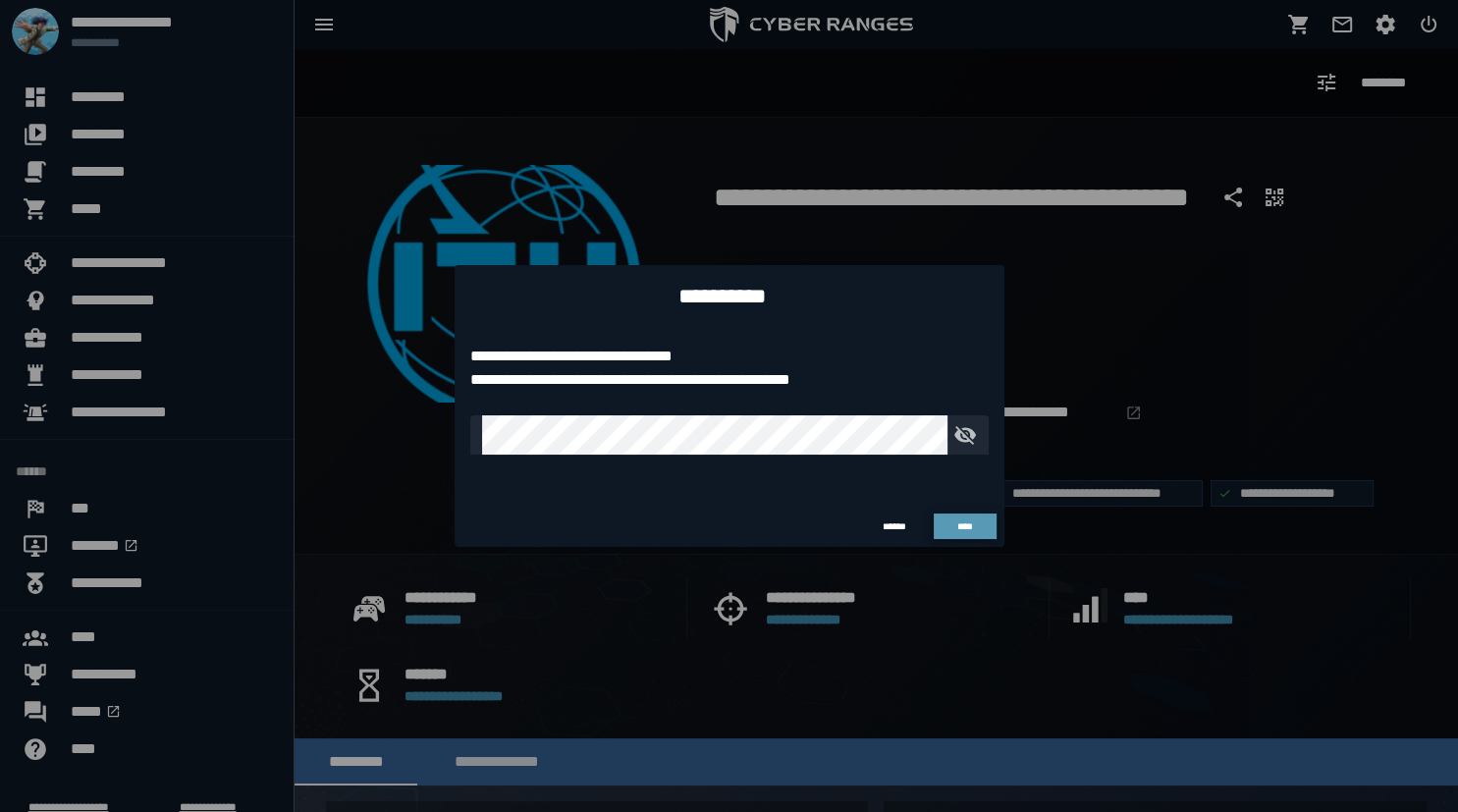click on "****" at bounding box center [964, 526] 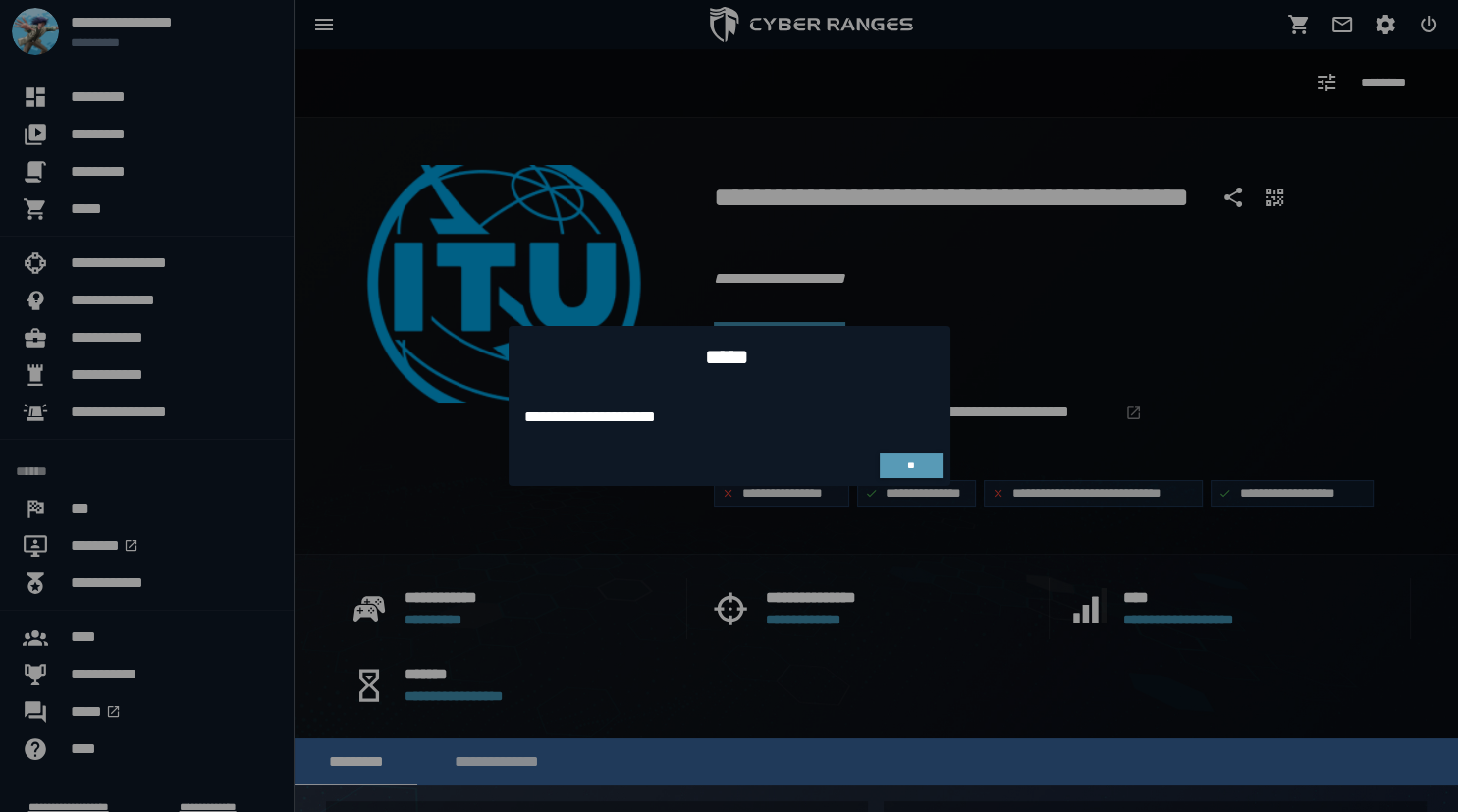 click on "**" at bounding box center [911, 465] 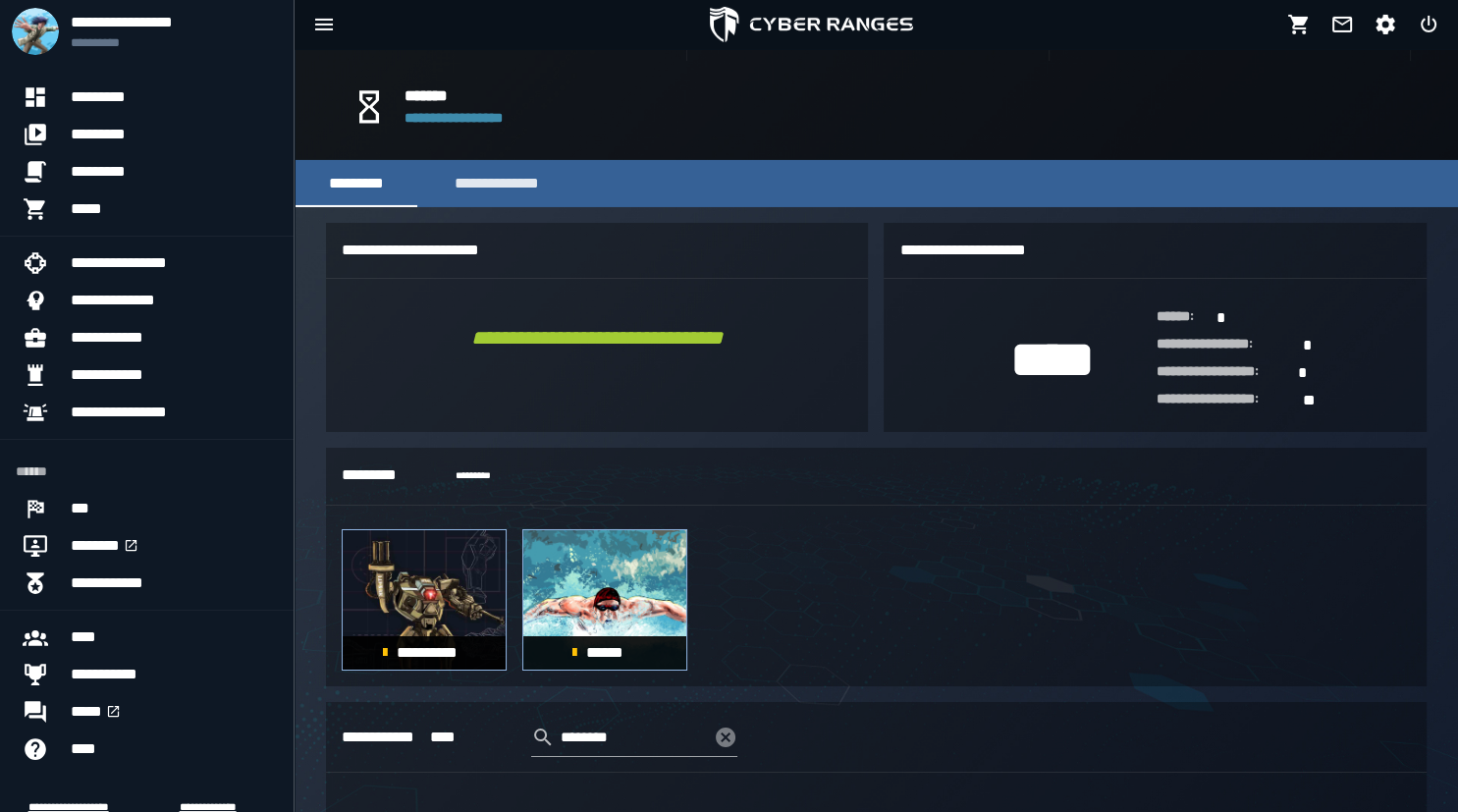 scroll, scrollTop: 593, scrollLeft: 0, axis: vertical 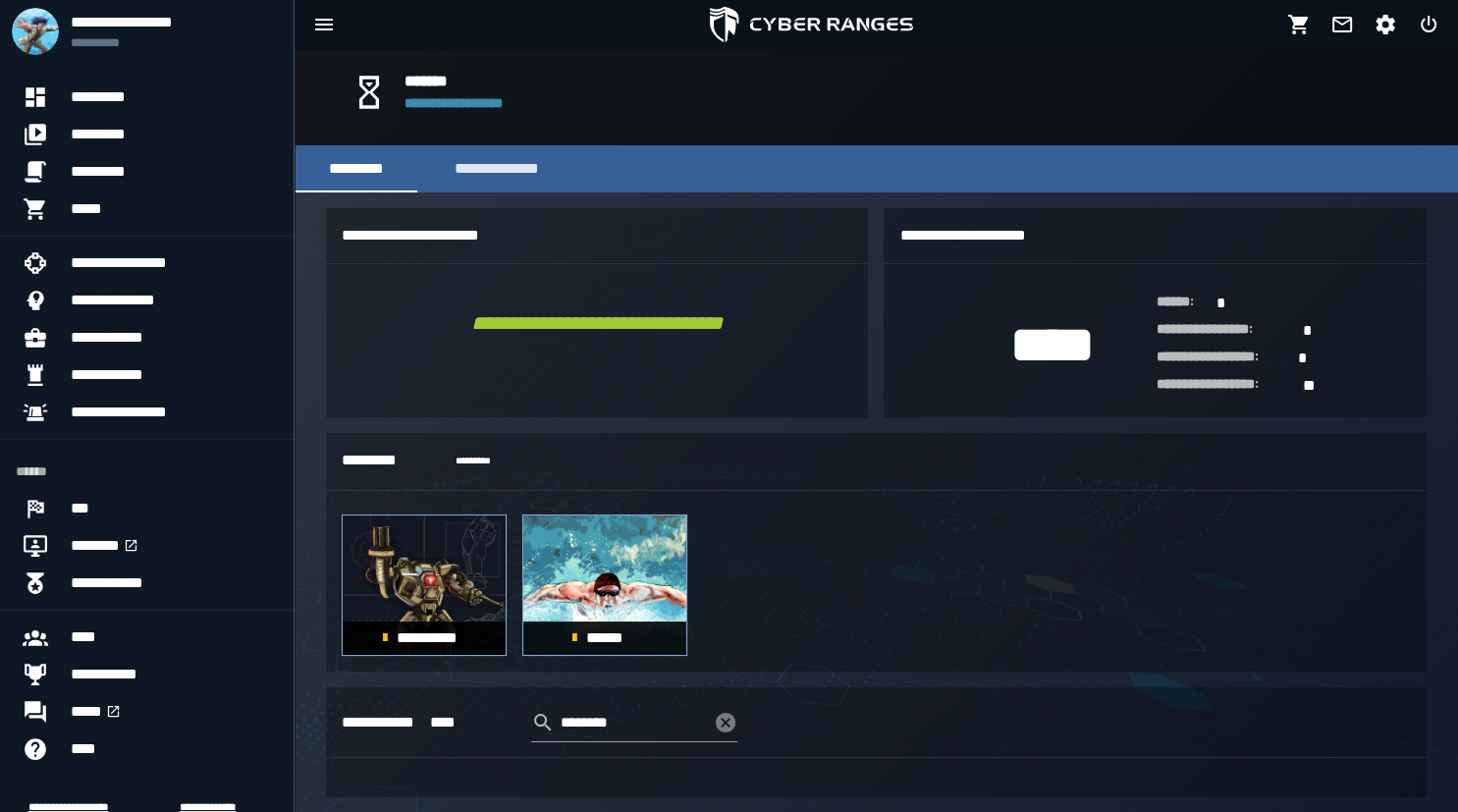 click 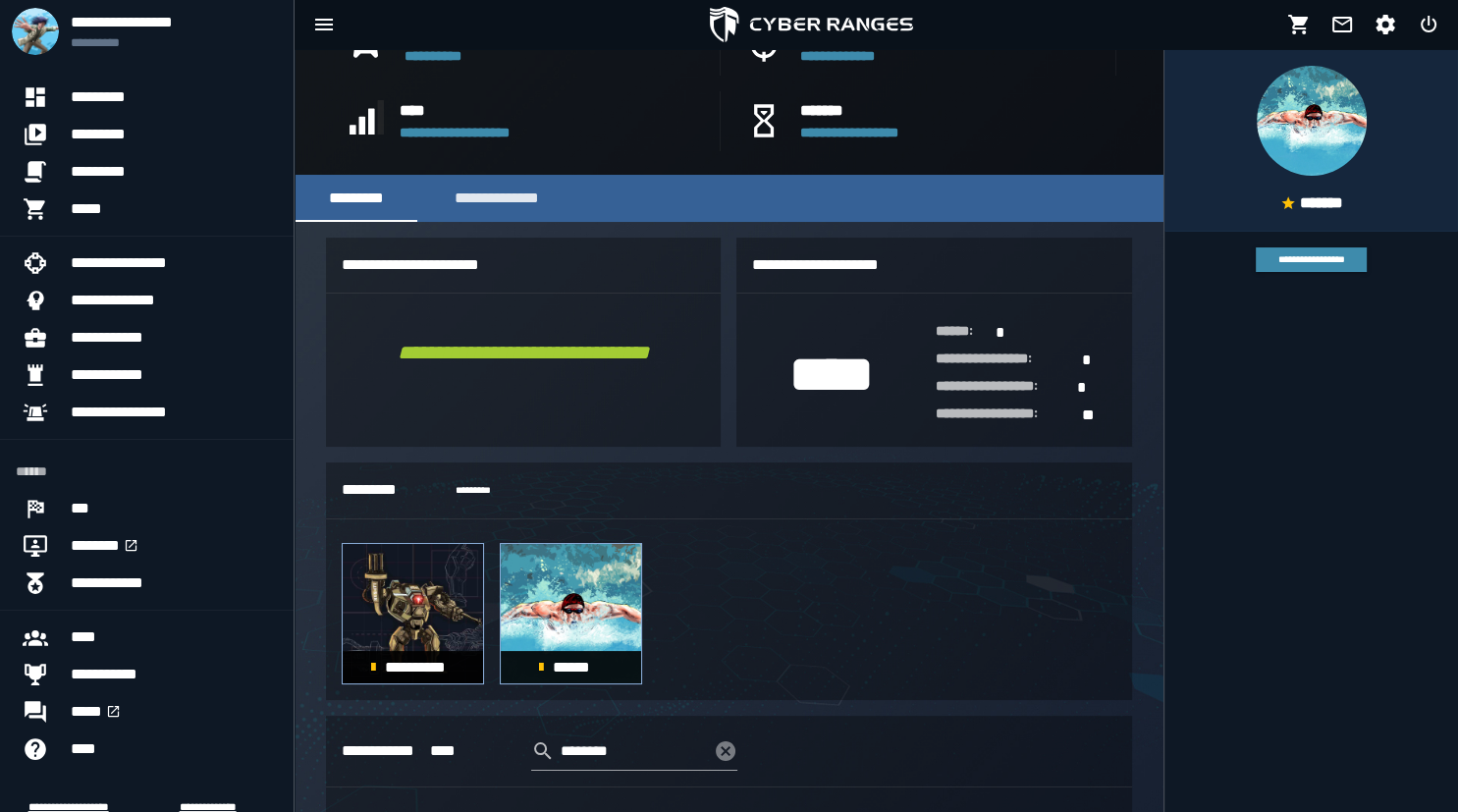 click 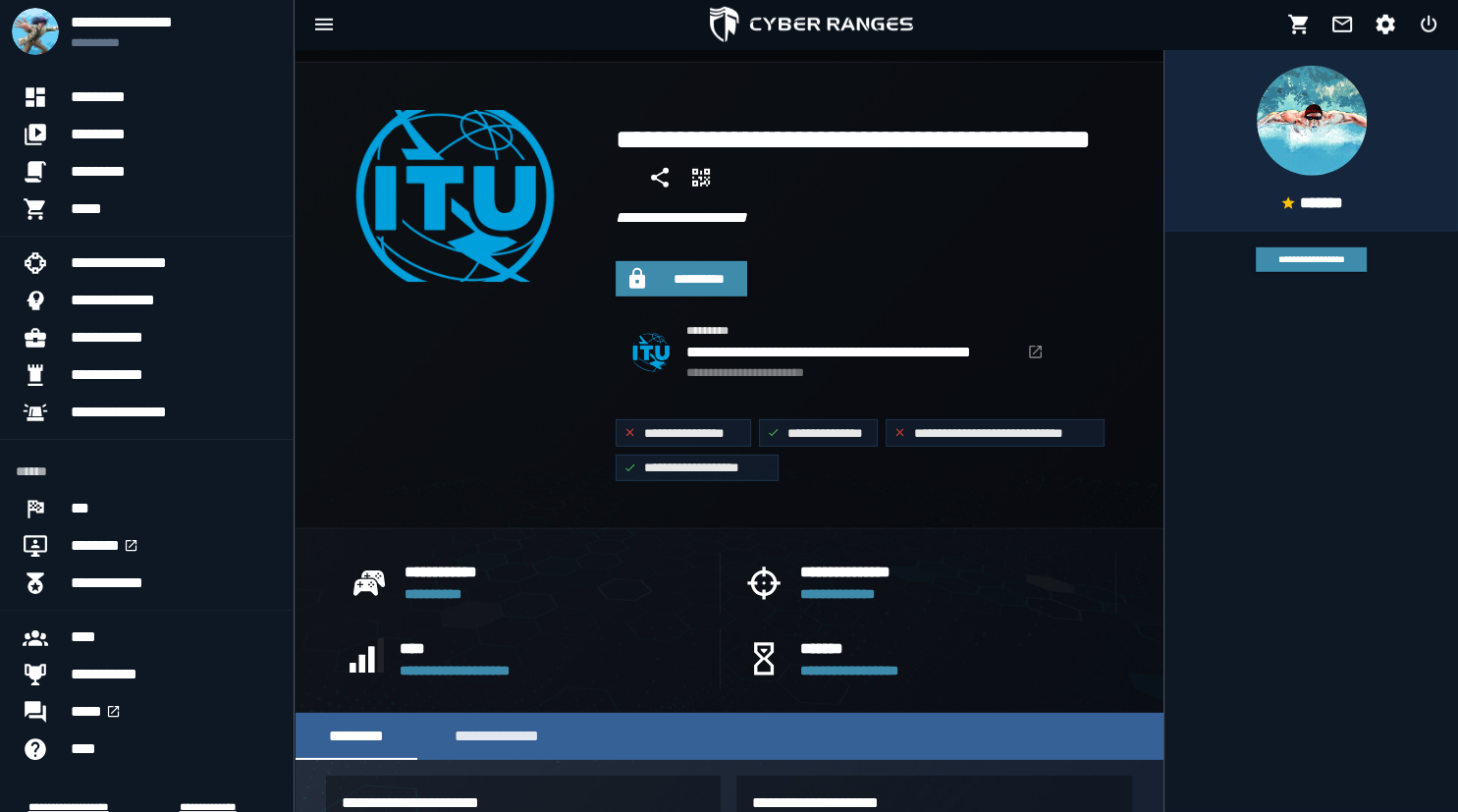 scroll, scrollTop: 52, scrollLeft: 0, axis: vertical 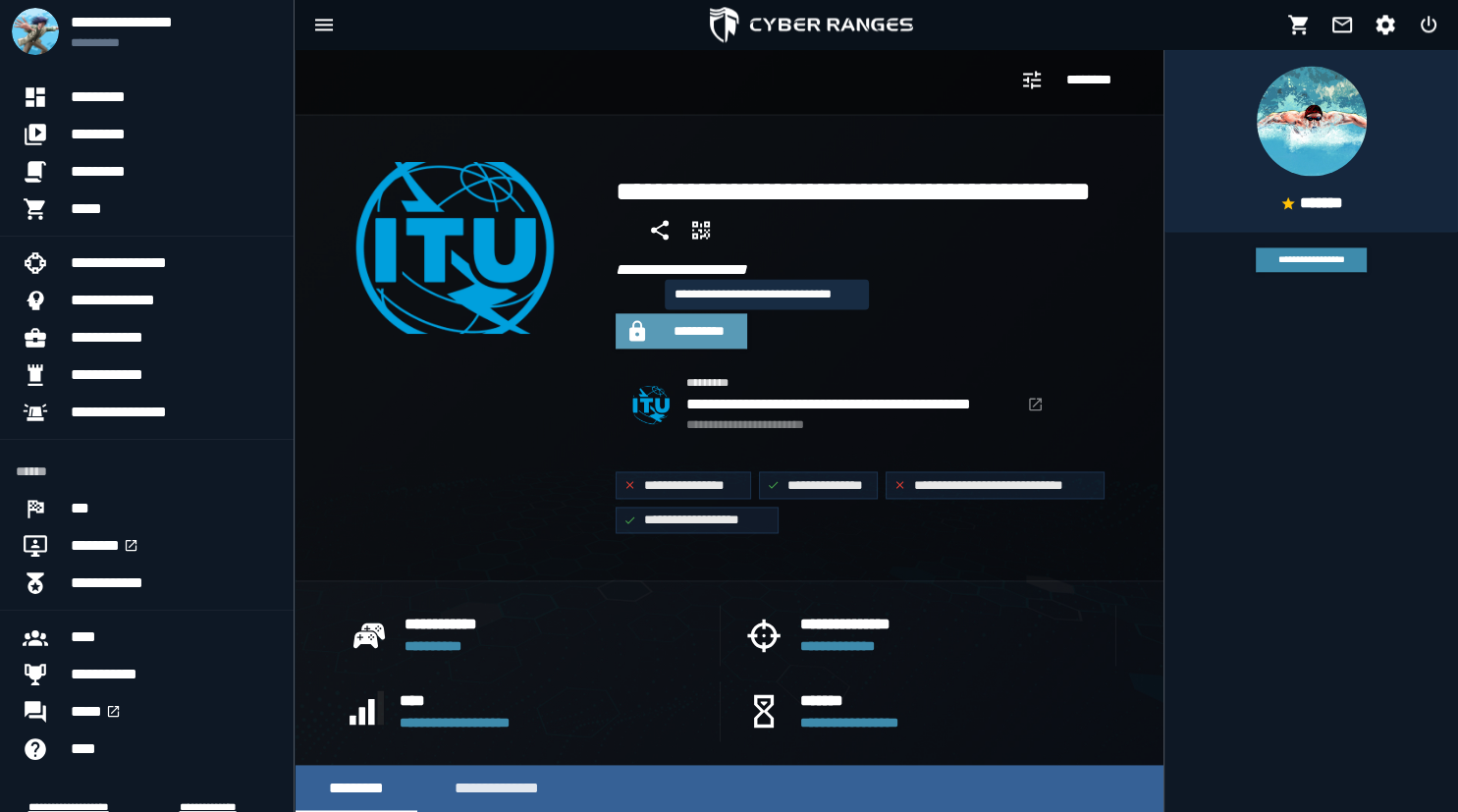 click on "**********" at bounding box center (699, 331) 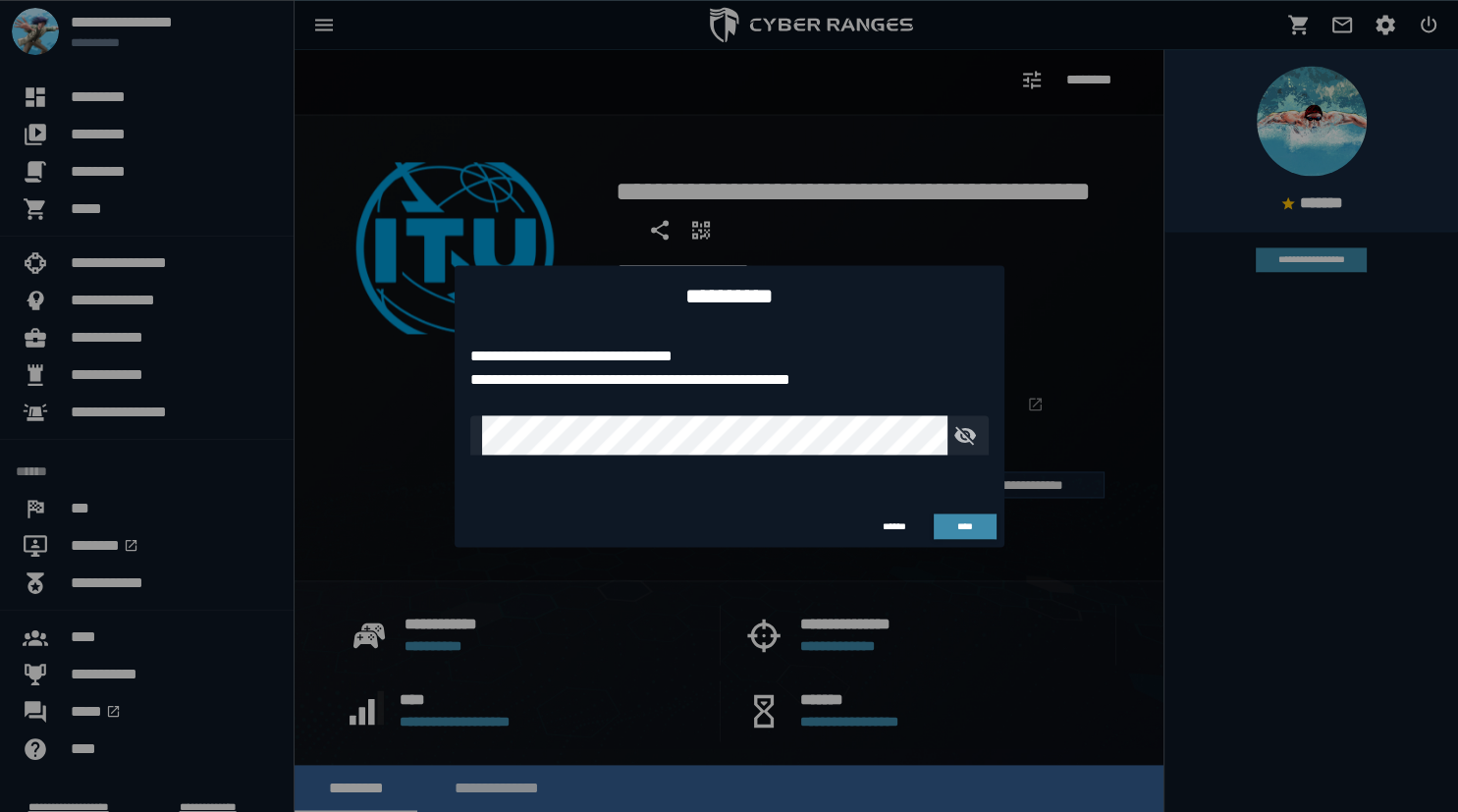 scroll, scrollTop: 0, scrollLeft: 0, axis: both 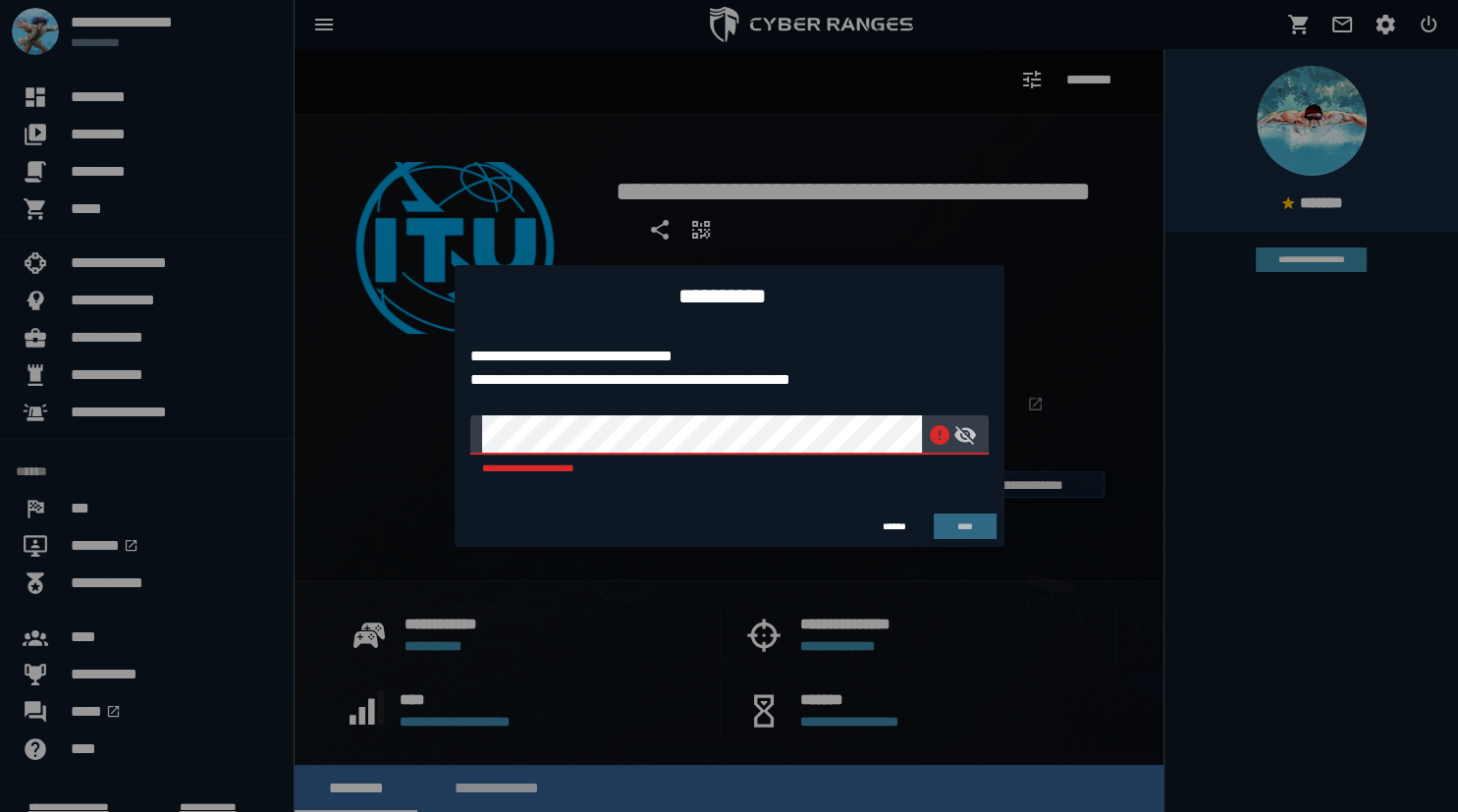 click at bounding box center (729, 406) 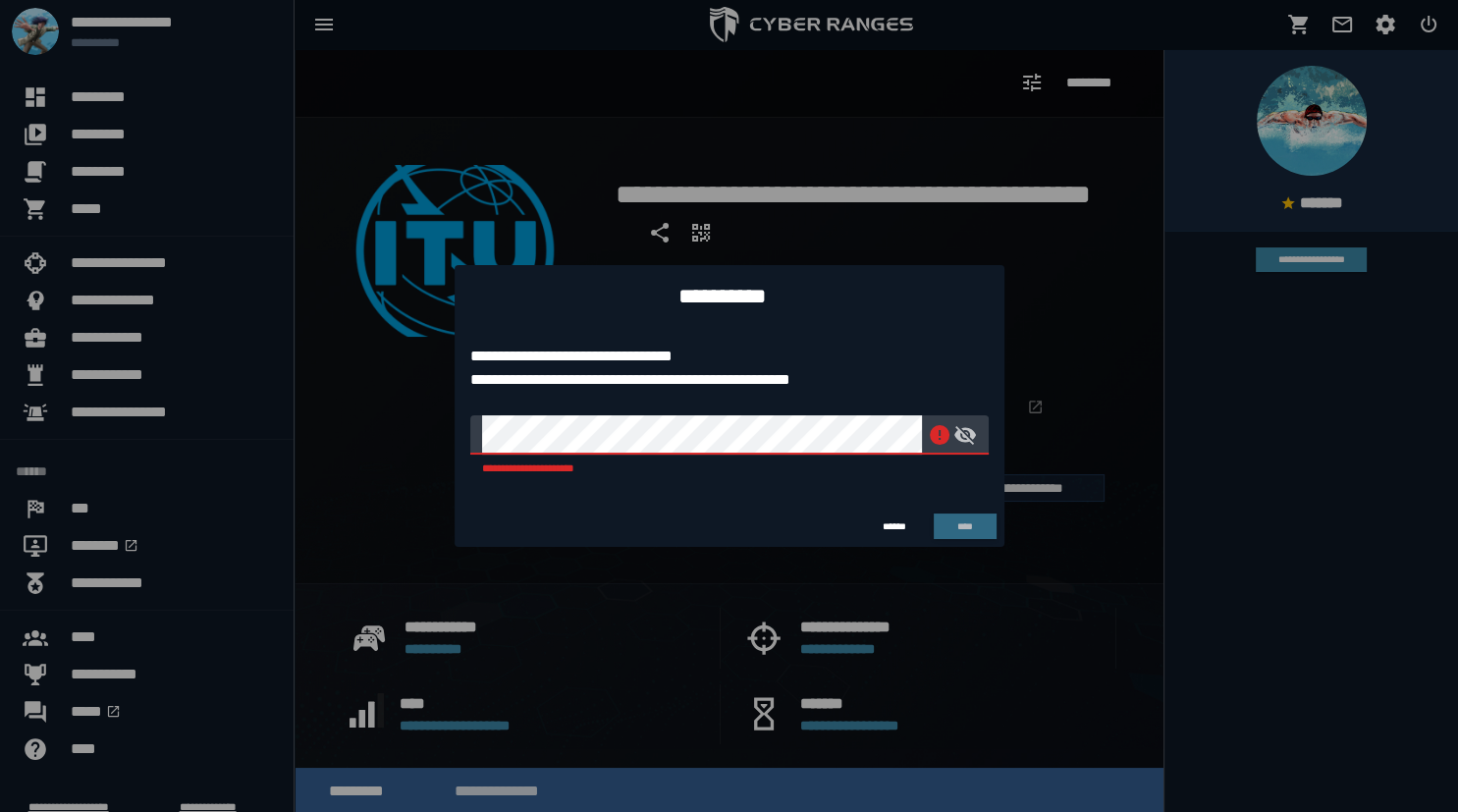 scroll, scrollTop: 3, scrollLeft: 0, axis: vertical 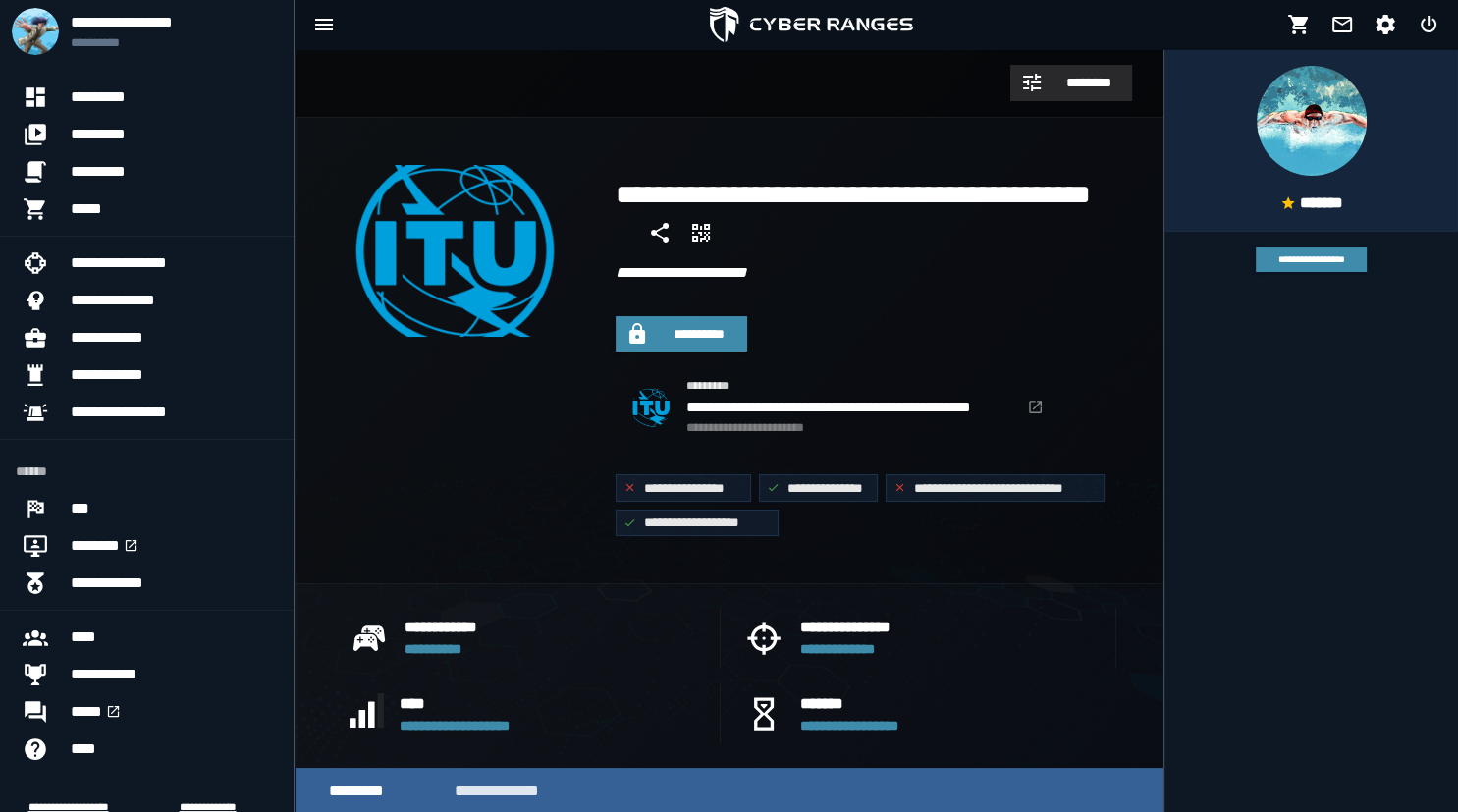 click on "********" at bounding box center (1088, 82) 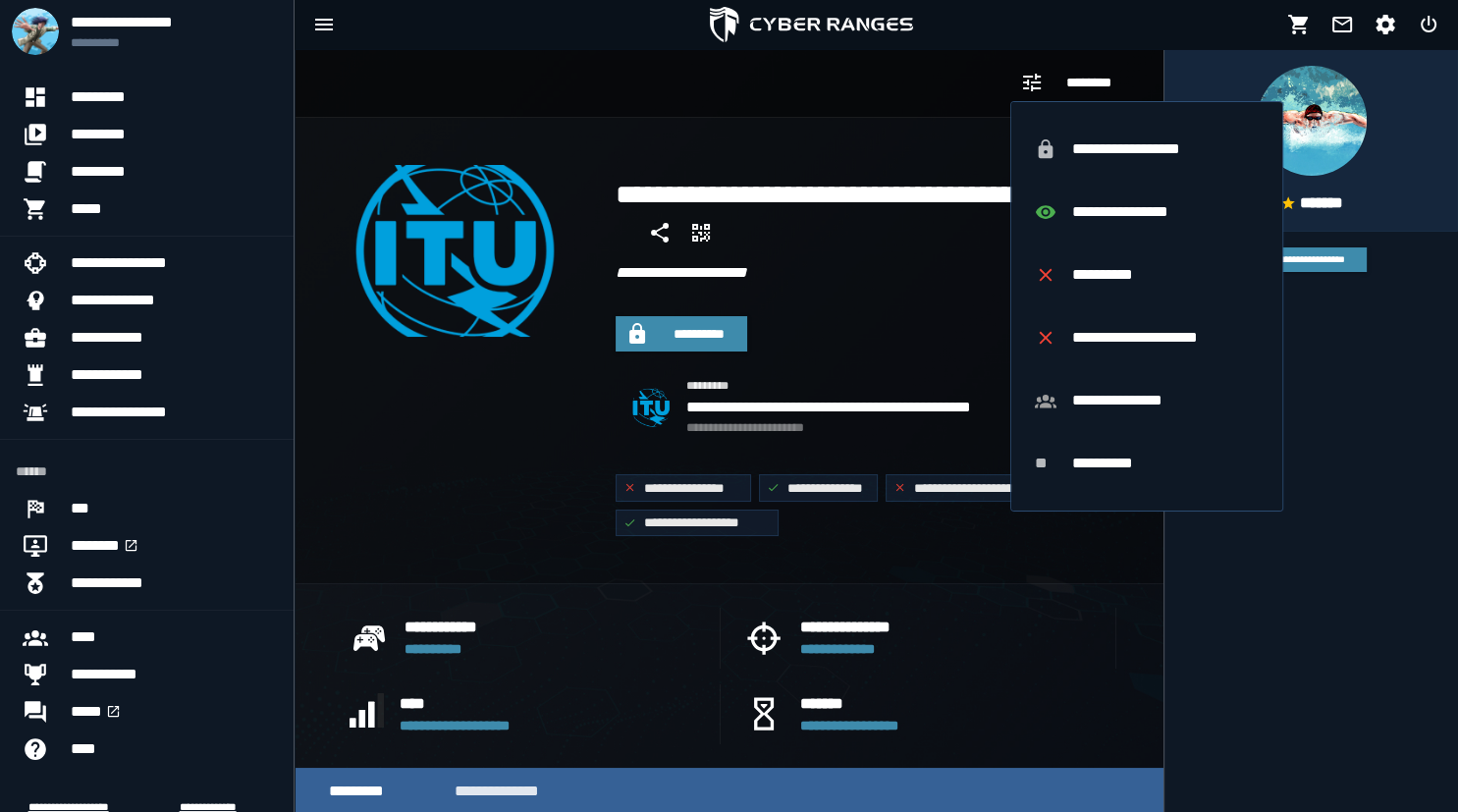 click on "**********" at bounding box center [455, 351] 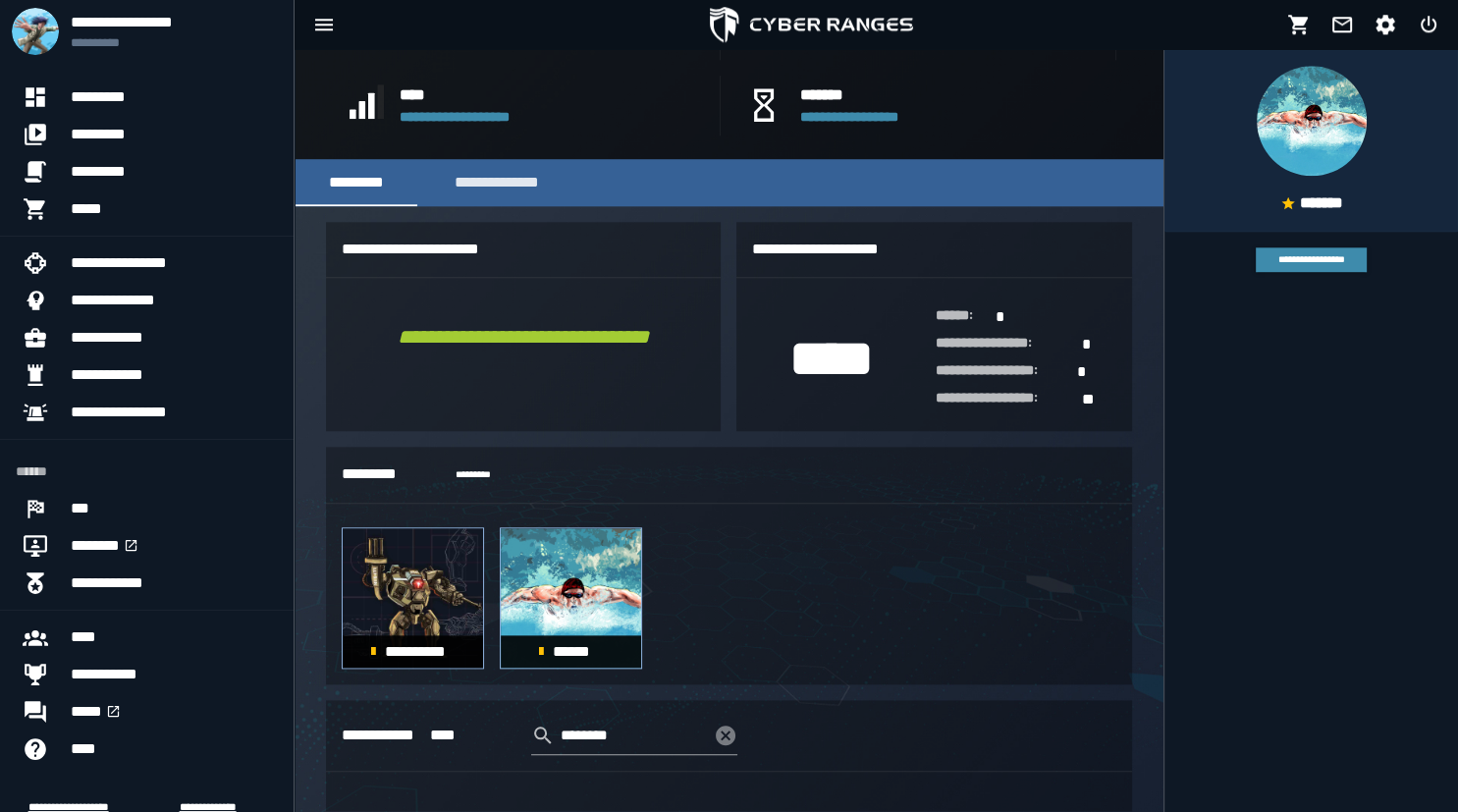 scroll, scrollTop: 623, scrollLeft: 0, axis: vertical 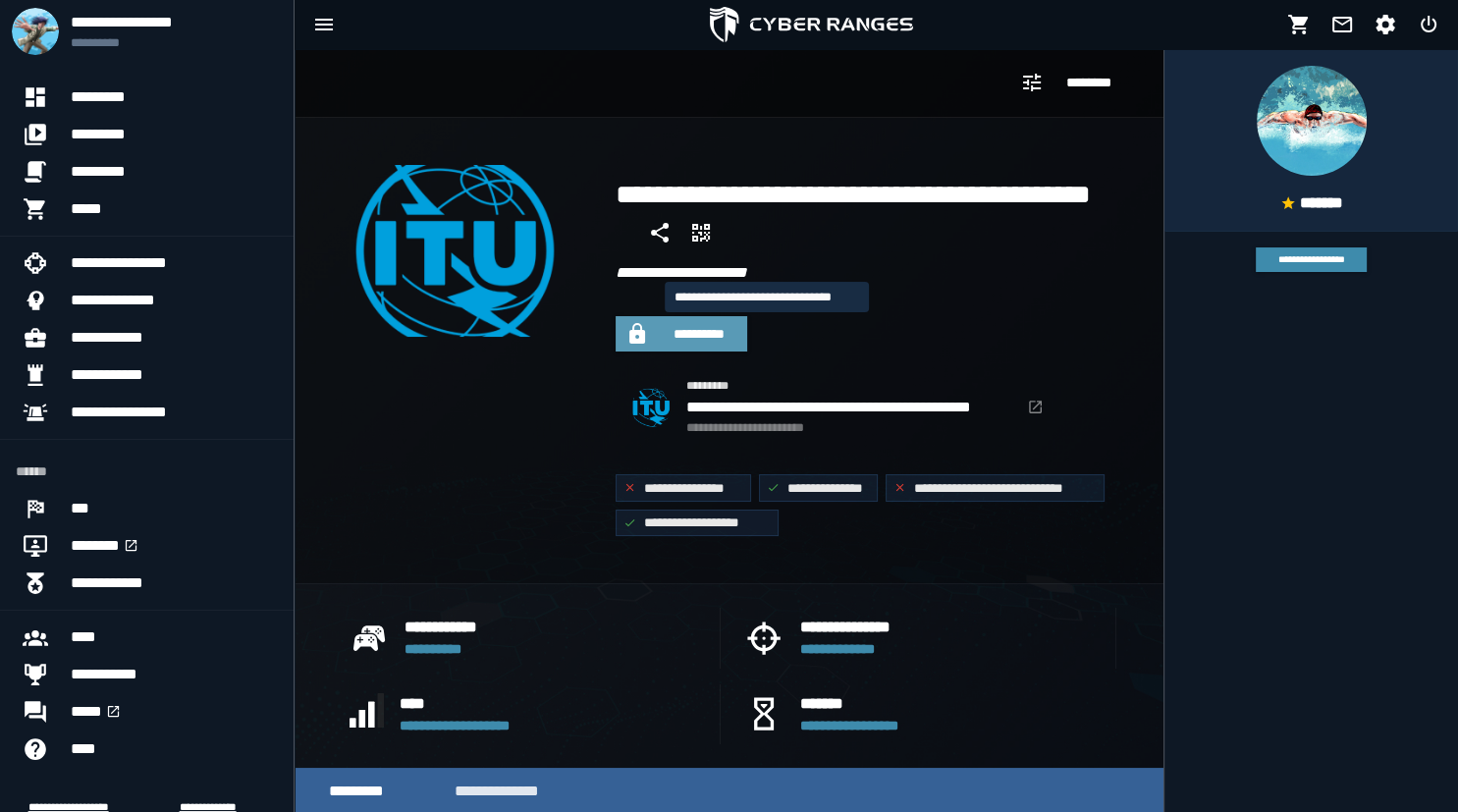 click on "**********" at bounding box center (699, 334) 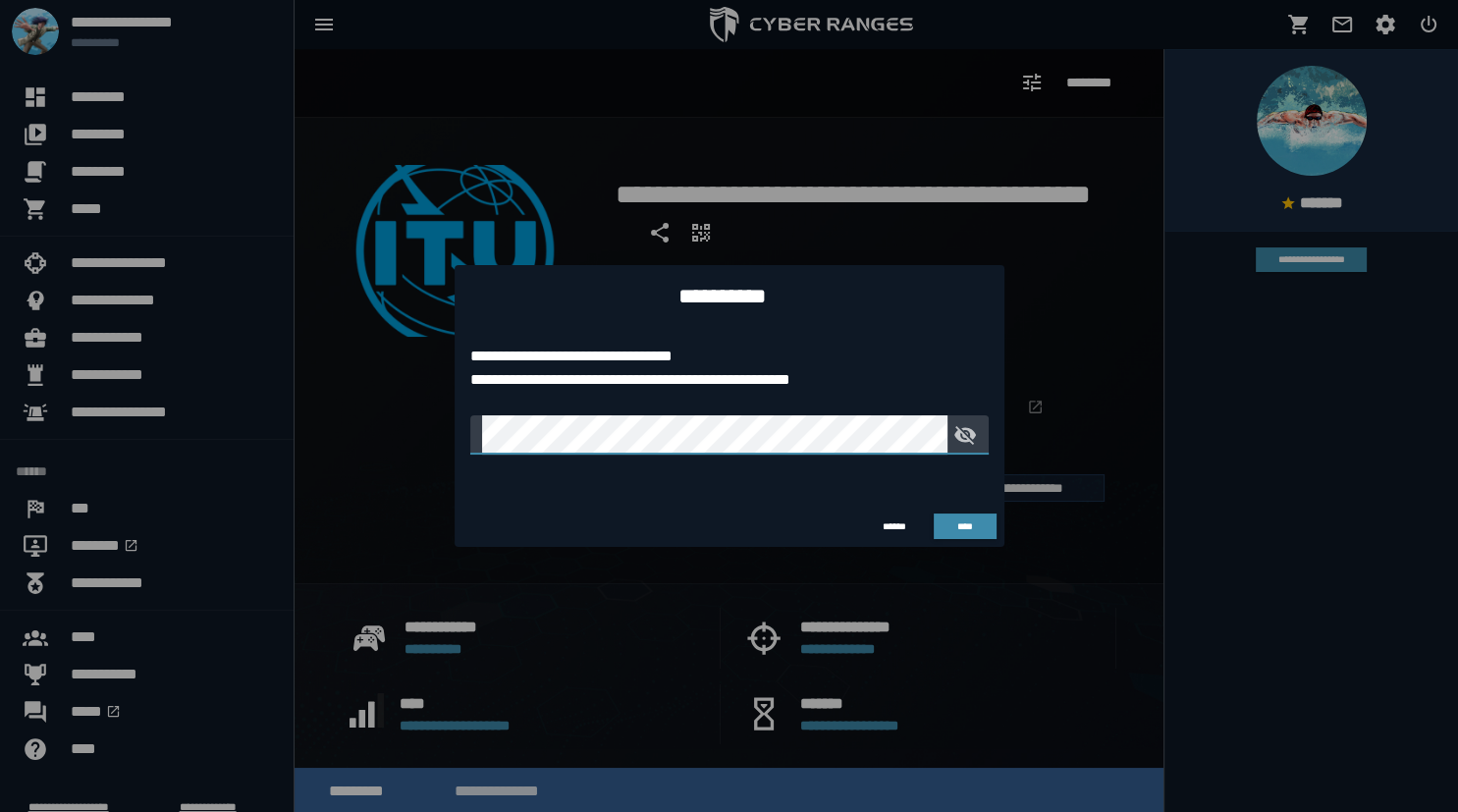 click at bounding box center [729, 406] 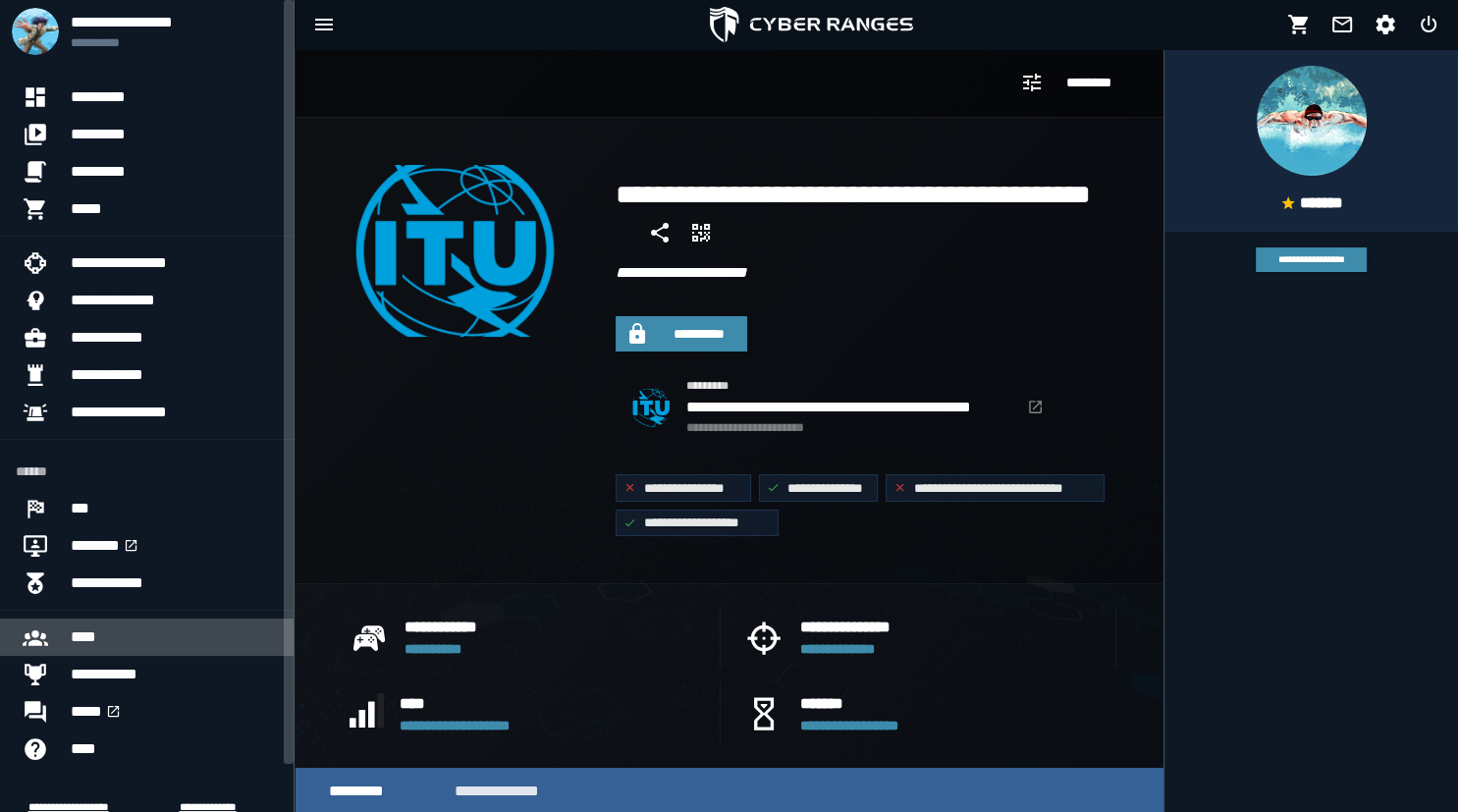 click on "****" at bounding box center [174, 637] 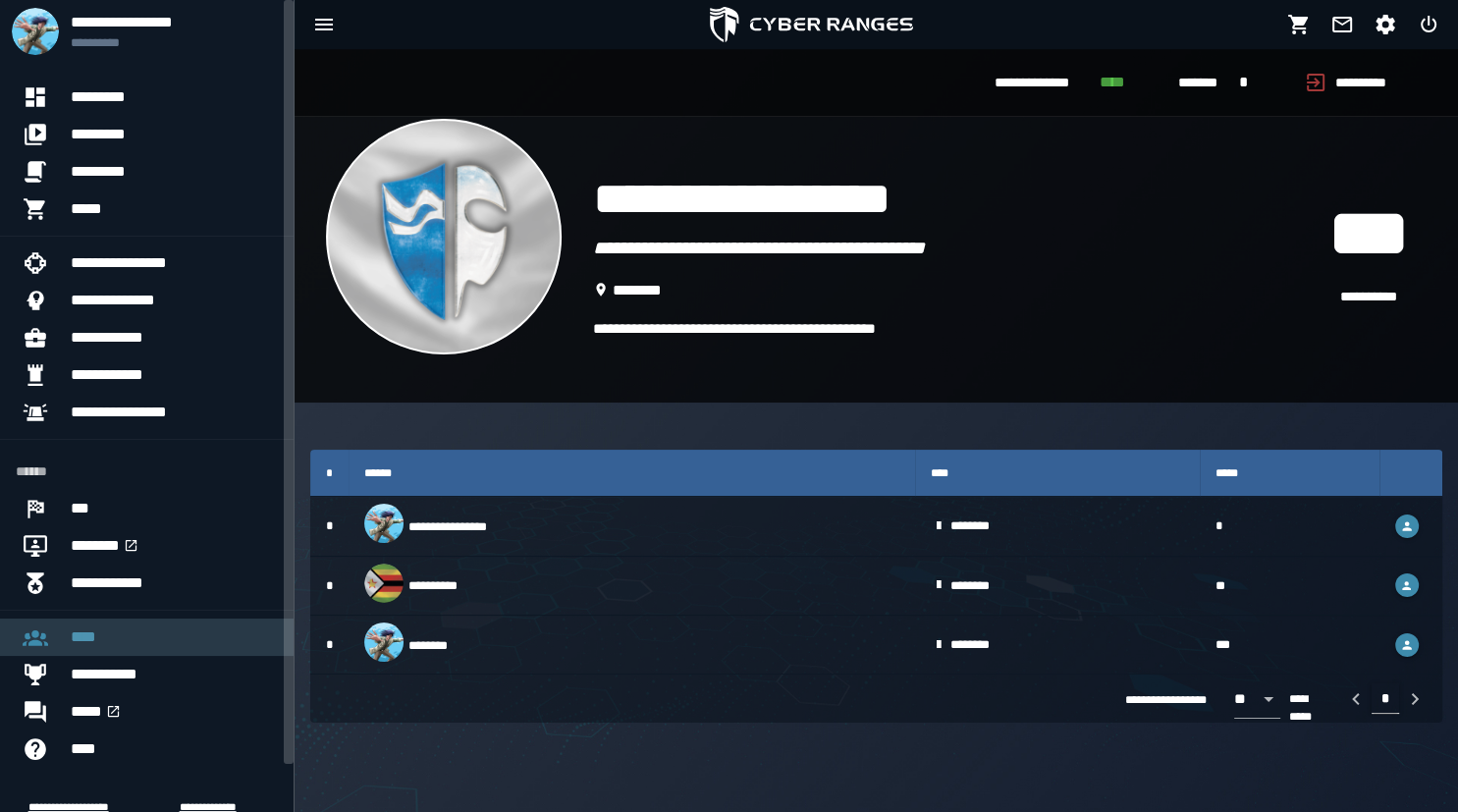 click on "****" at bounding box center (174, 637) 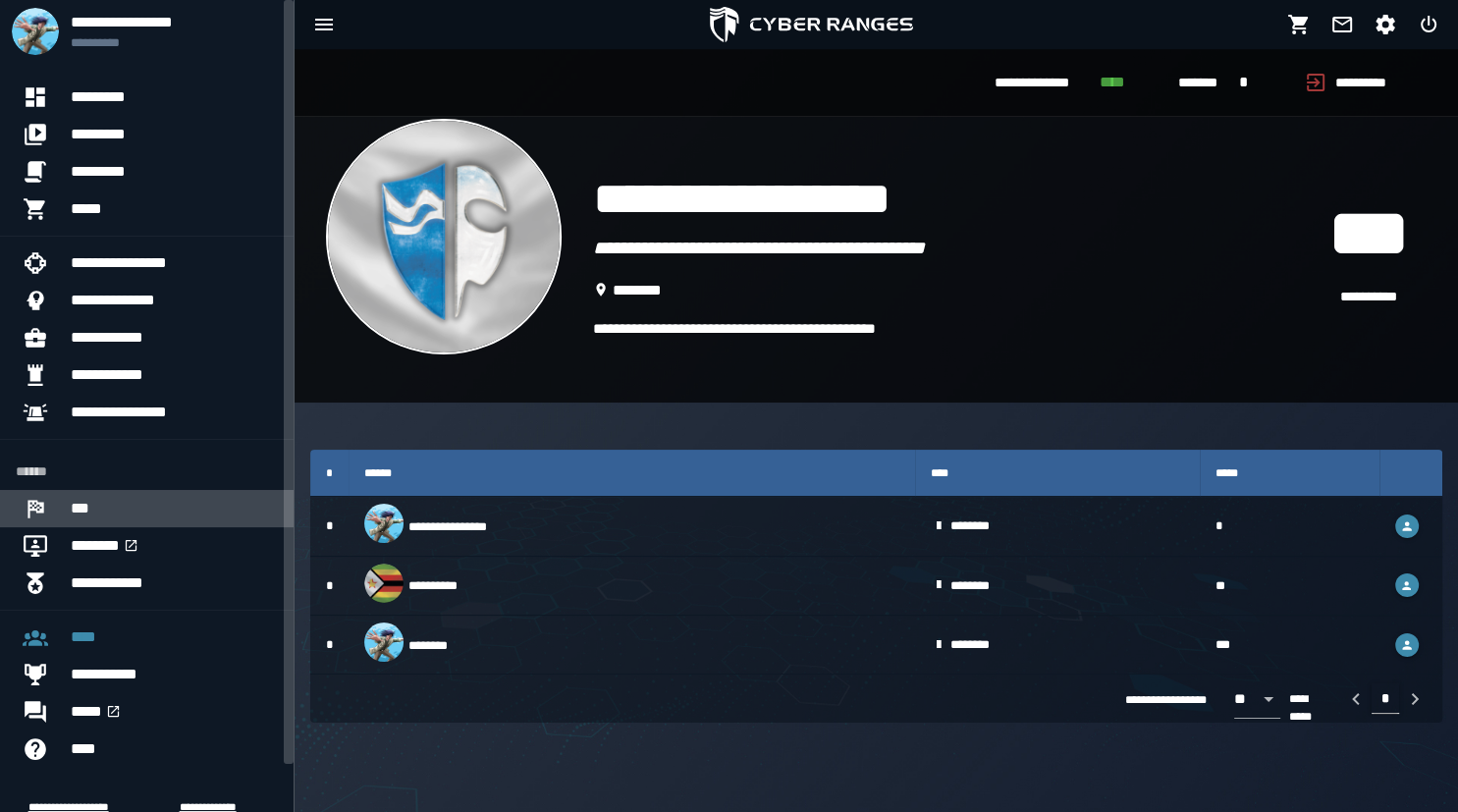click on "***" at bounding box center (174, 509) 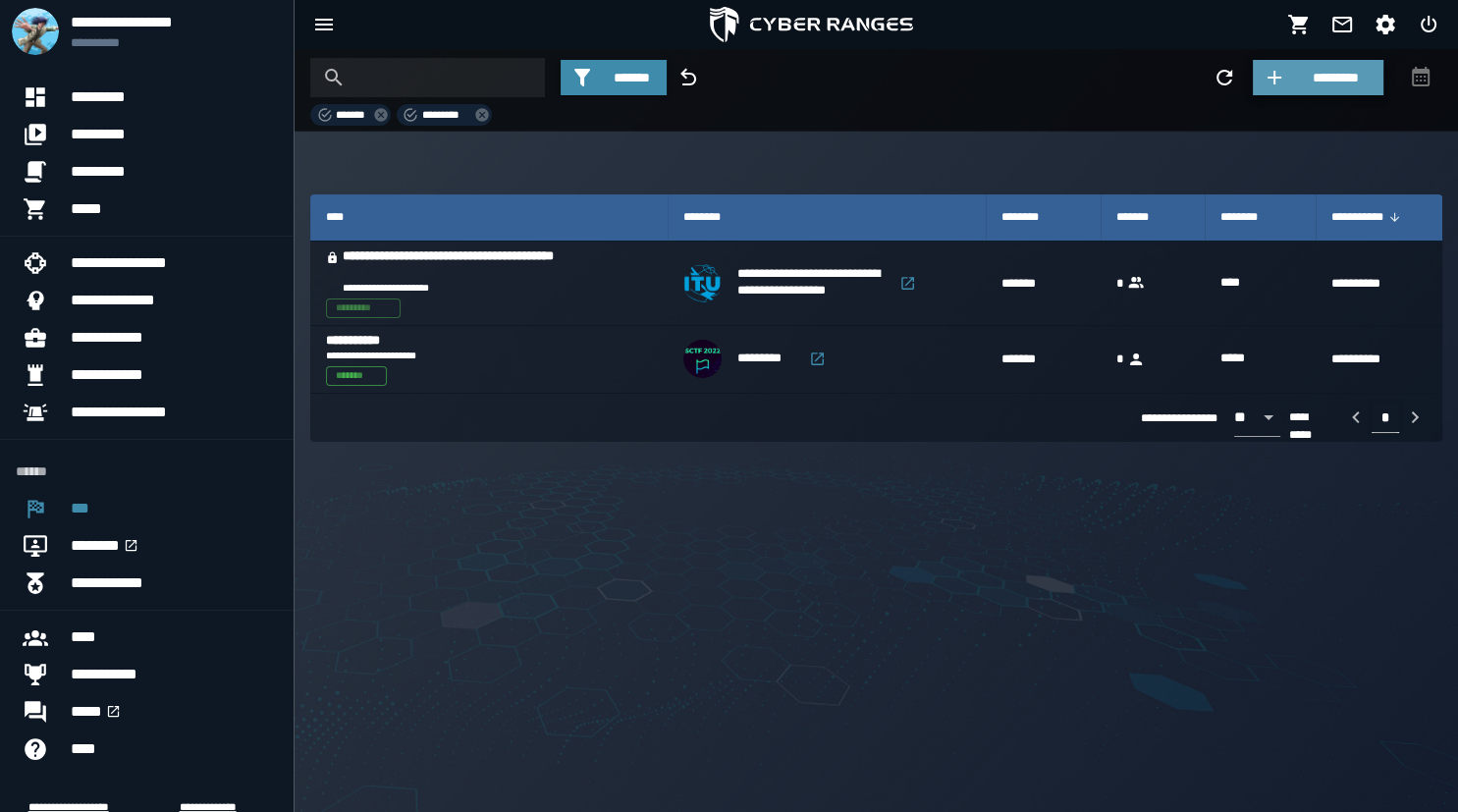 click on "*********" at bounding box center [1335, 78] 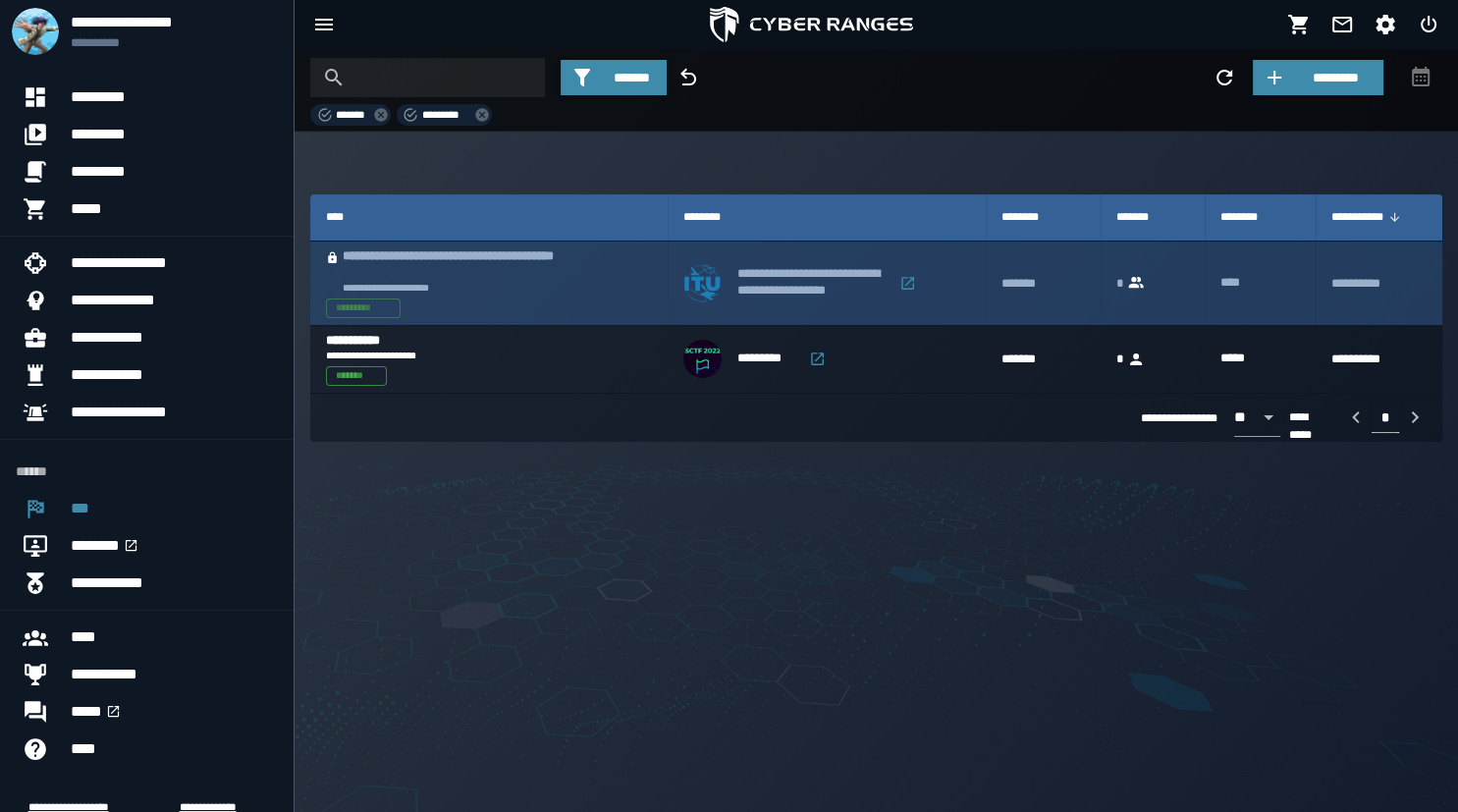 click on "**********" at bounding box center [470, 288] 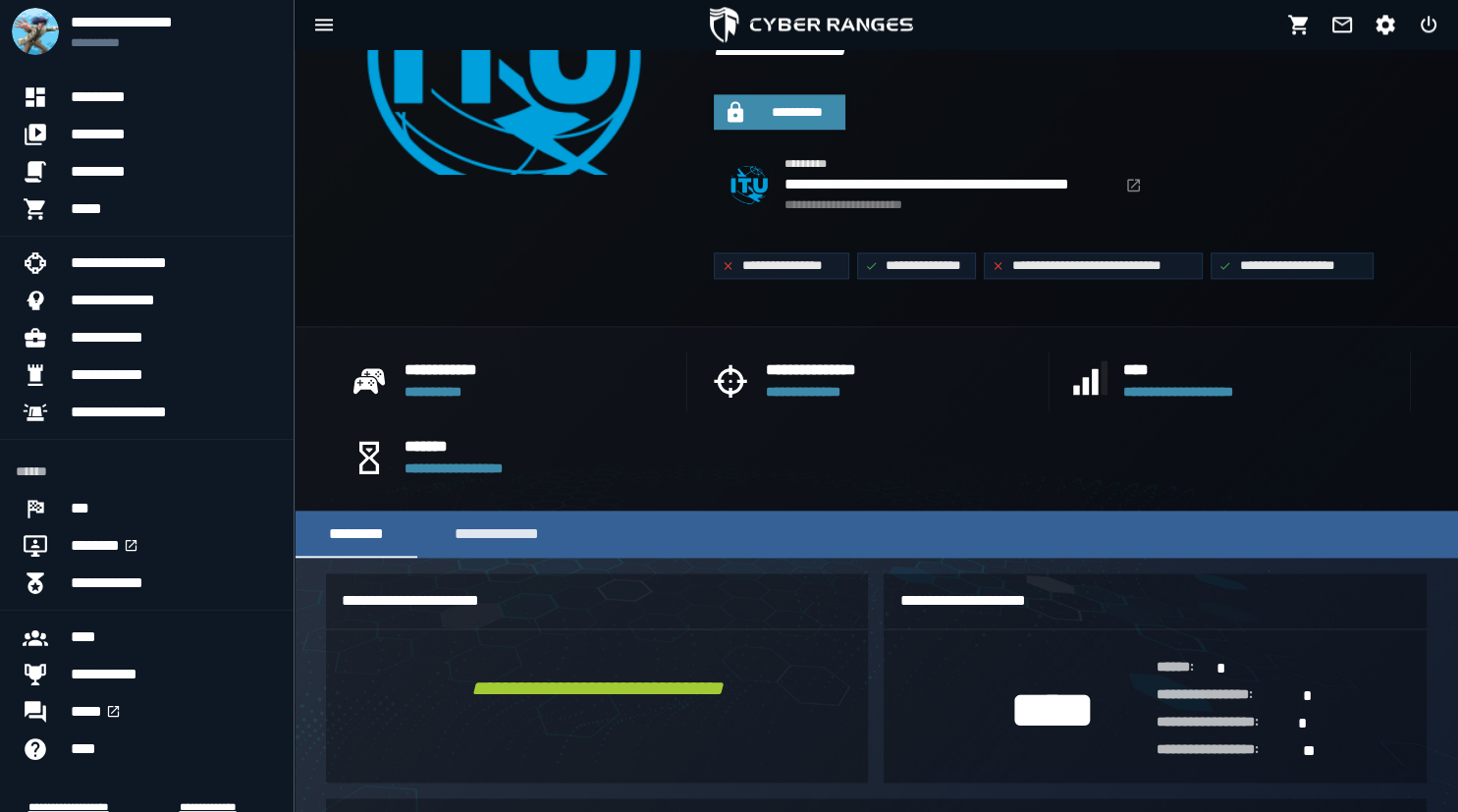scroll, scrollTop: 0, scrollLeft: 0, axis: both 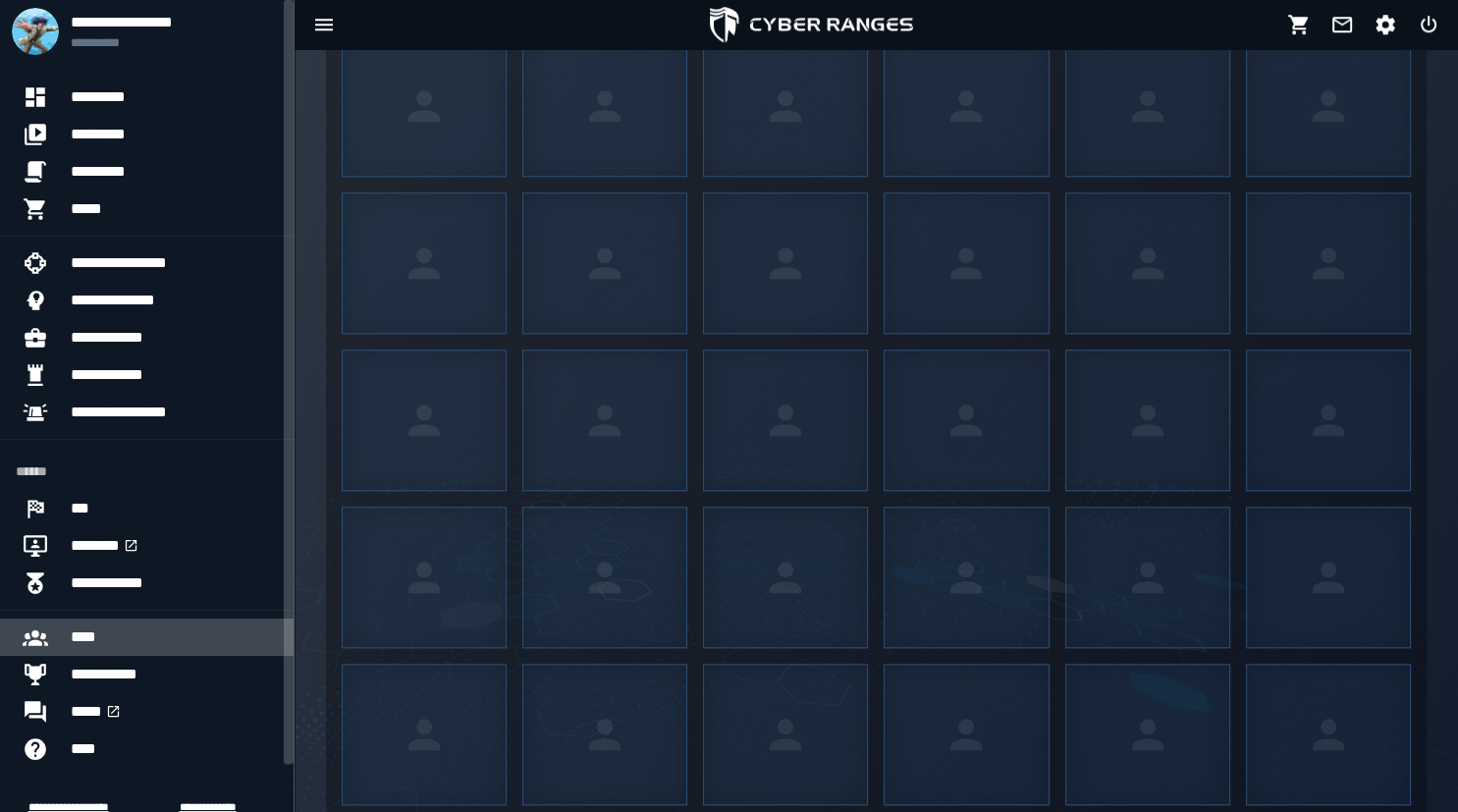 click on "****" at bounding box center (174, 637) 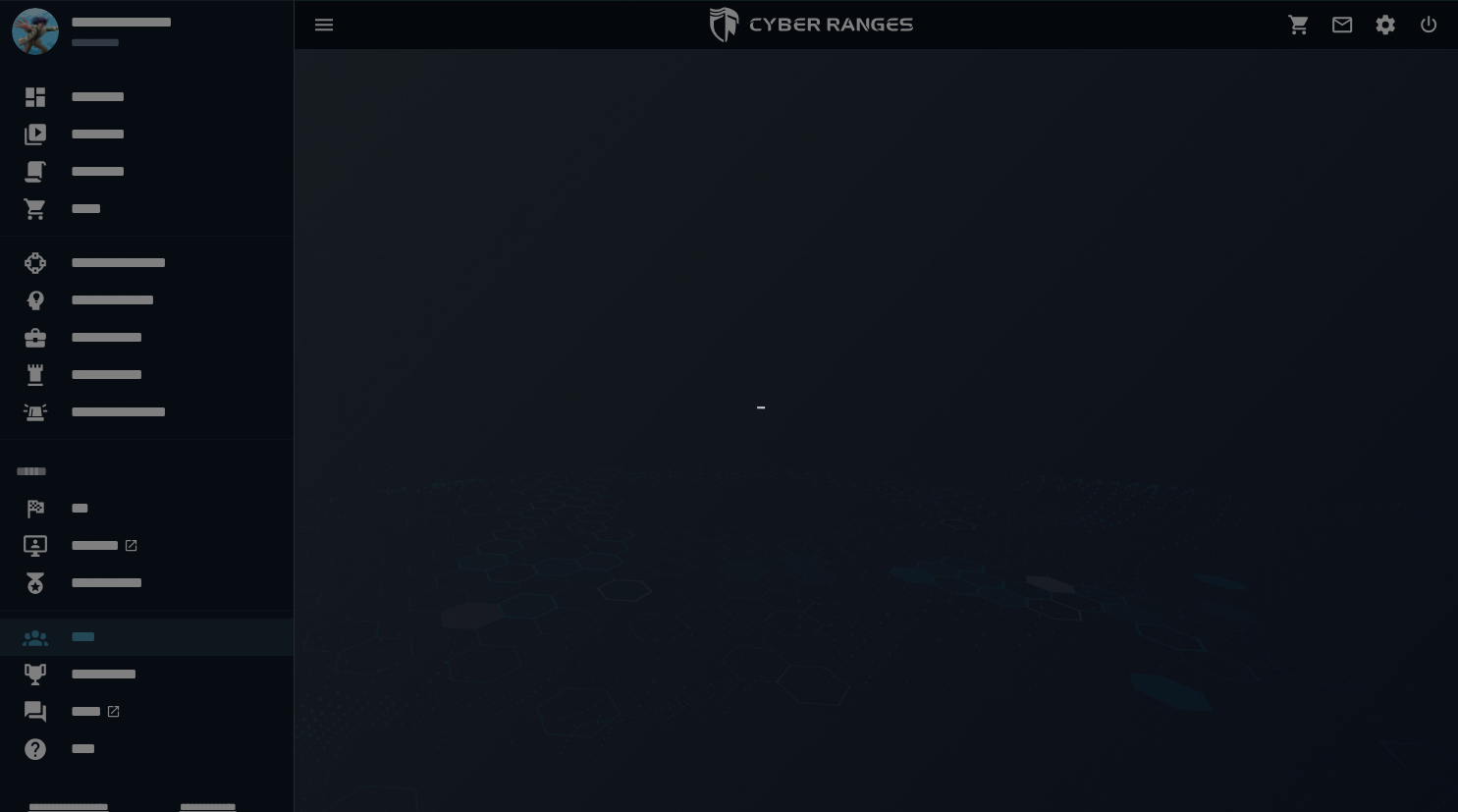 scroll, scrollTop: 0, scrollLeft: 0, axis: both 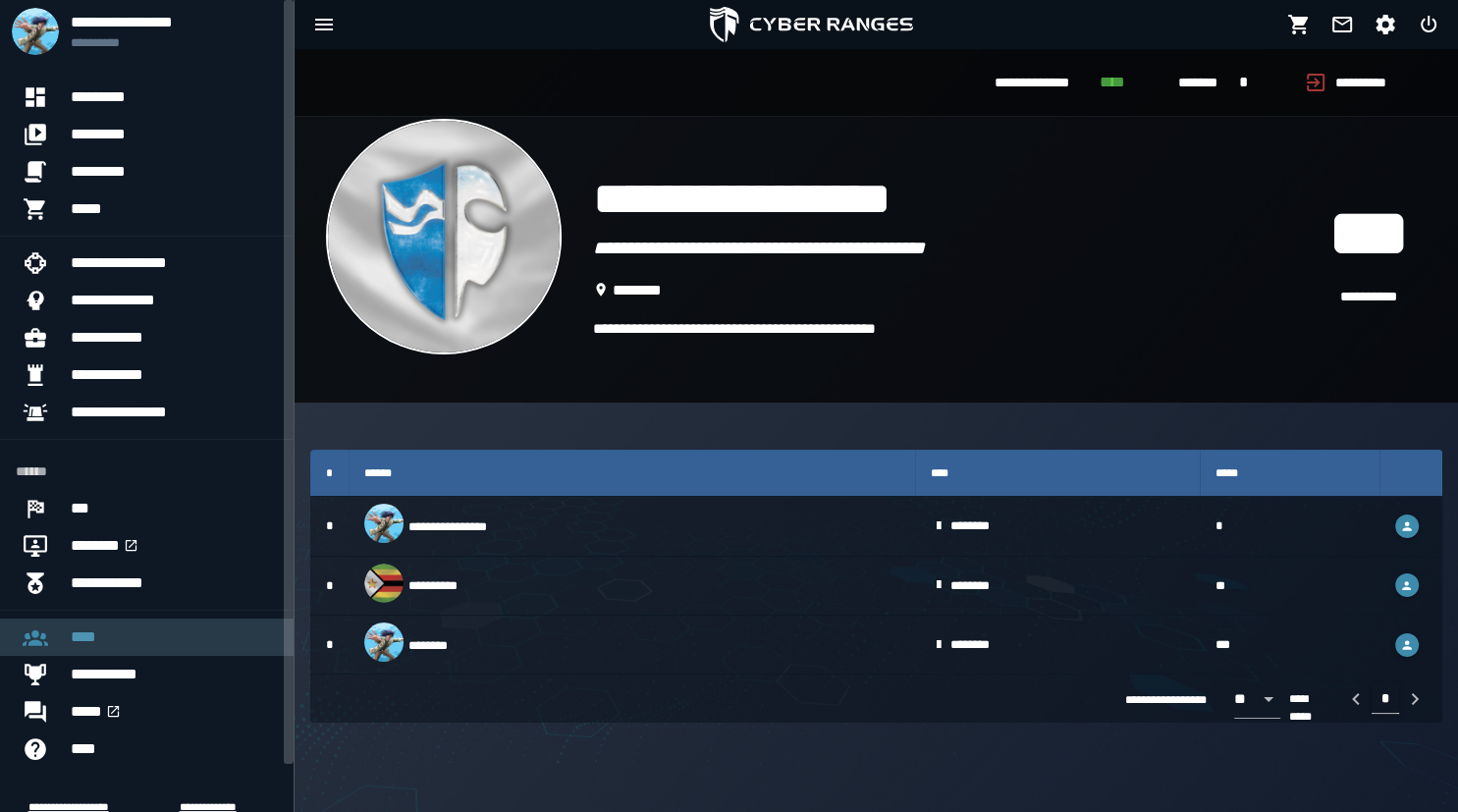 click on "****" at bounding box center (174, 637) 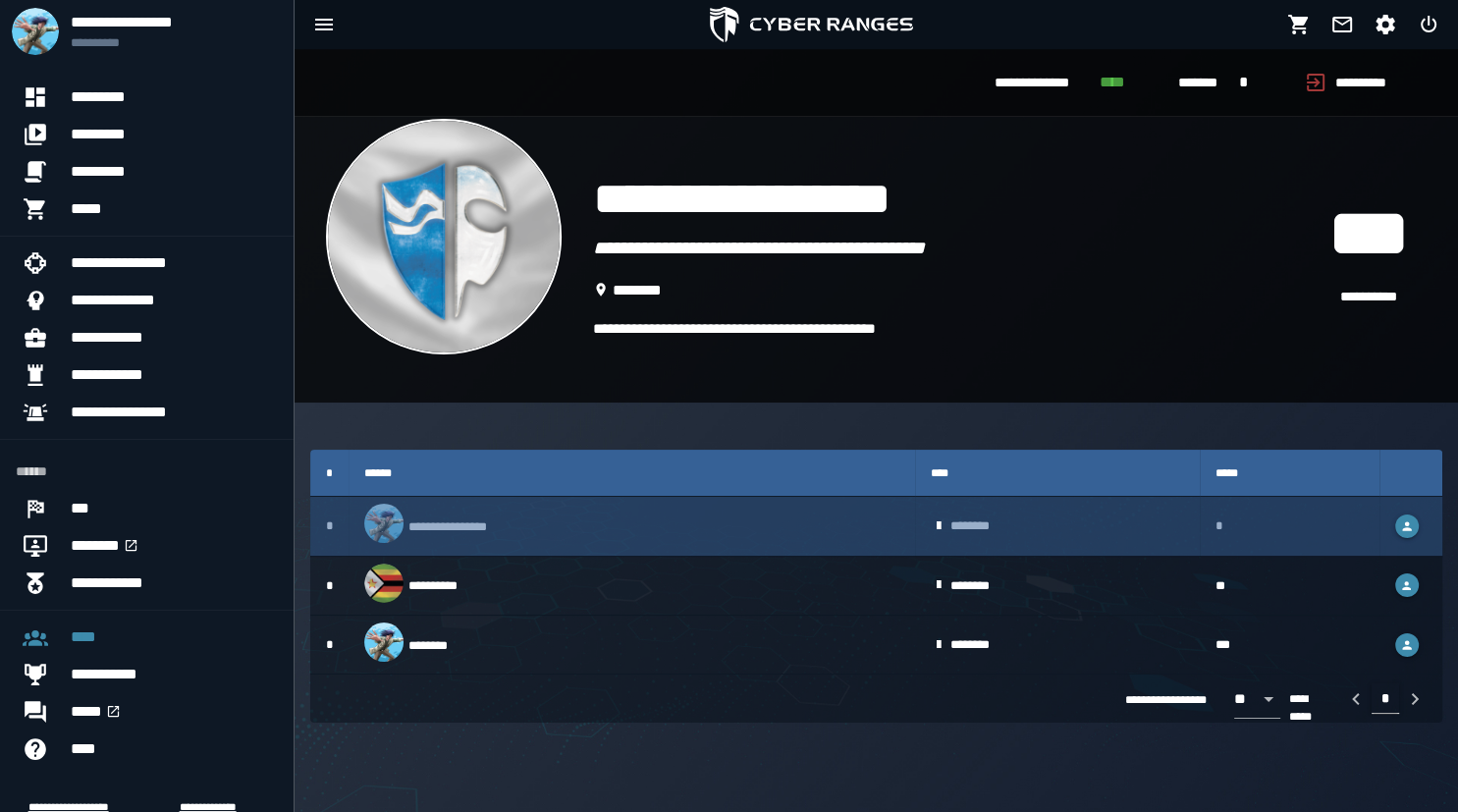 click on "**********" at bounding box center [631, 525] 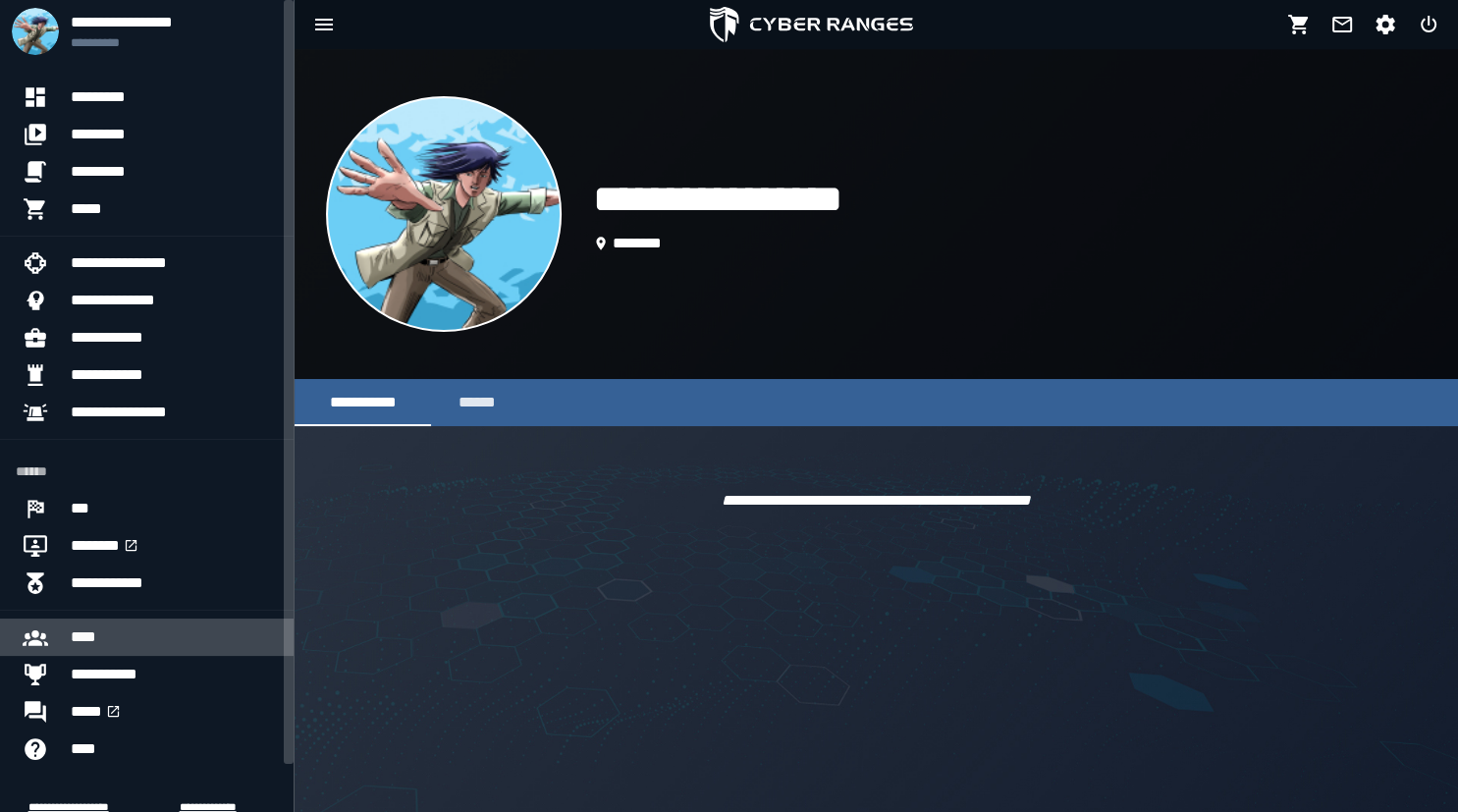 click on "****" at bounding box center [174, 637] 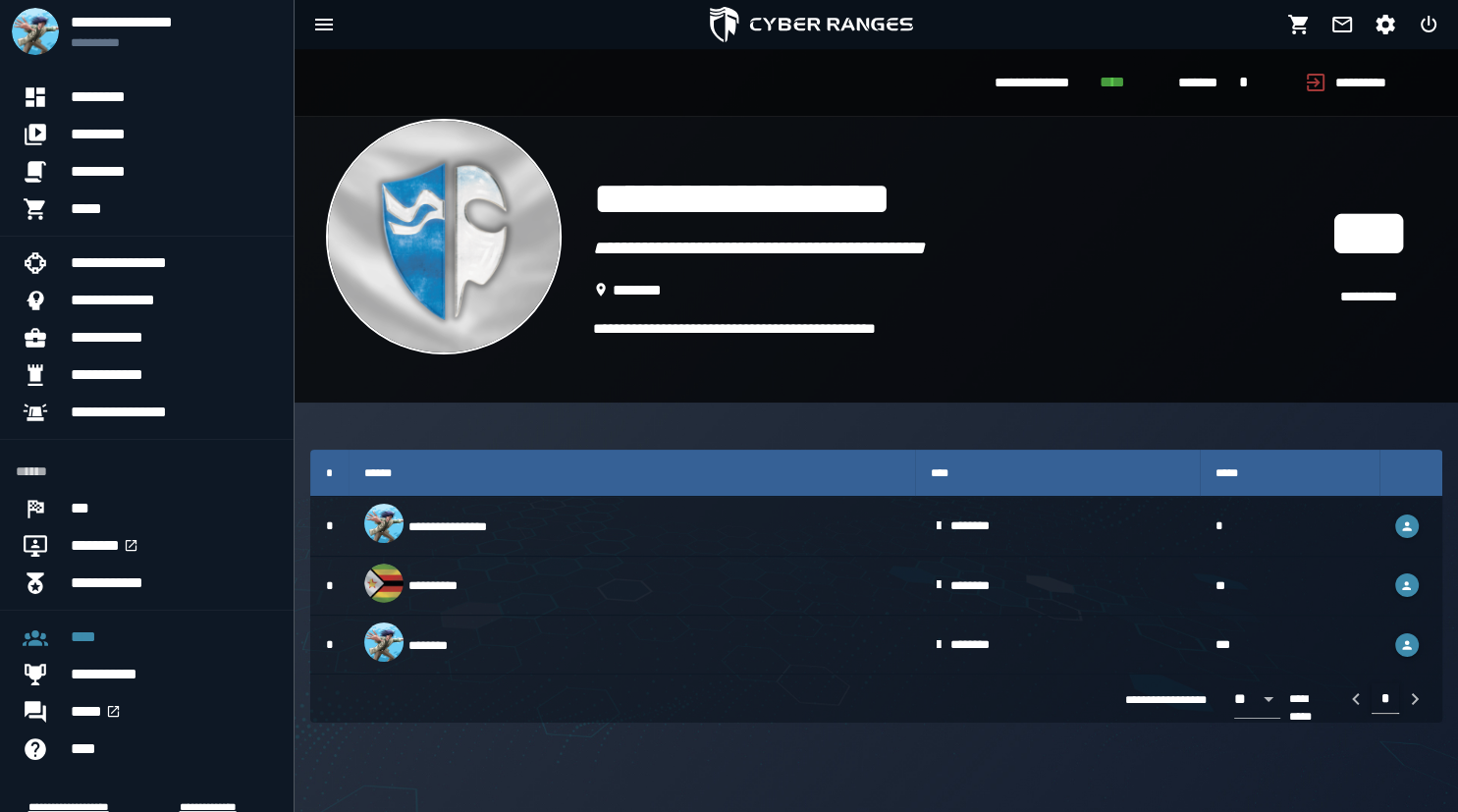click on "****" at bounding box center [1112, 82] 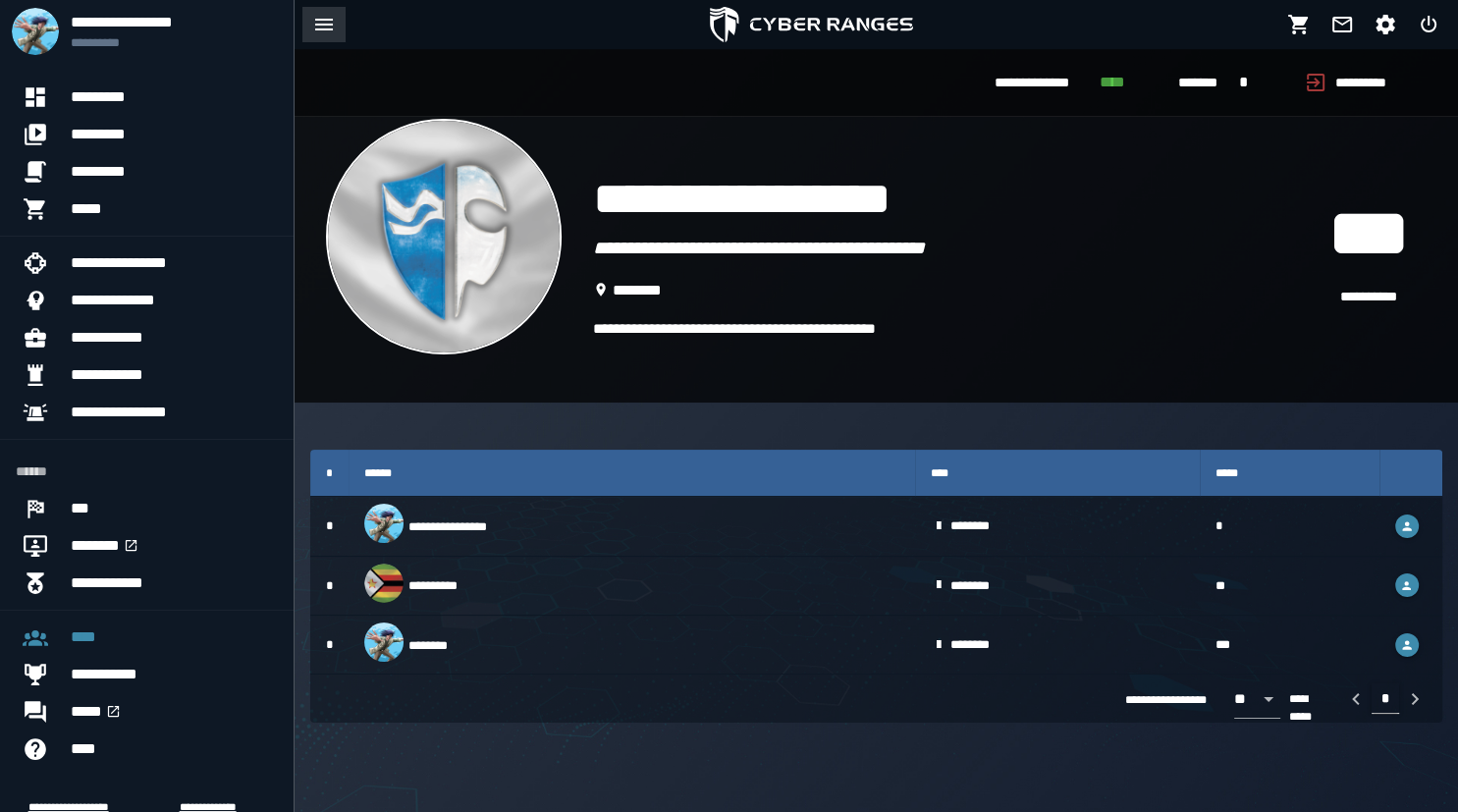 click 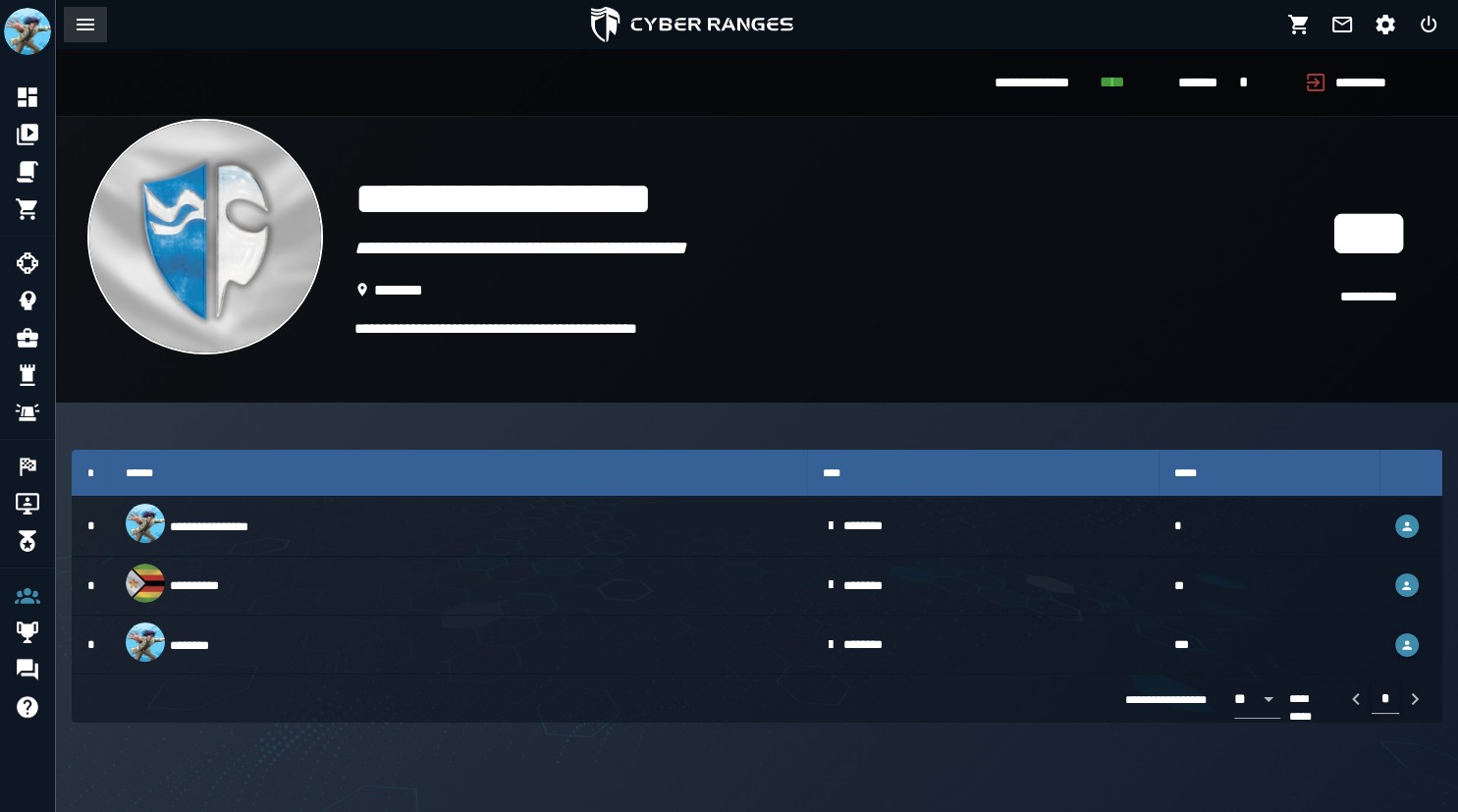 click 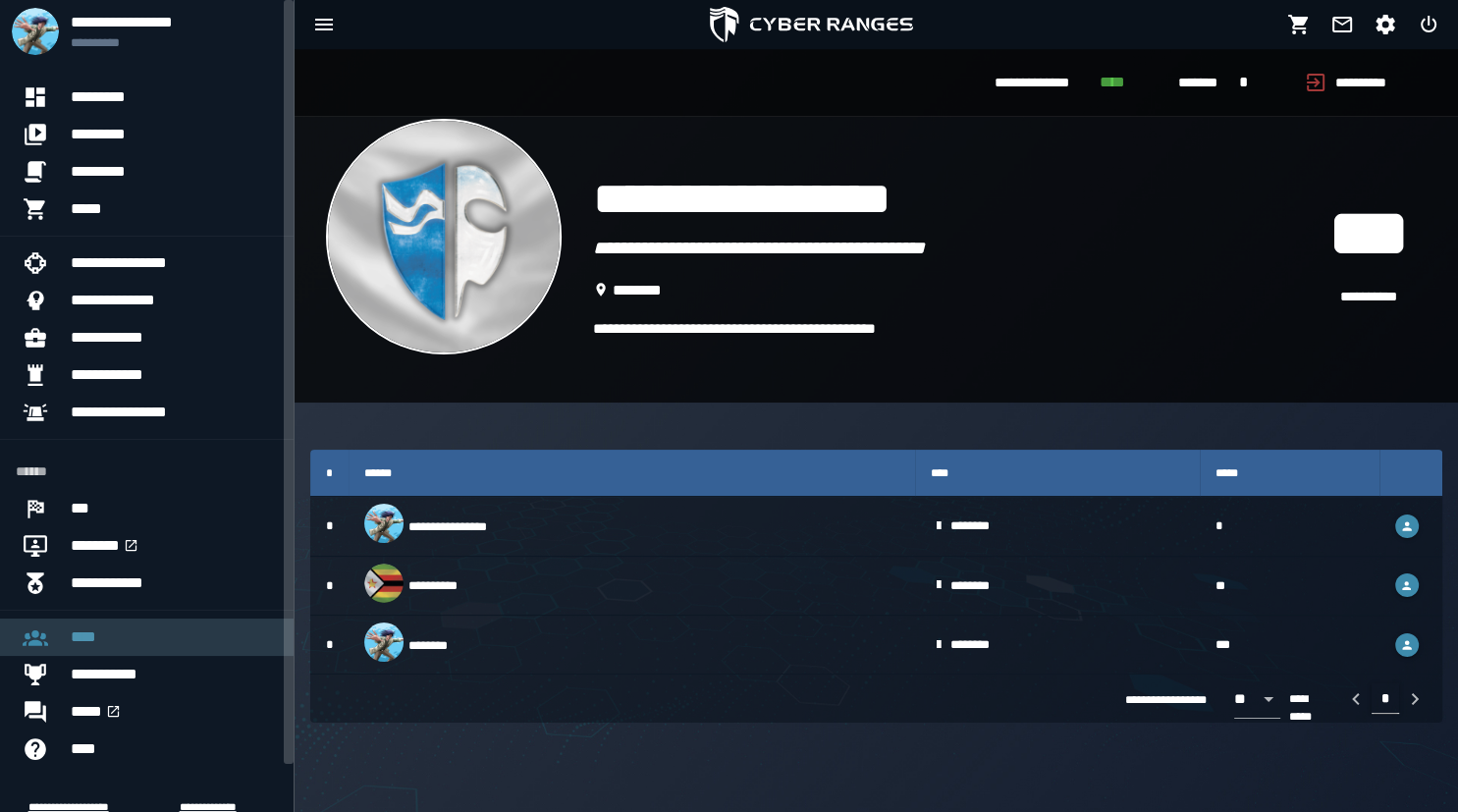 click on "****" at bounding box center [174, 637] 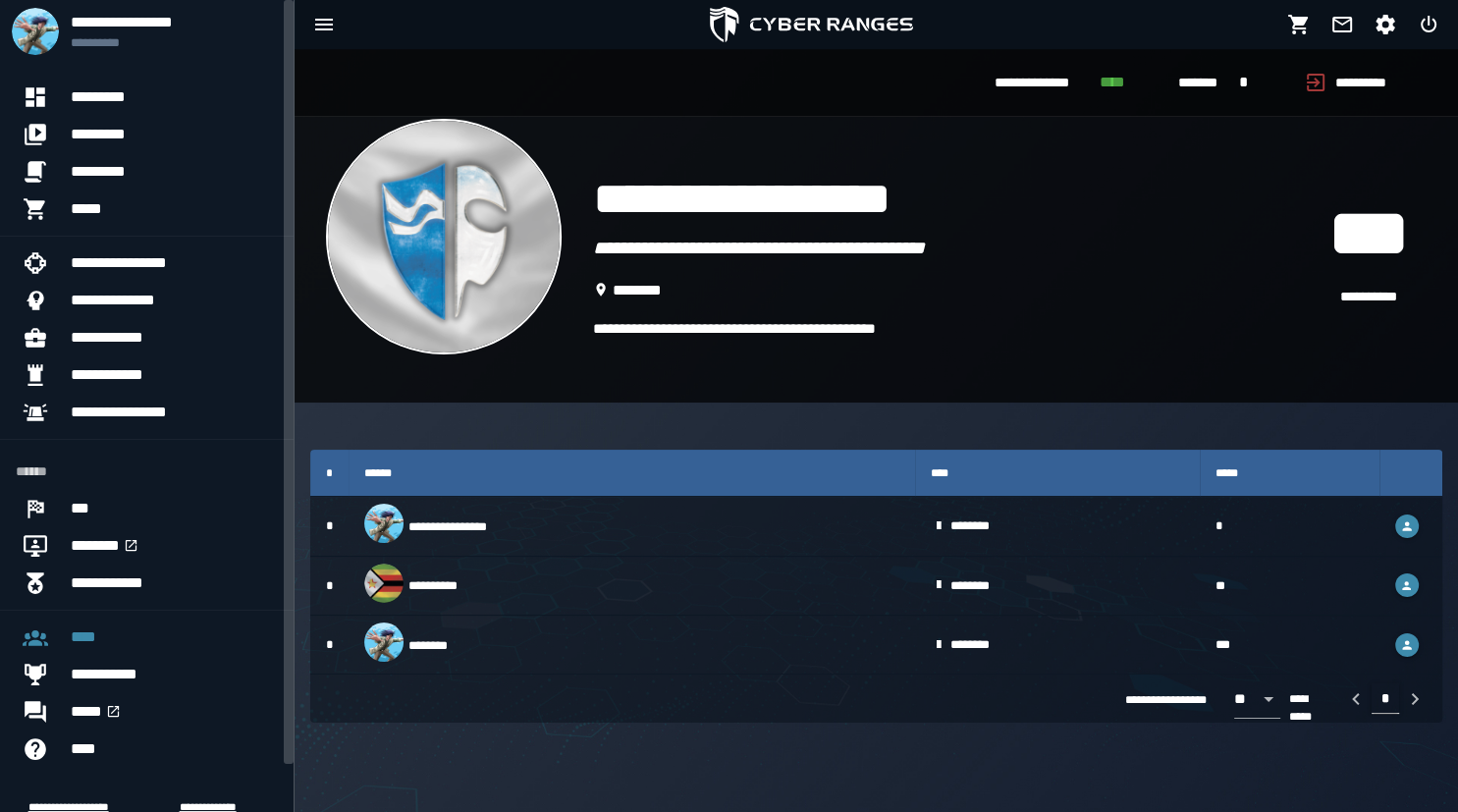 scroll, scrollTop: 51, scrollLeft: 0, axis: vertical 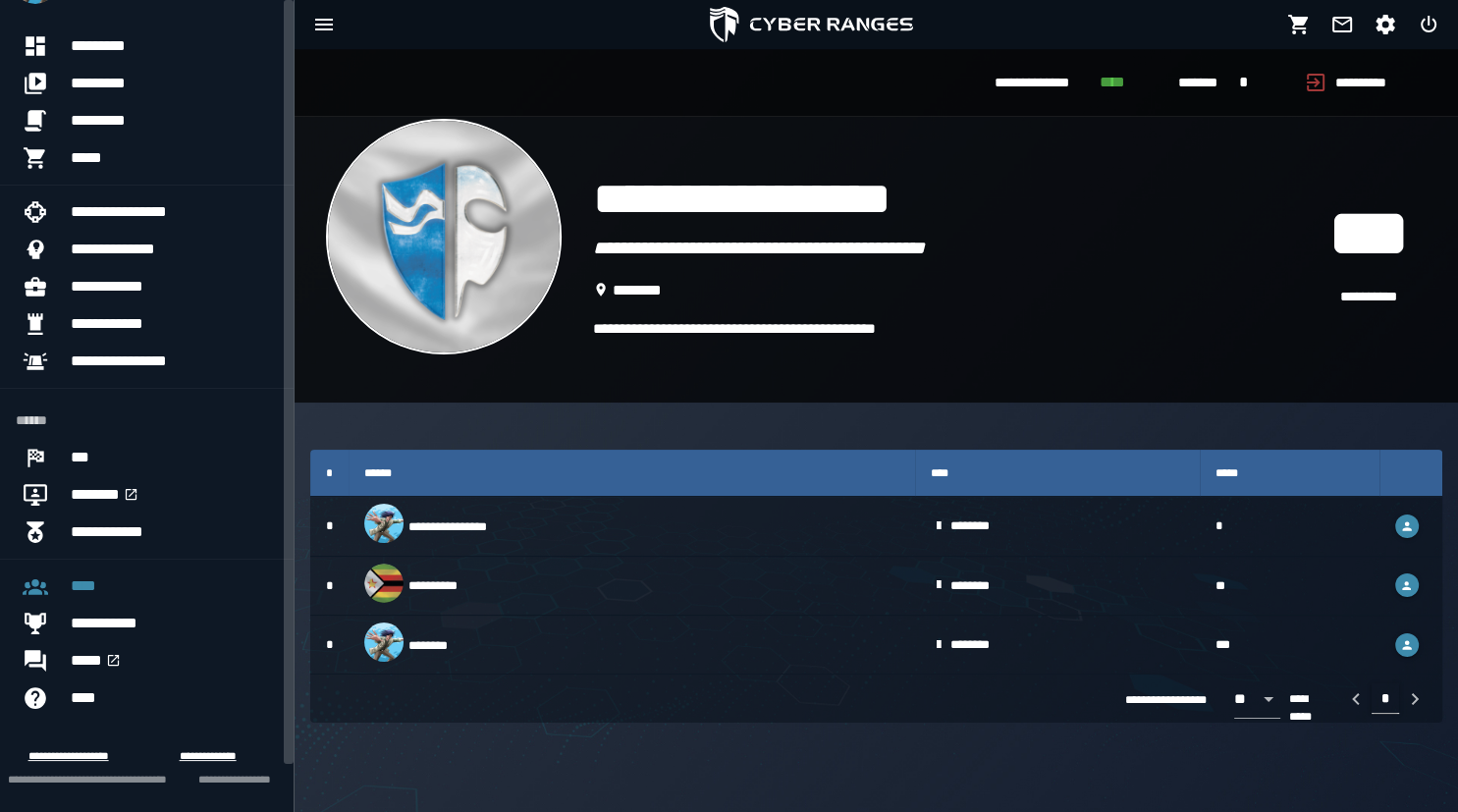 click on "**********" 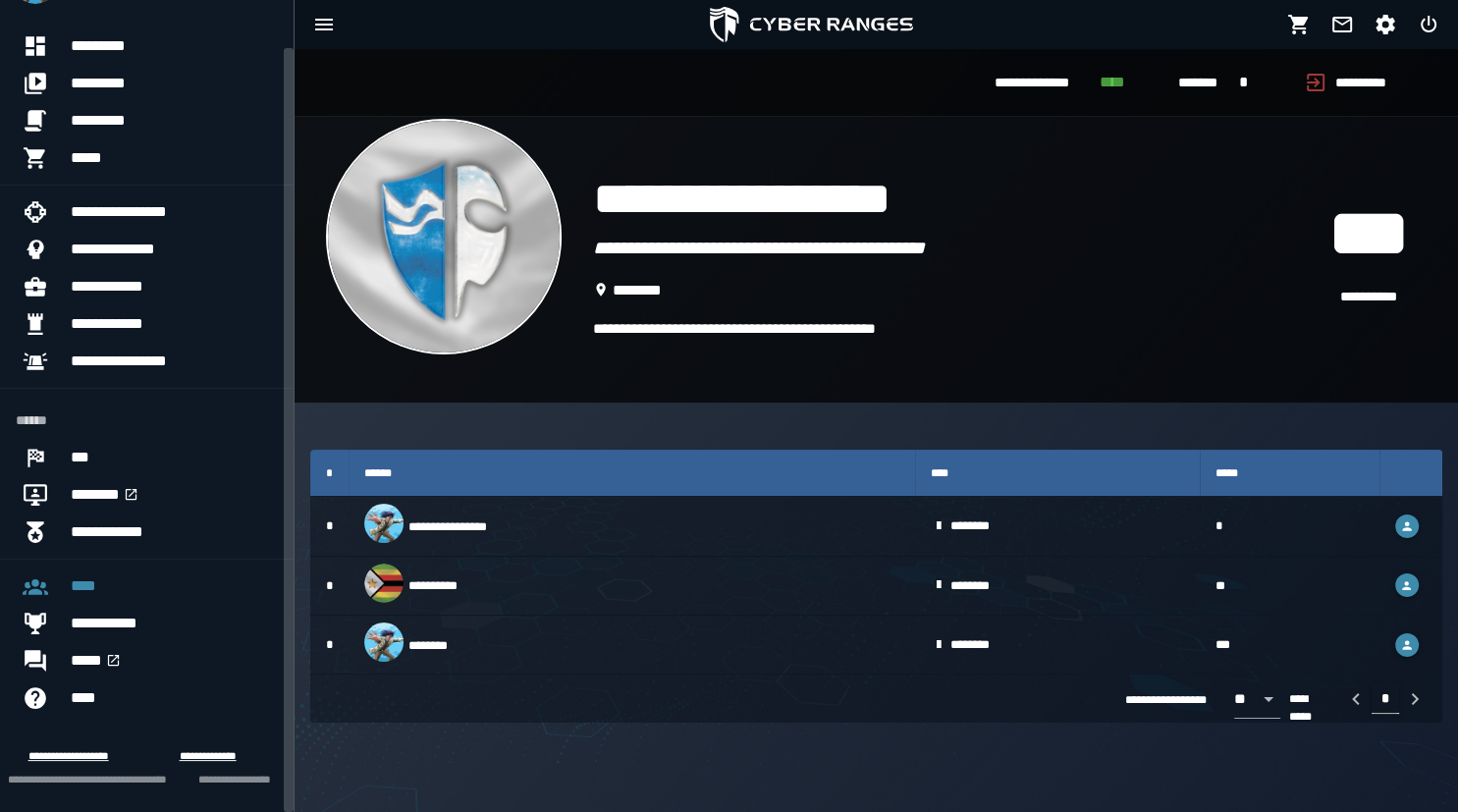 click 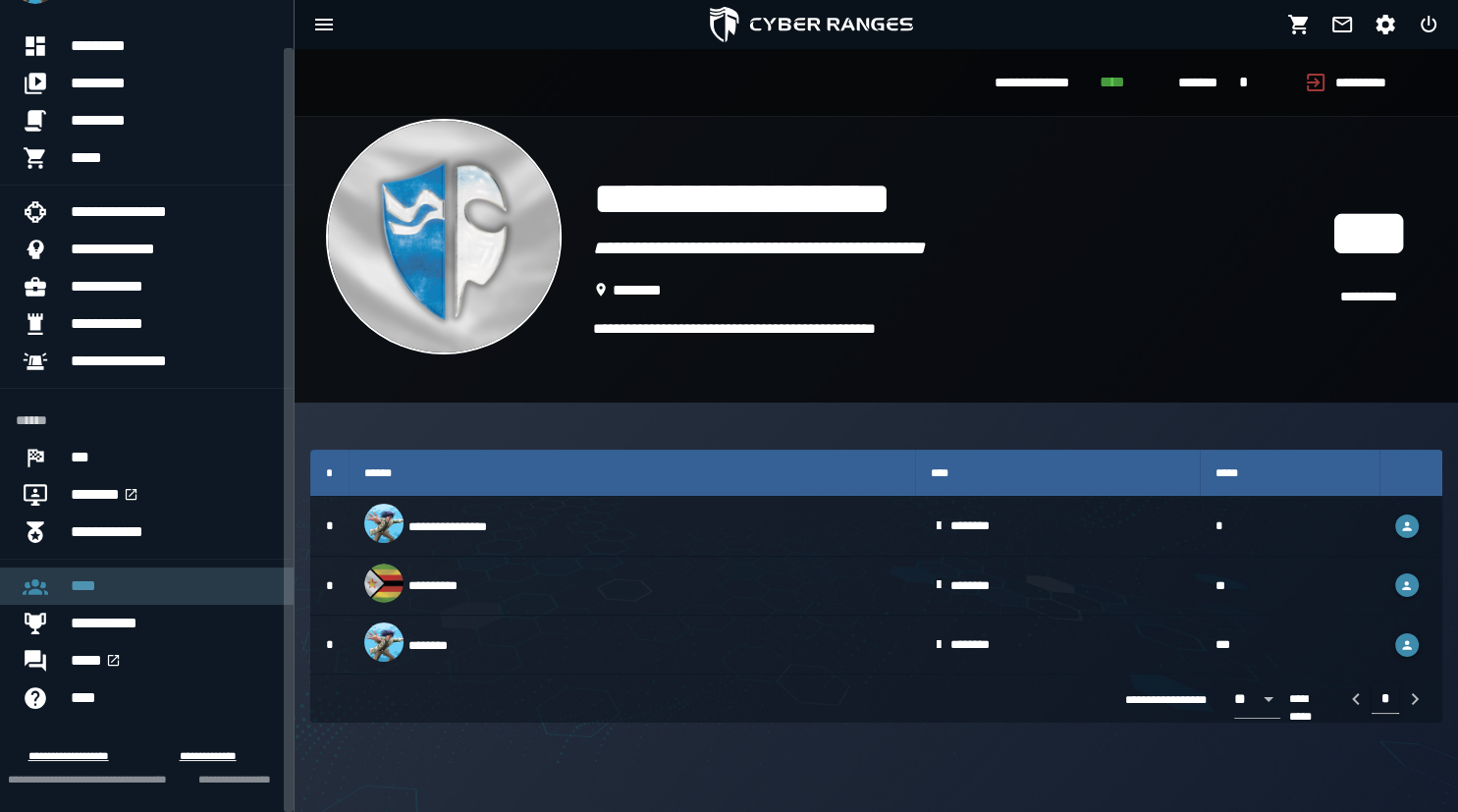 click on "****" at bounding box center (174, 586) 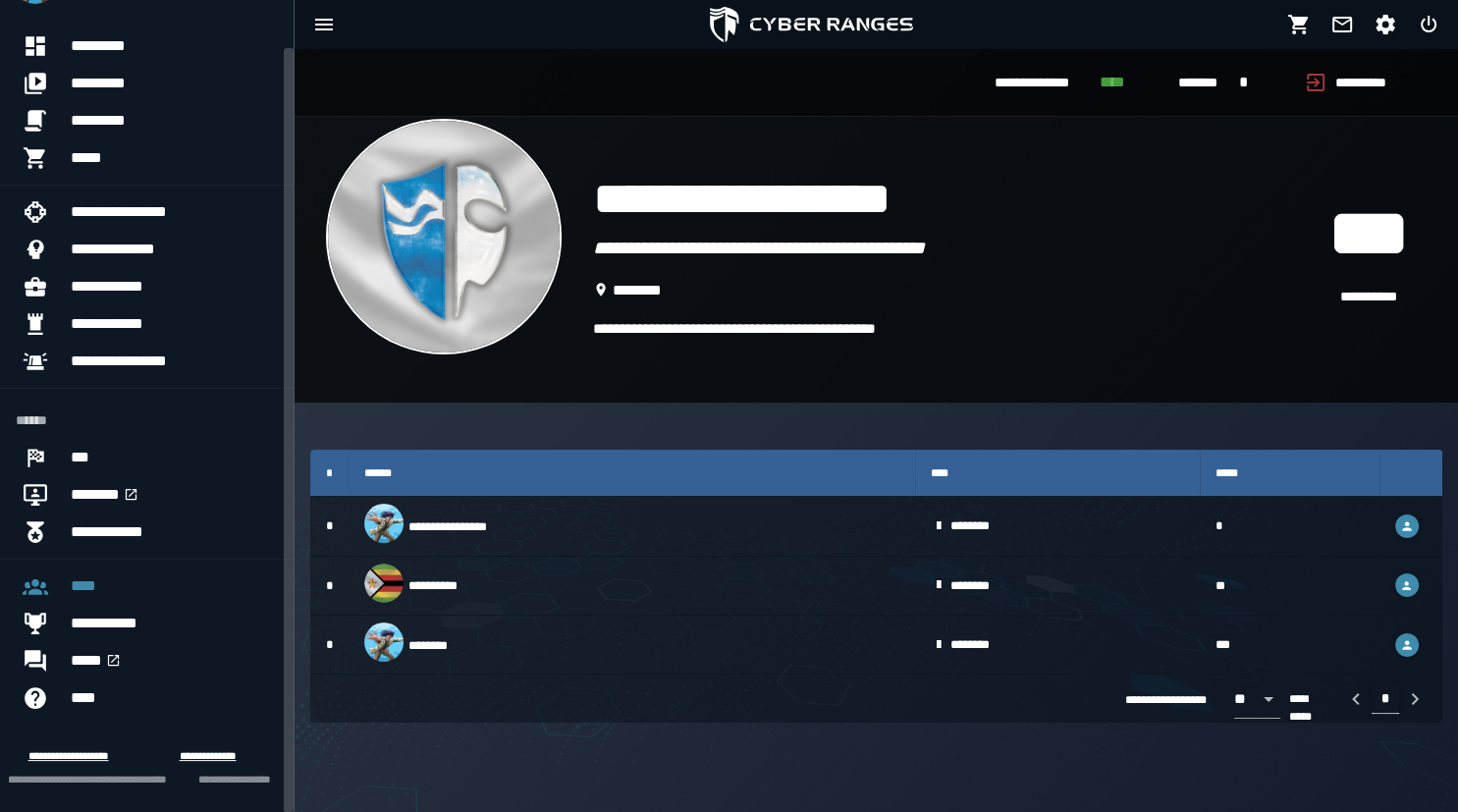 scroll, scrollTop: 0, scrollLeft: 0, axis: both 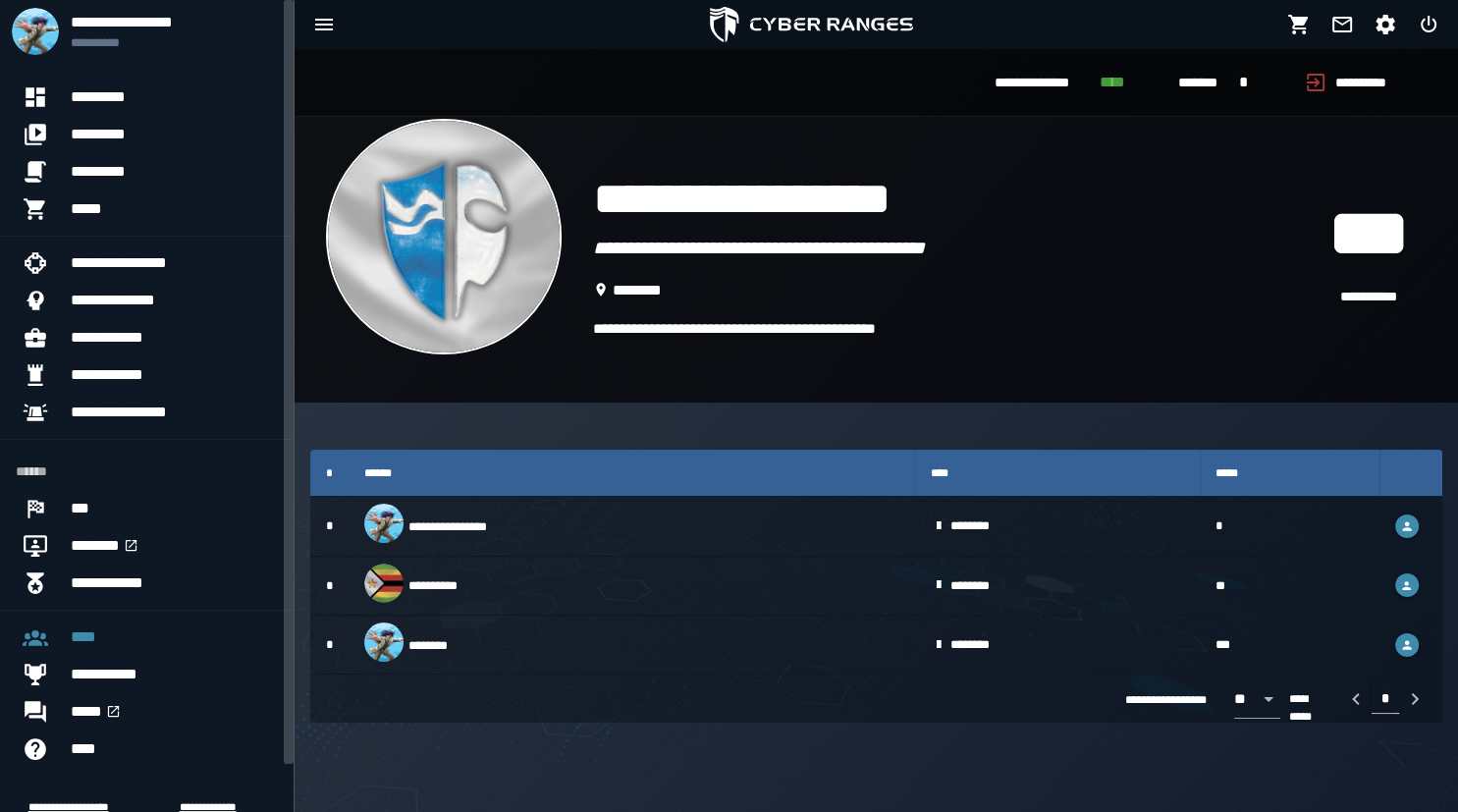 drag, startPoint x: 285, startPoint y: 487, endPoint x: 314, endPoint y: 239, distance: 249.68981 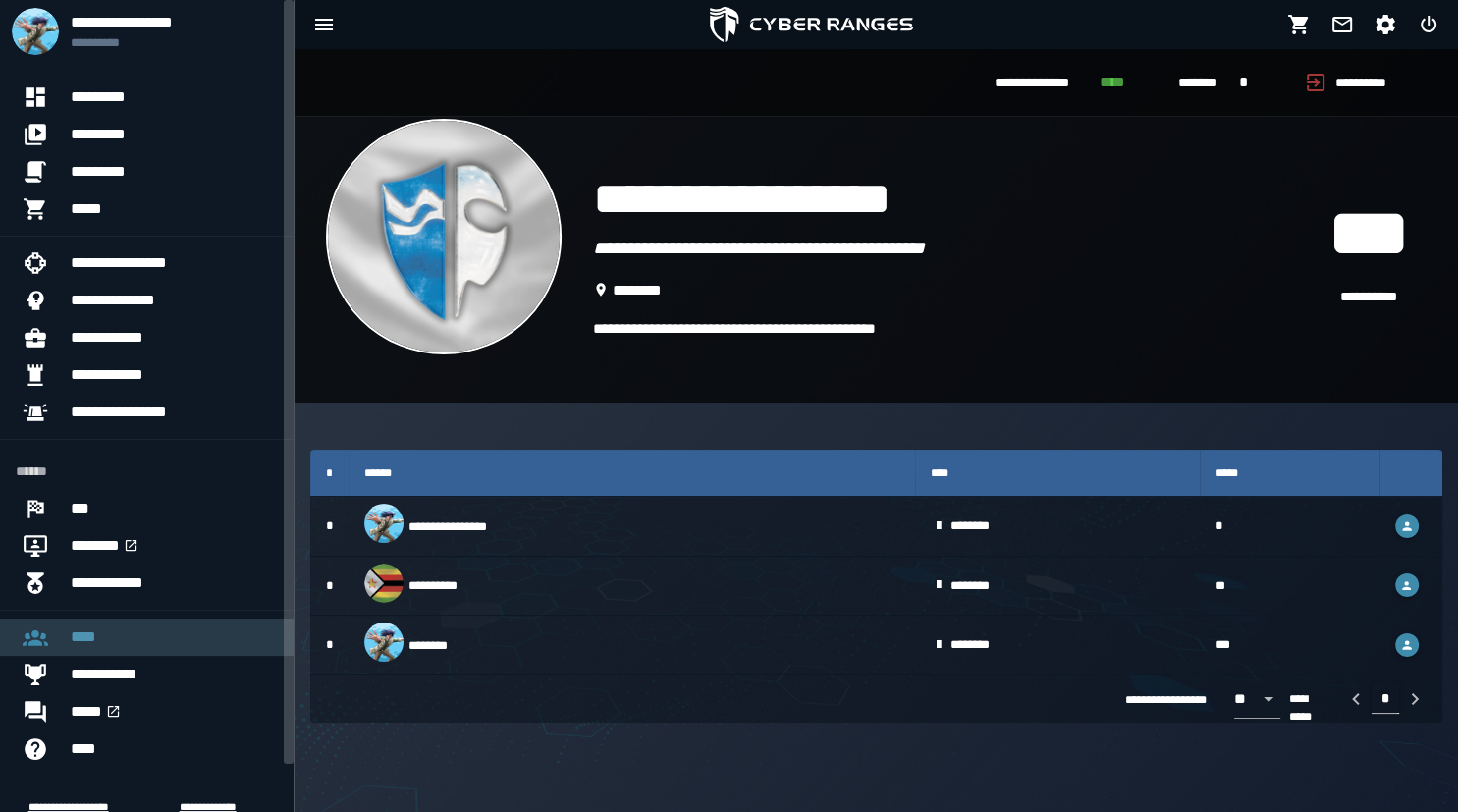 click on "****" at bounding box center [174, 637] 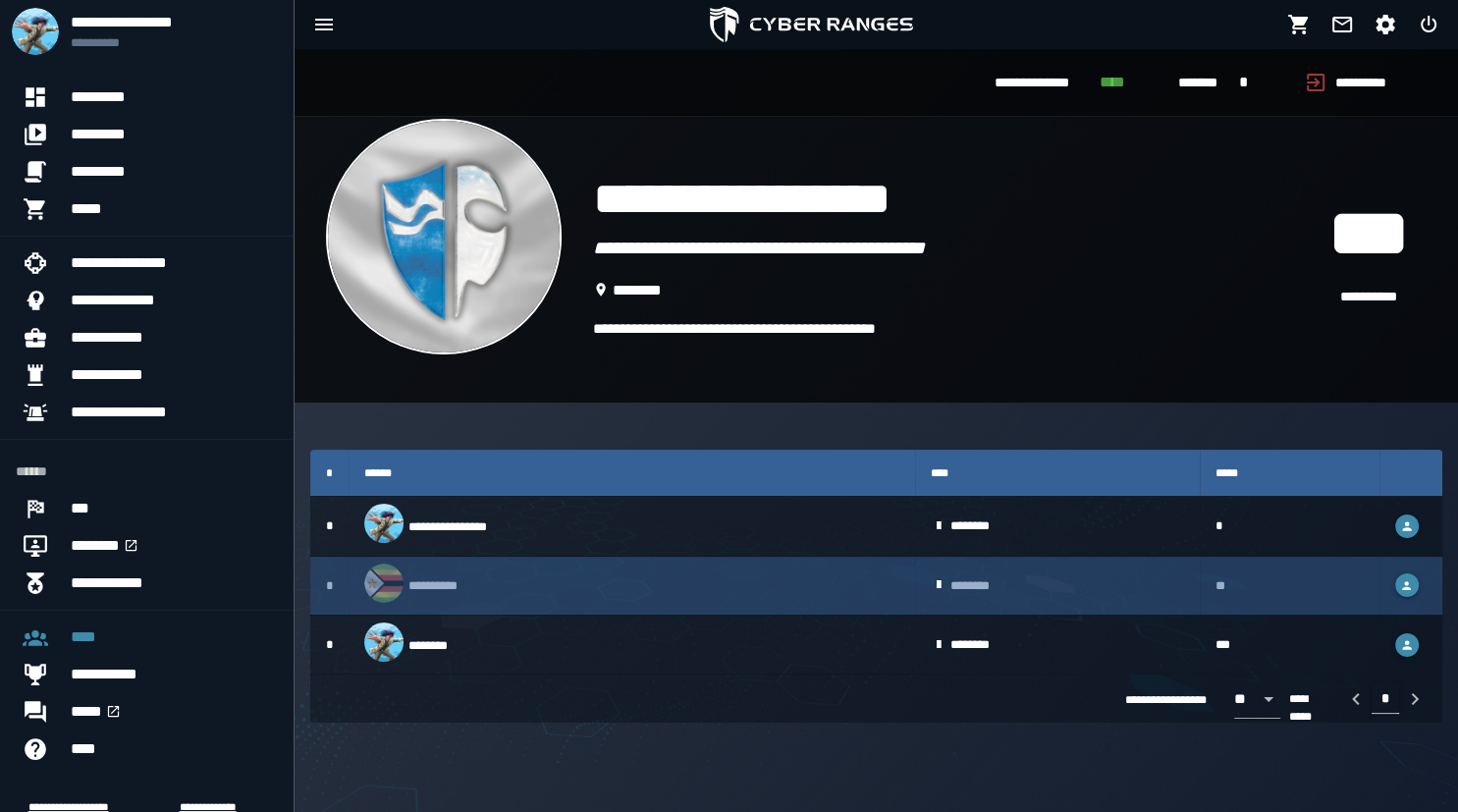 click on "**********" at bounding box center (631, 585) 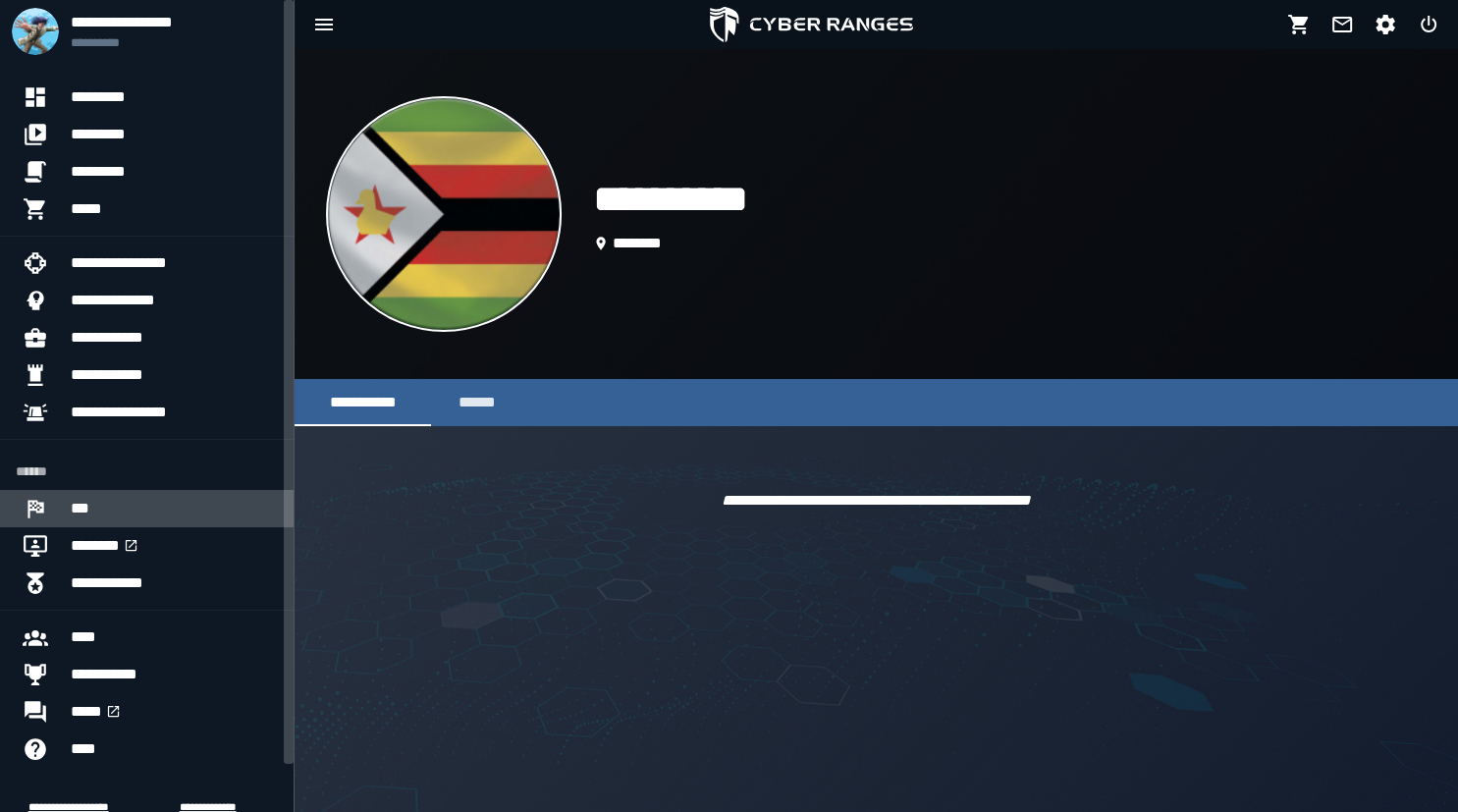 click on "***" at bounding box center (174, 509) 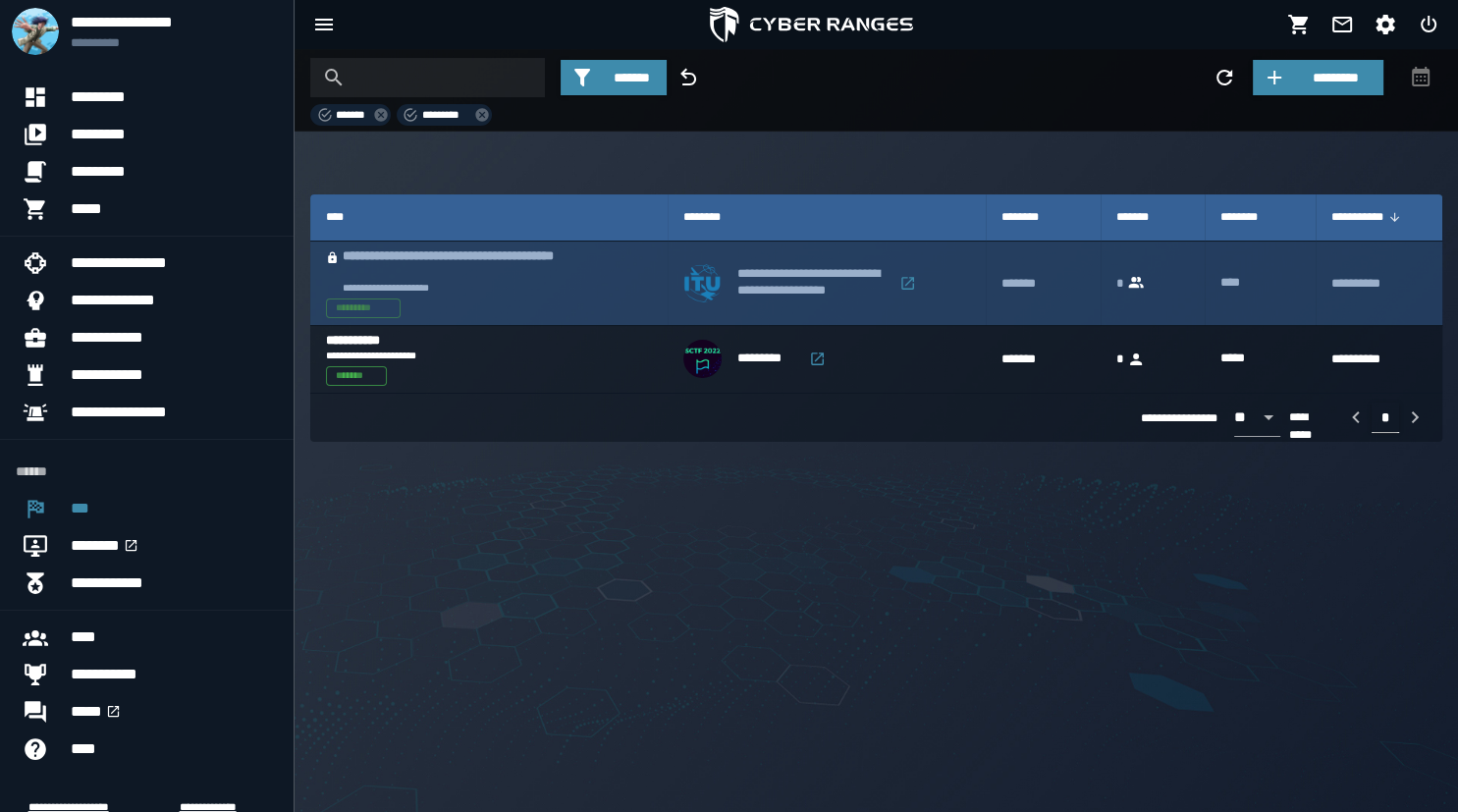 click on "**********" at bounding box center [470, 265] 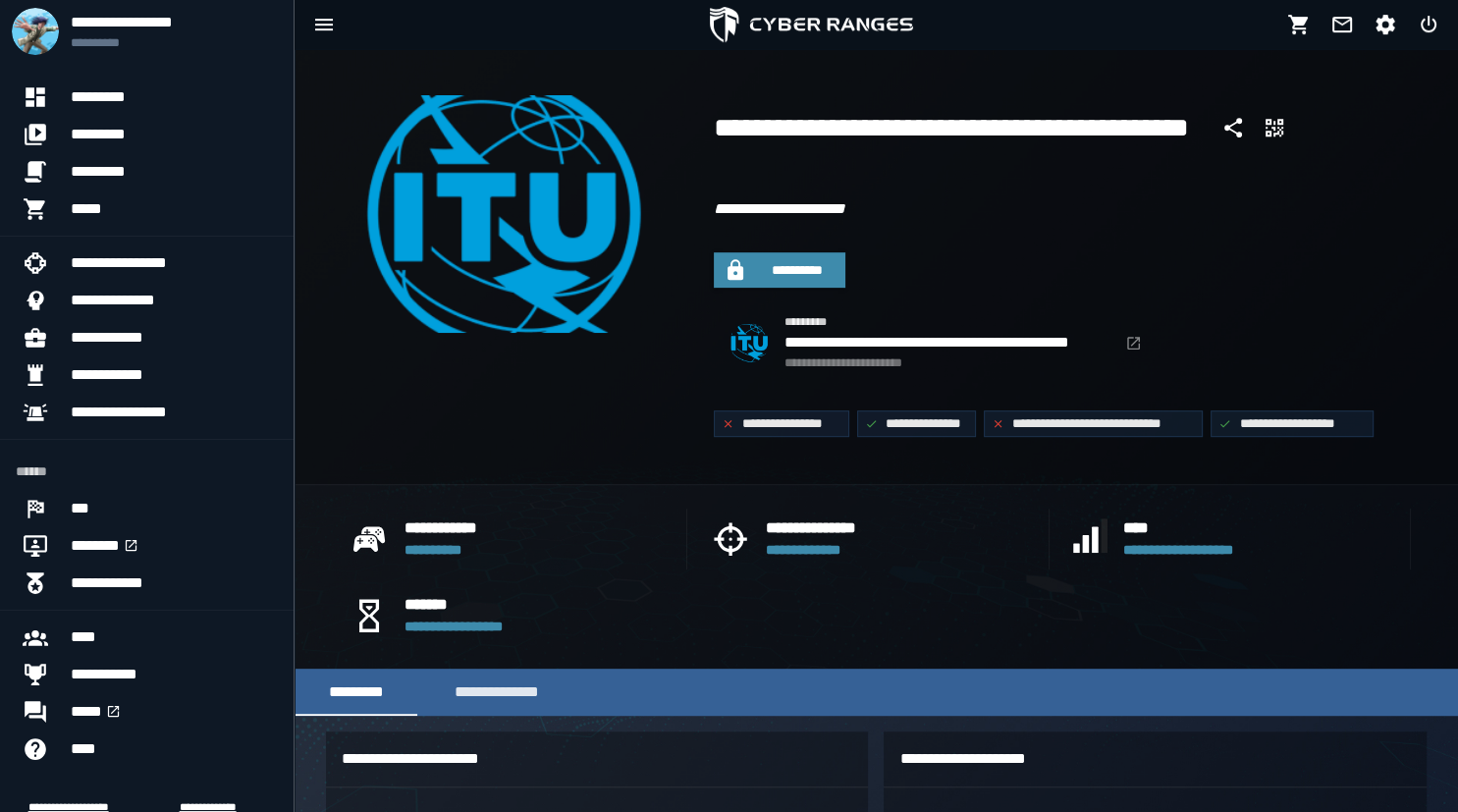 scroll, scrollTop: 41, scrollLeft: 0, axis: vertical 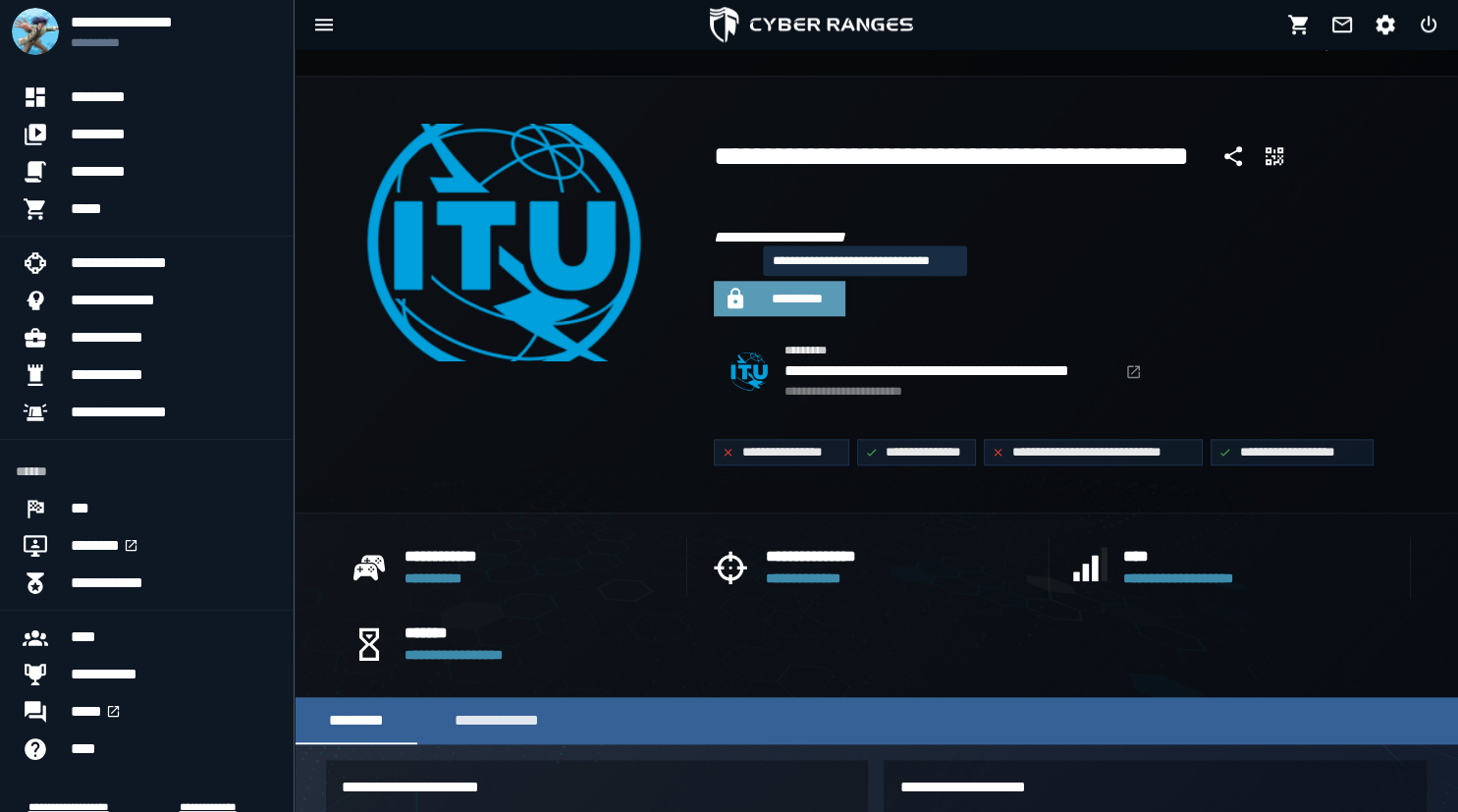click on "**********" at bounding box center (797, 298) 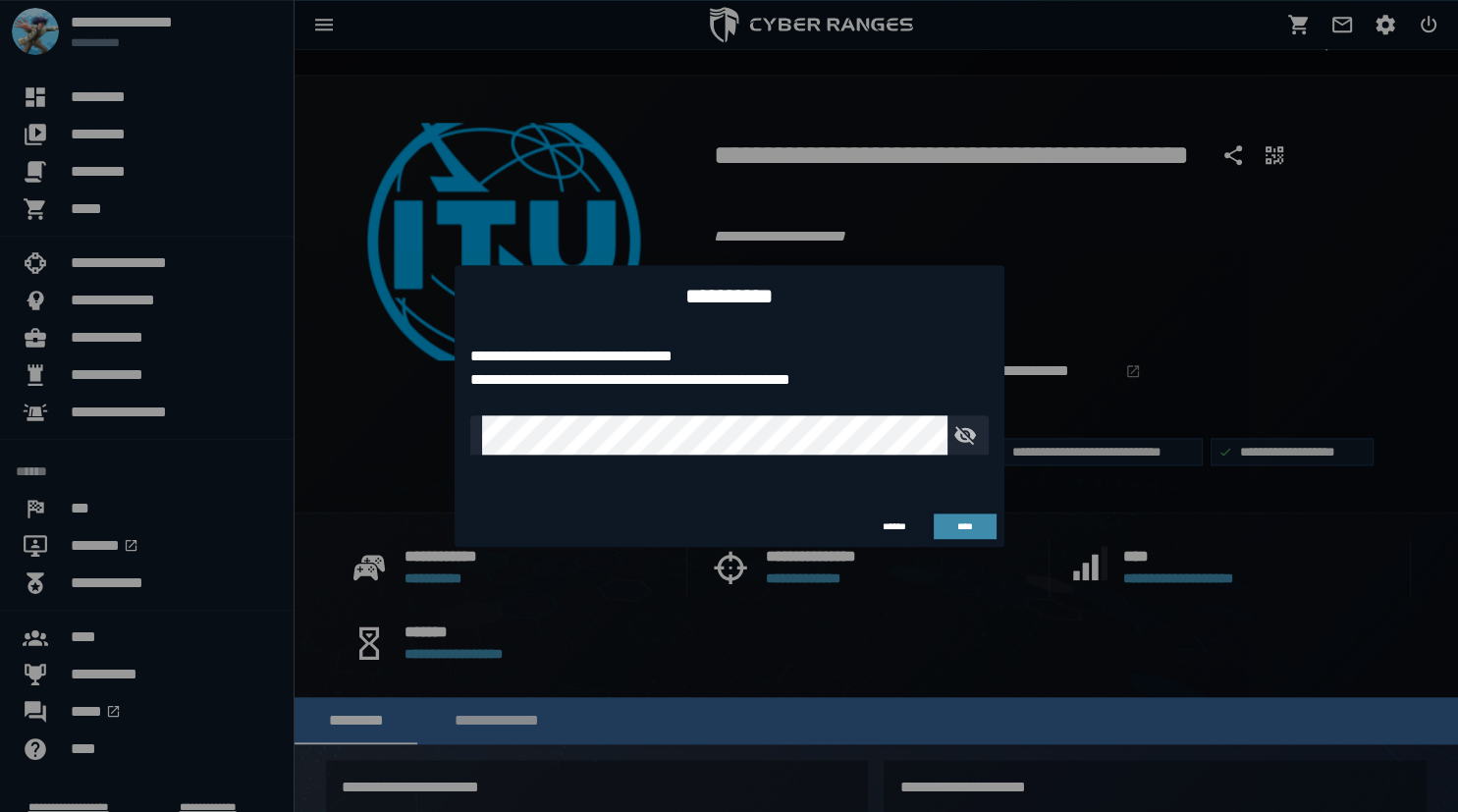 scroll, scrollTop: 0, scrollLeft: 0, axis: both 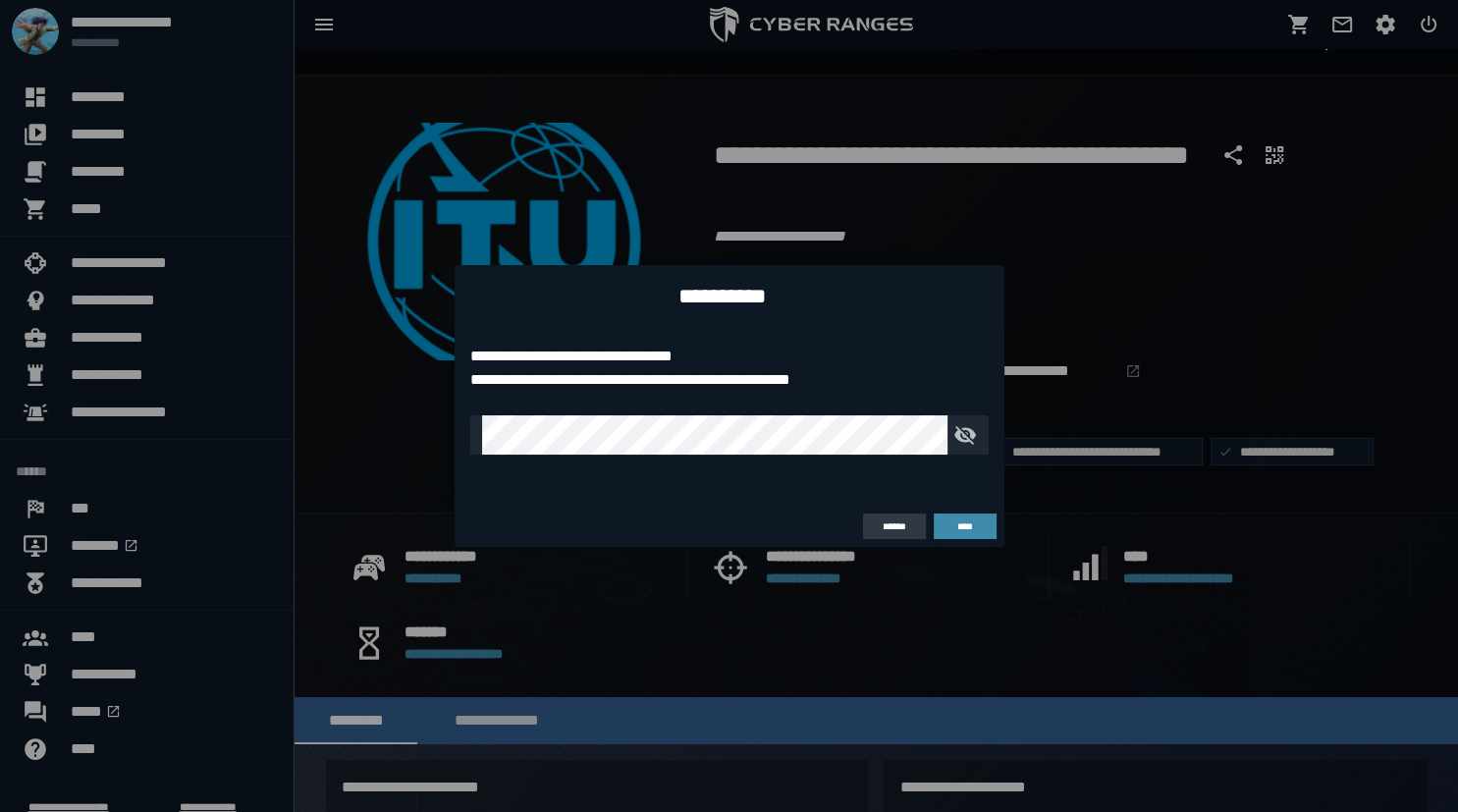 click on "******" at bounding box center (894, 526) 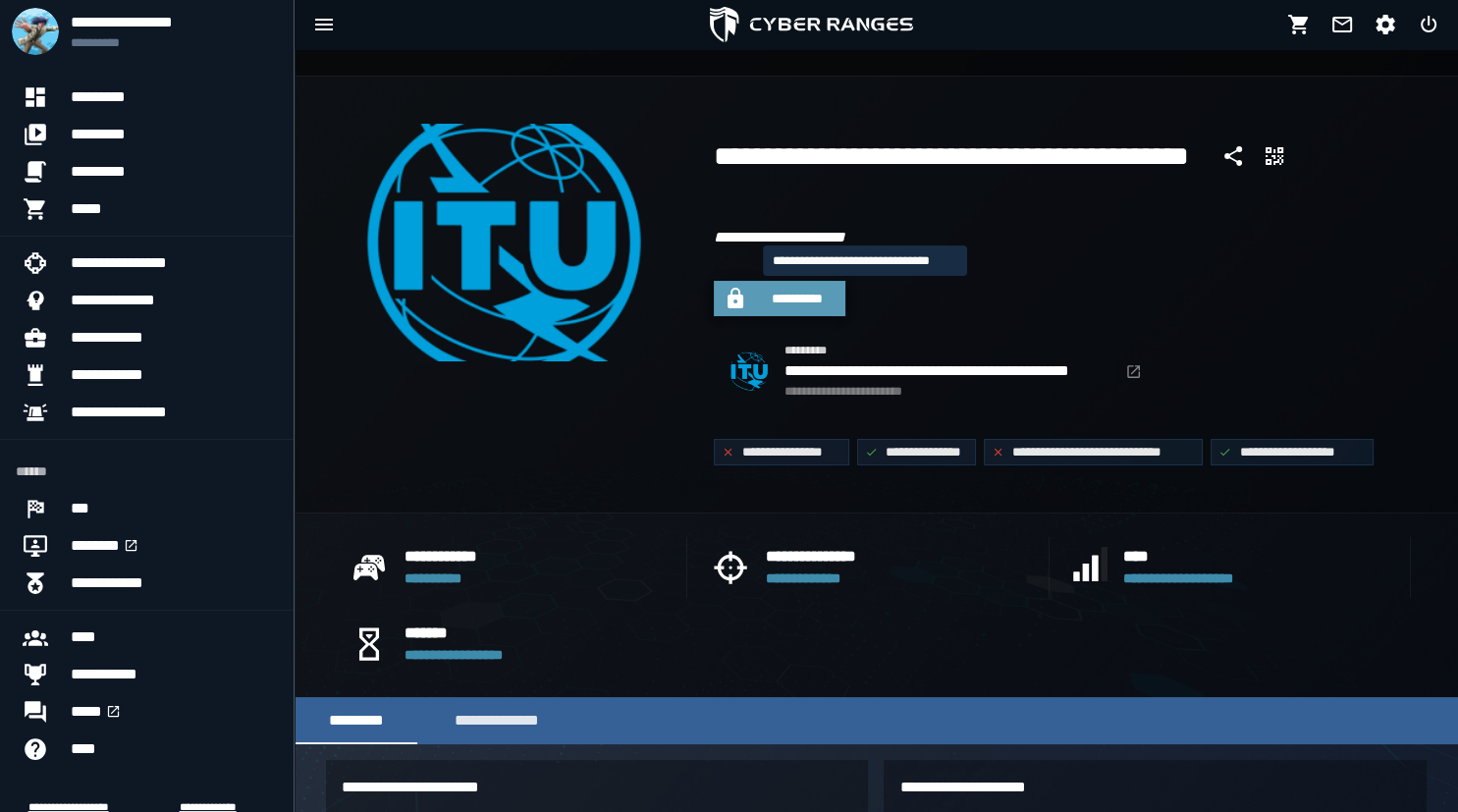click on "**********" at bounding box center (797, 298) 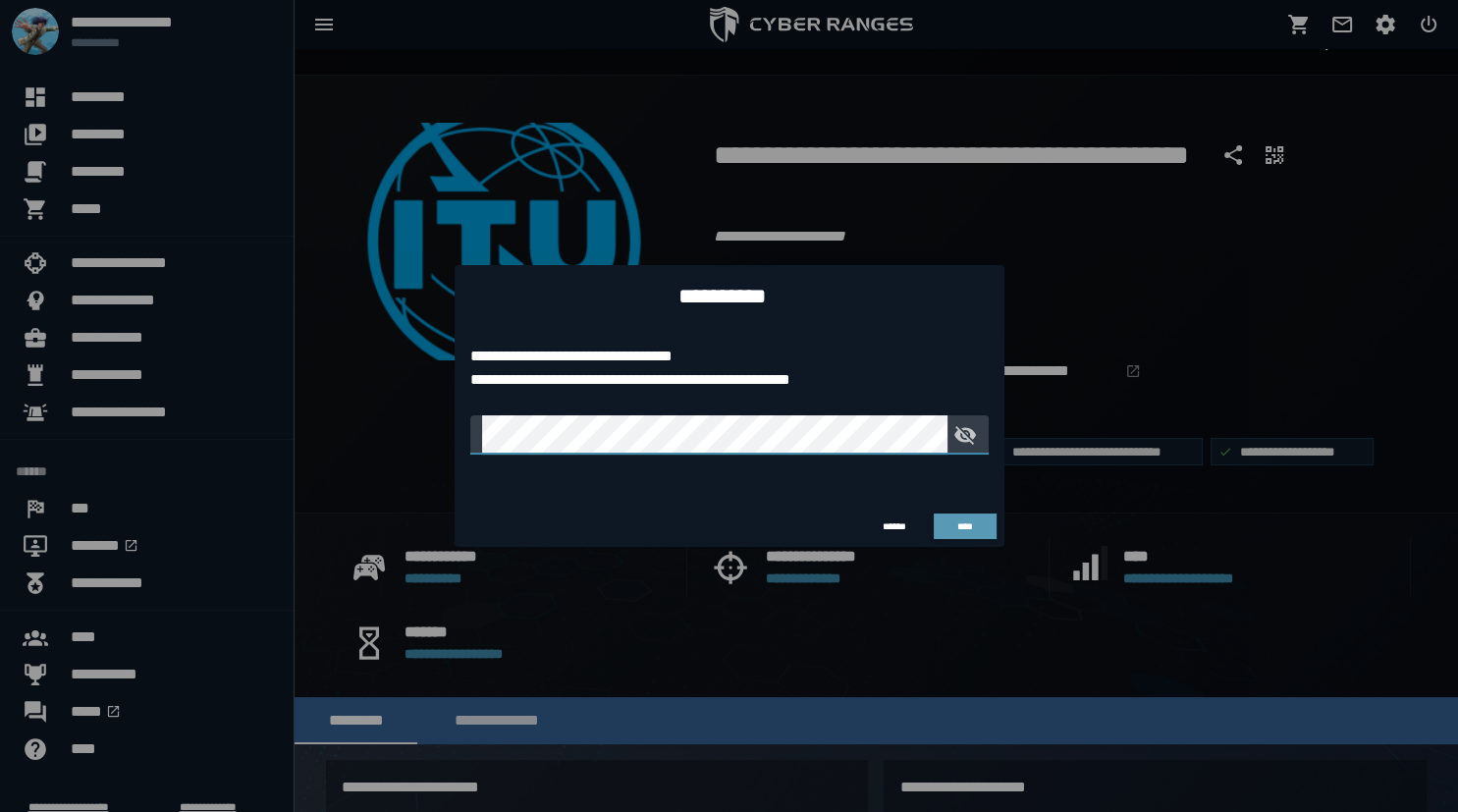 click on "****" at bounding box center (965, 526) 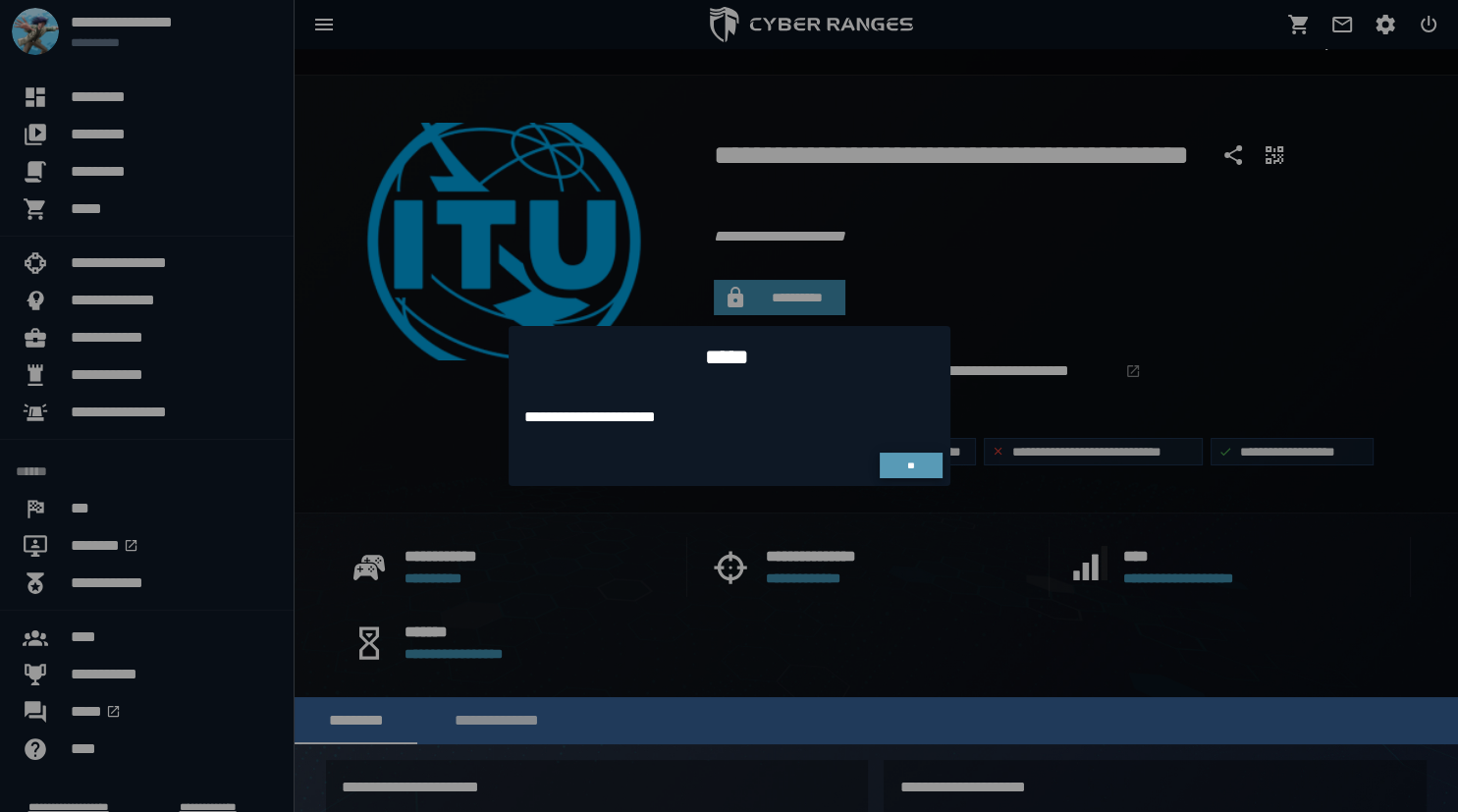 click on "**" at bounding box center (910, 465) 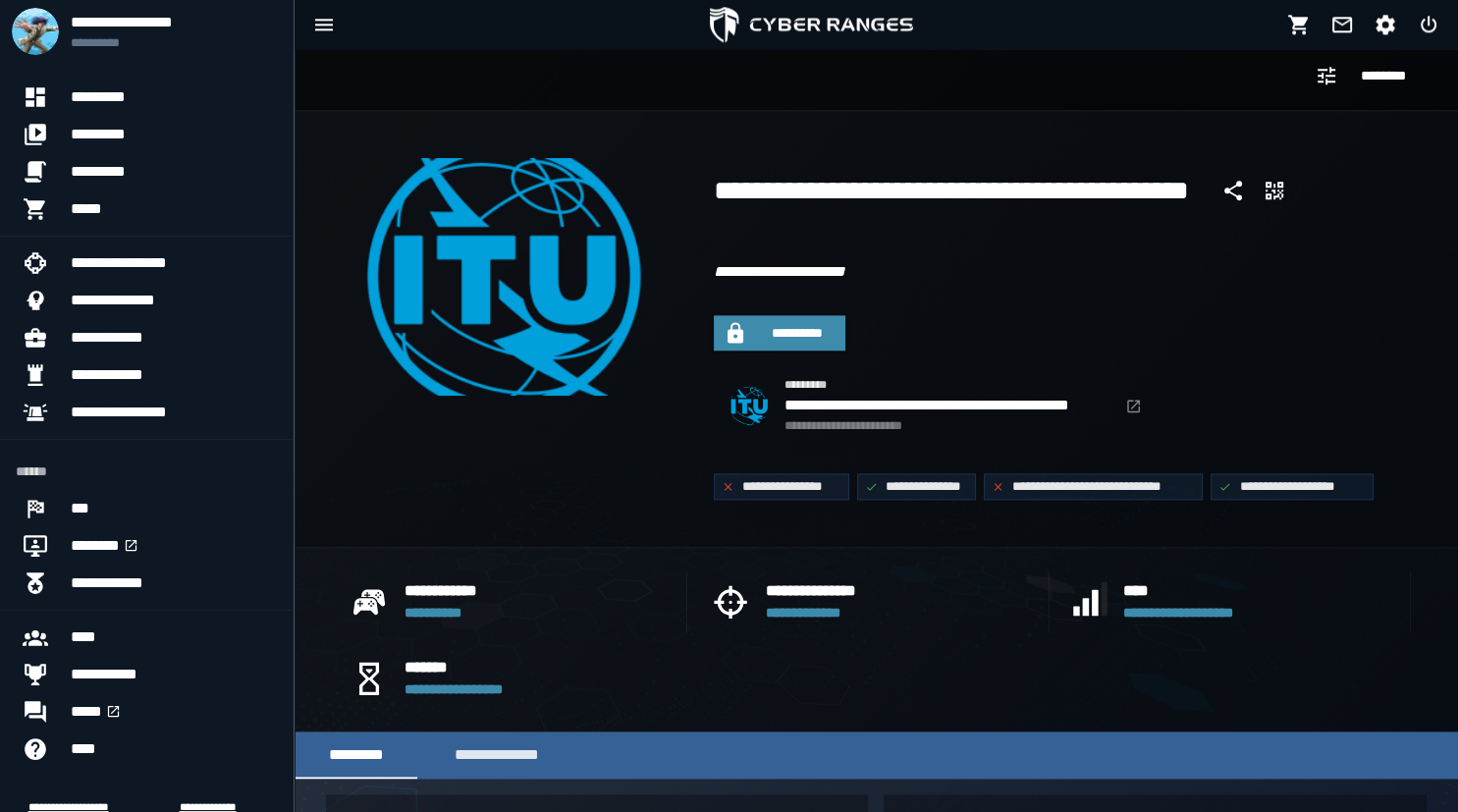 scroll, scrollTop: 0, scrollLeft: 0, axis: both 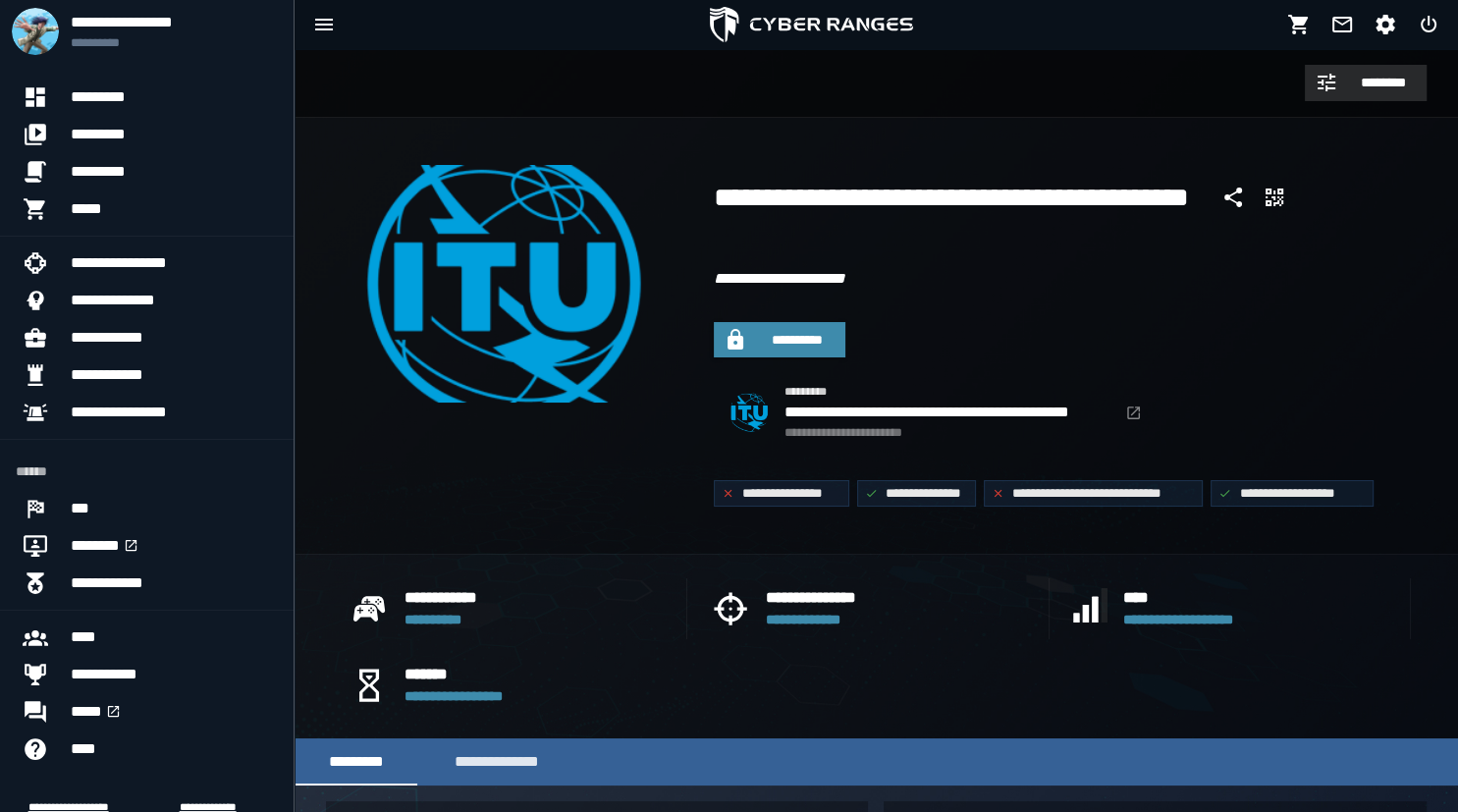 click on "********" at bounding box center [1382, 82] 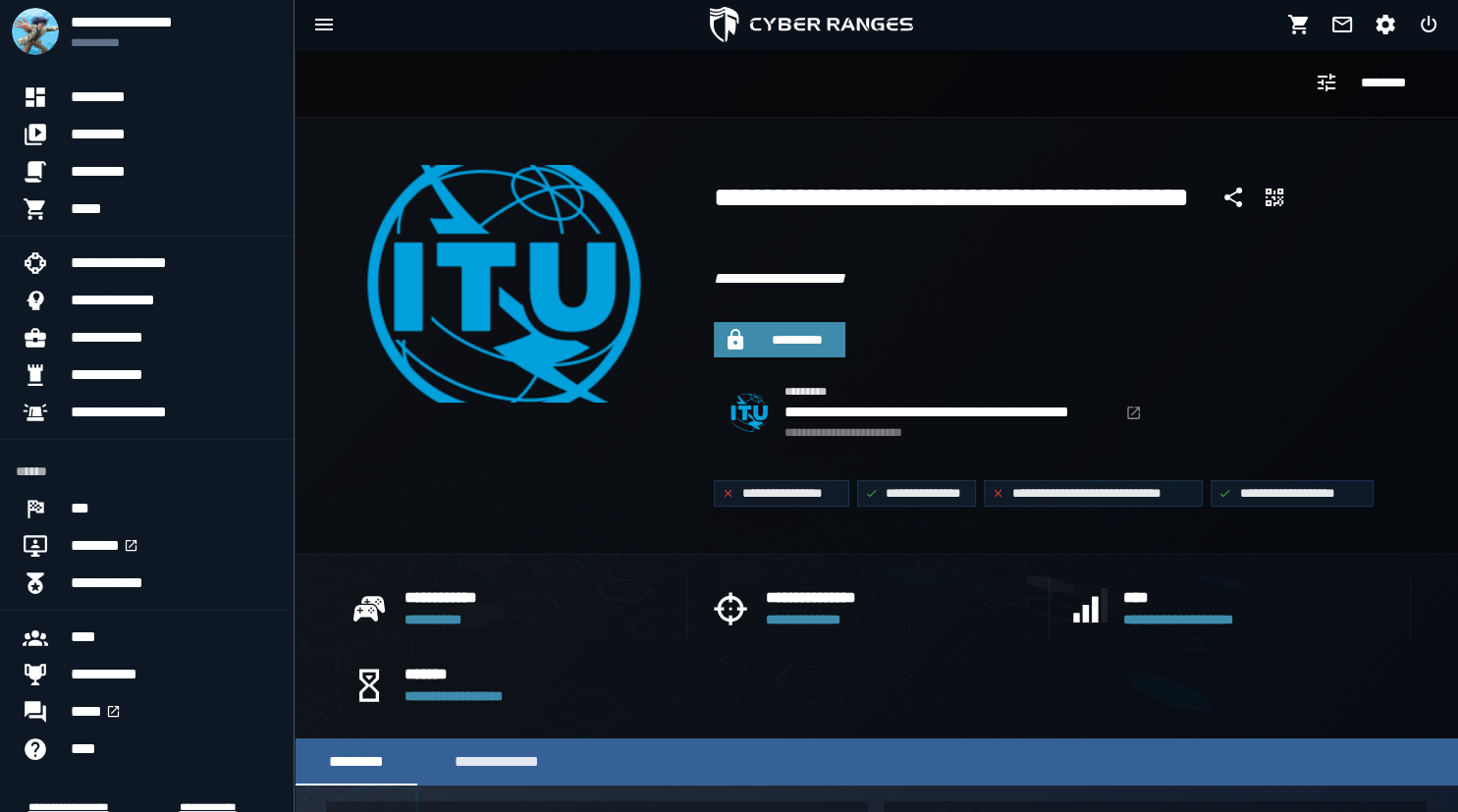 click at bounding box center (504, 284) 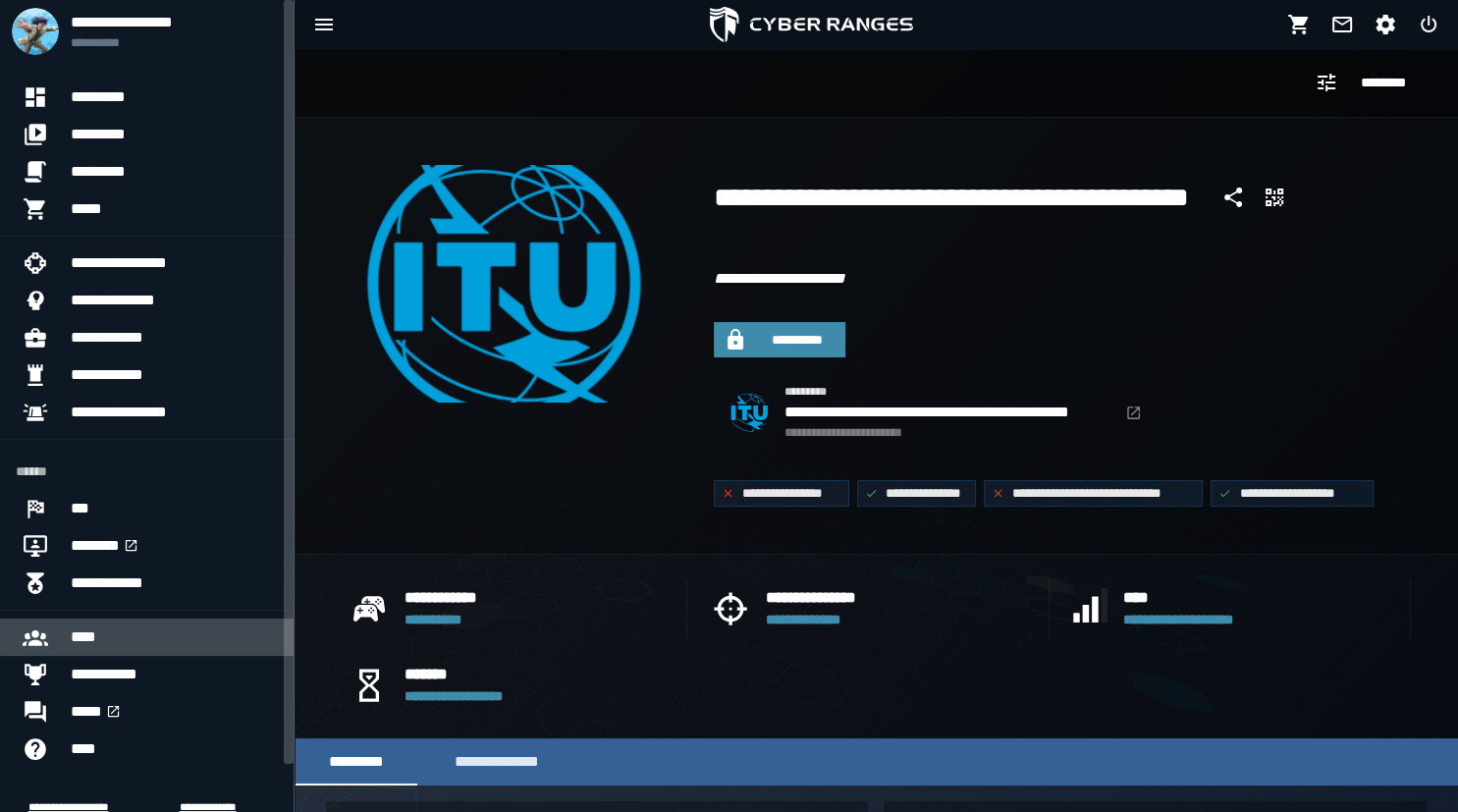 click on "****" at bounding box center (174, 637) 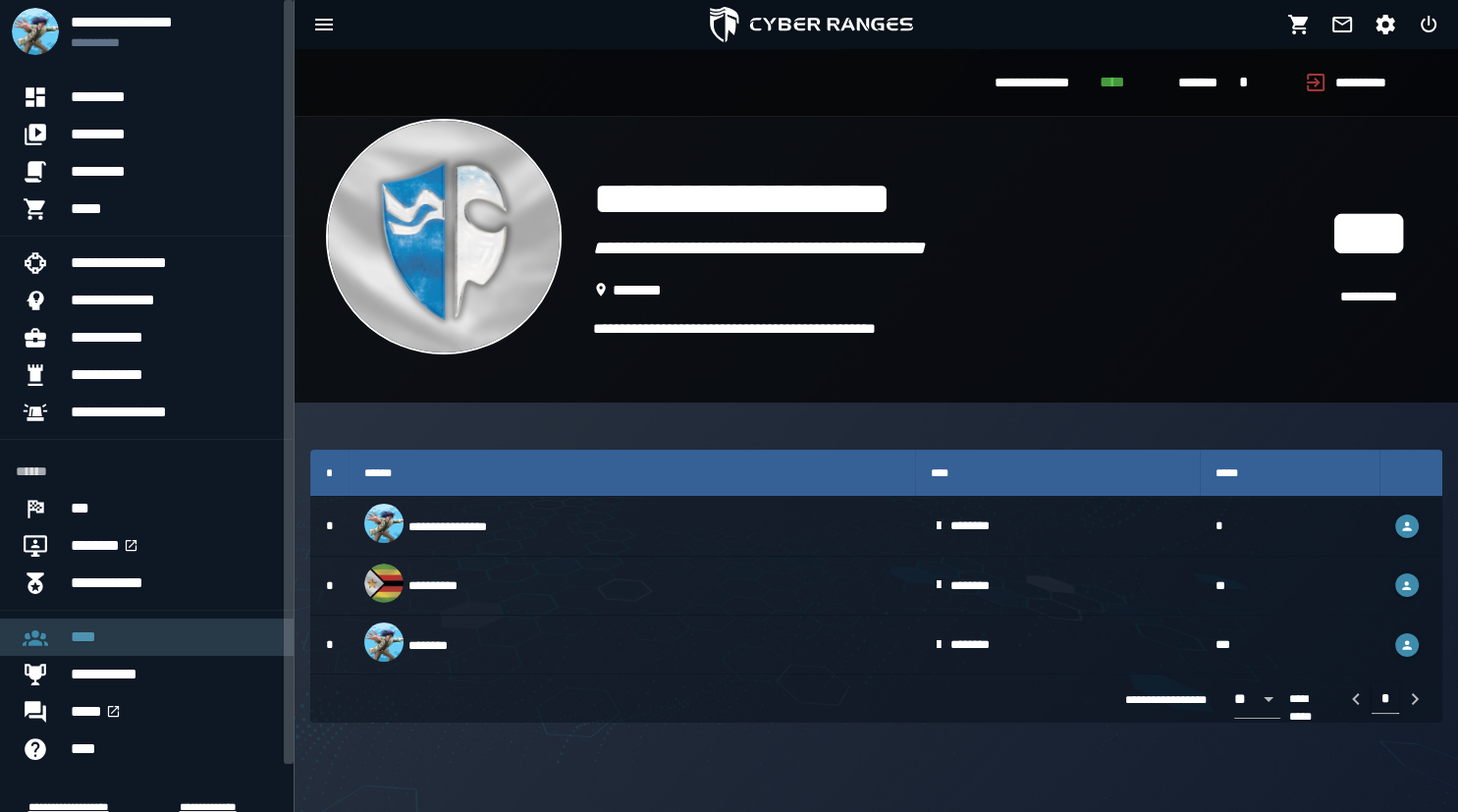 click on "****" 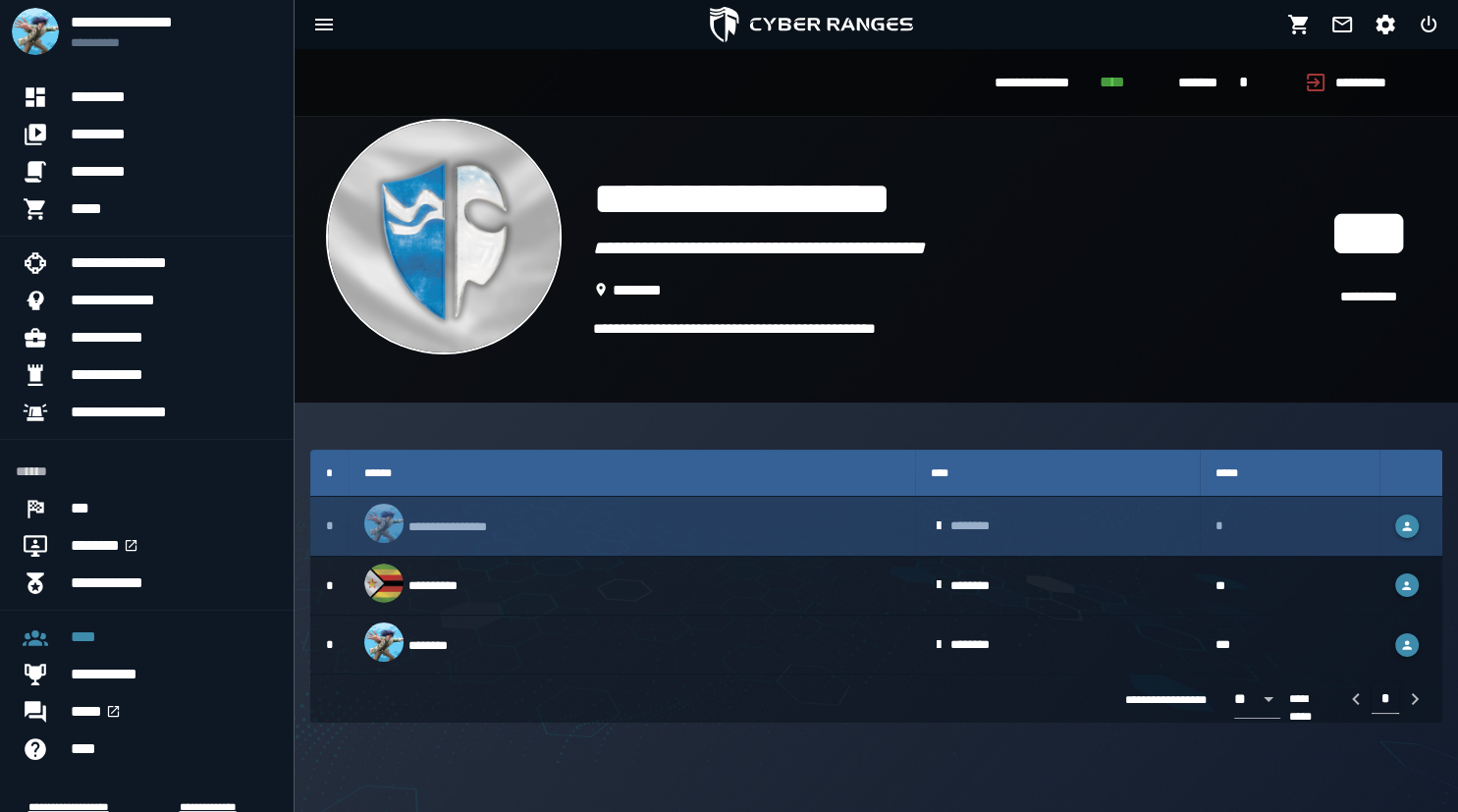 click on "**********" at bounding box center (631, 525) 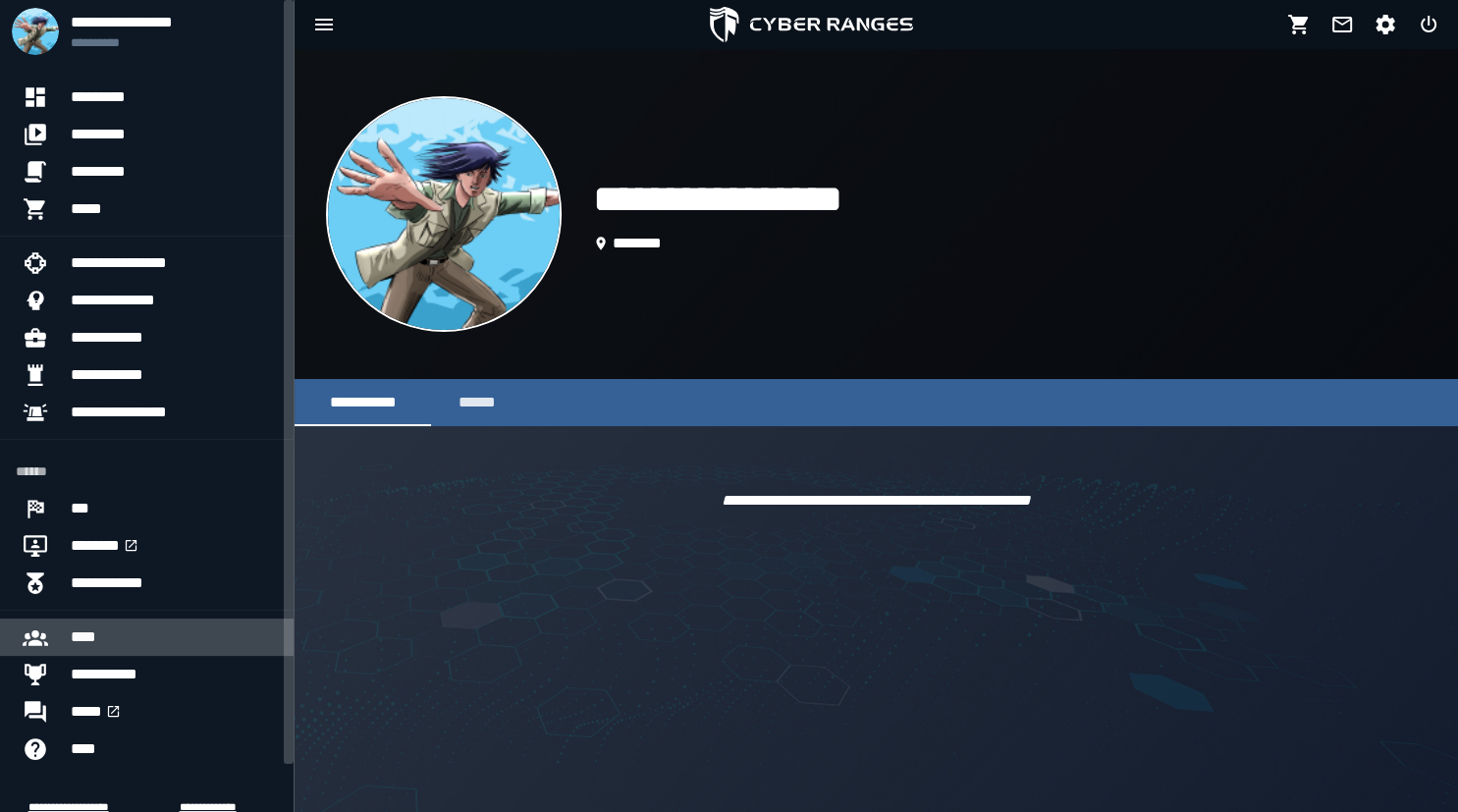 click on "****" at bounding box center (174, 637) 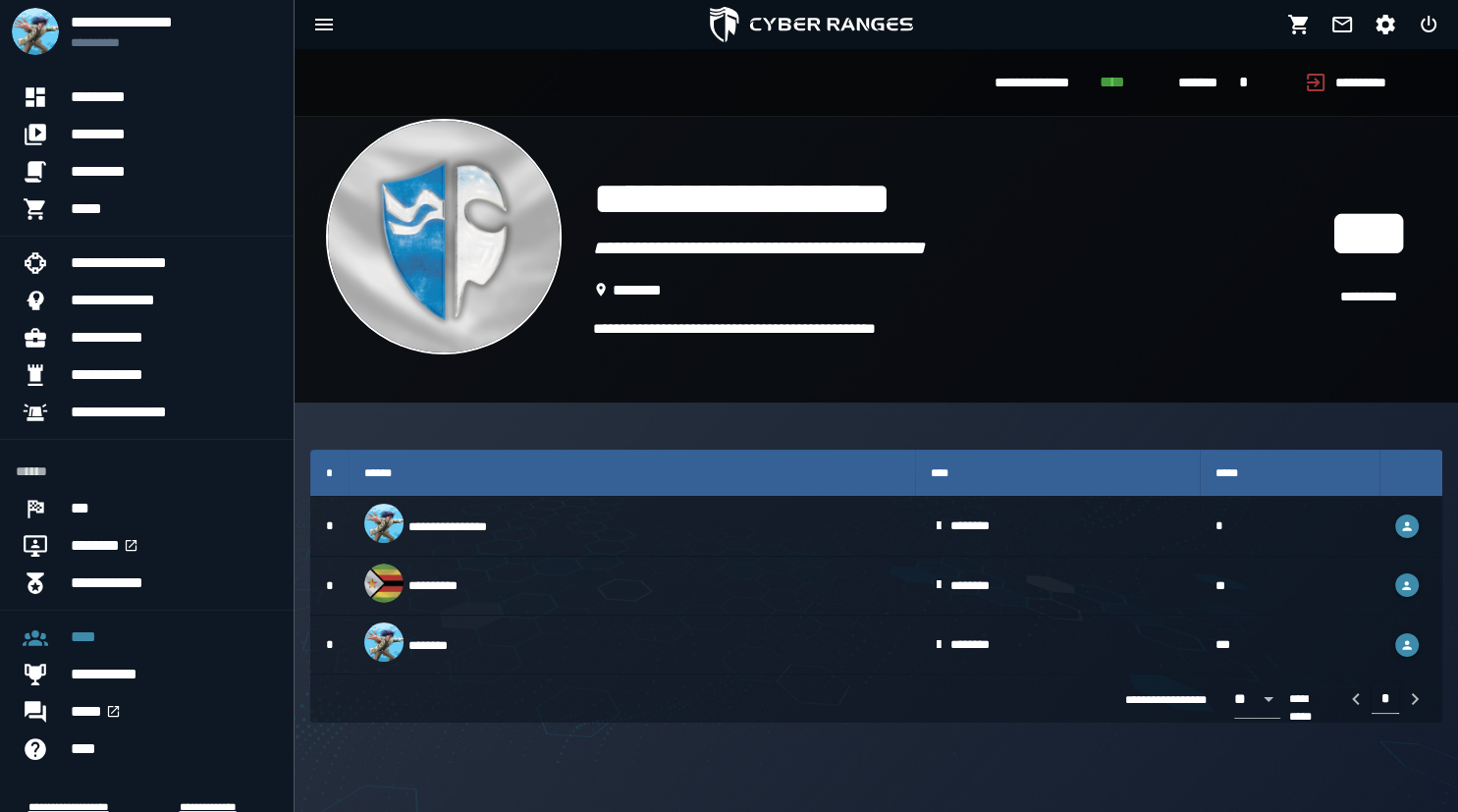 click on "**********" 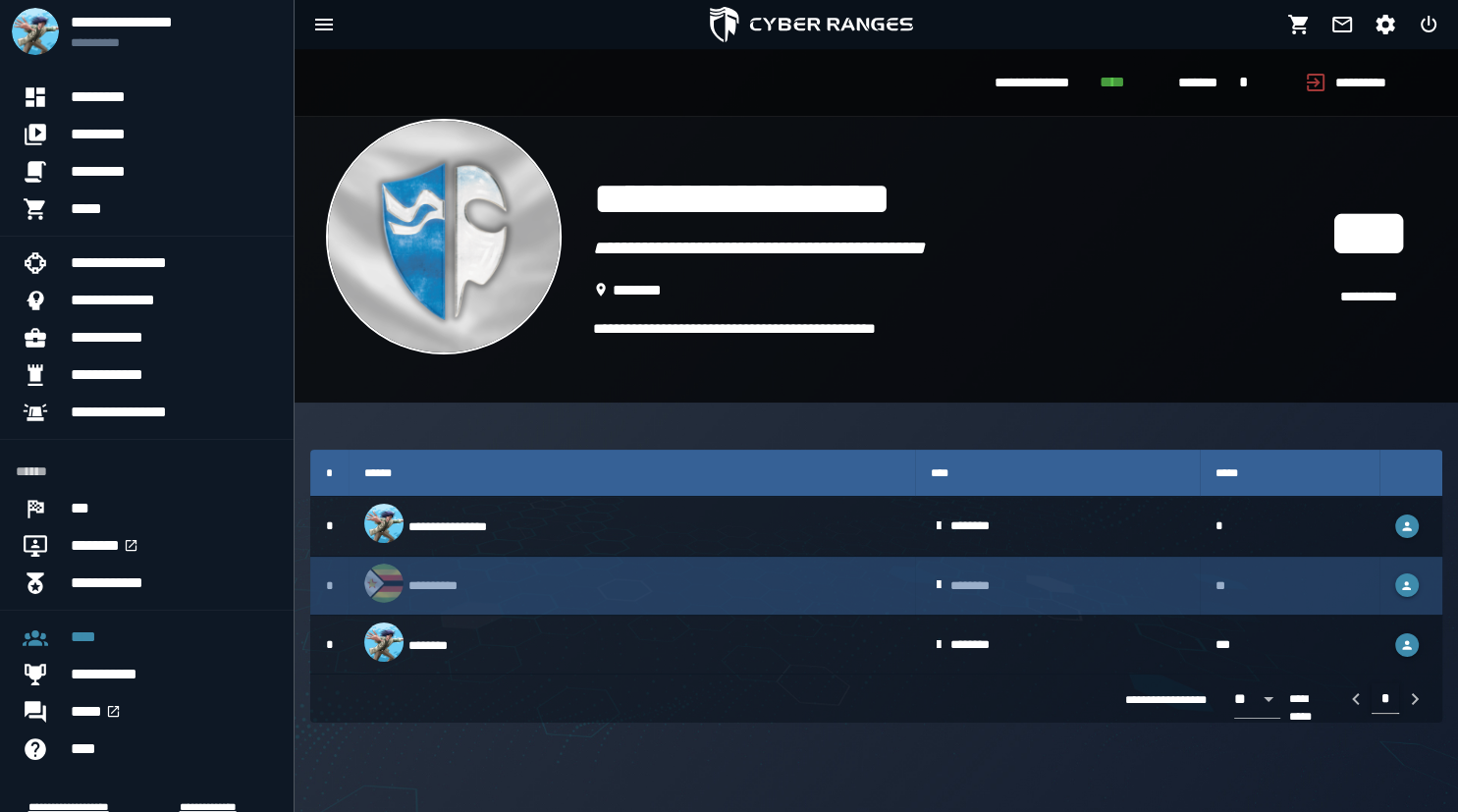 click on "**********" at bounding box center [631, 586] 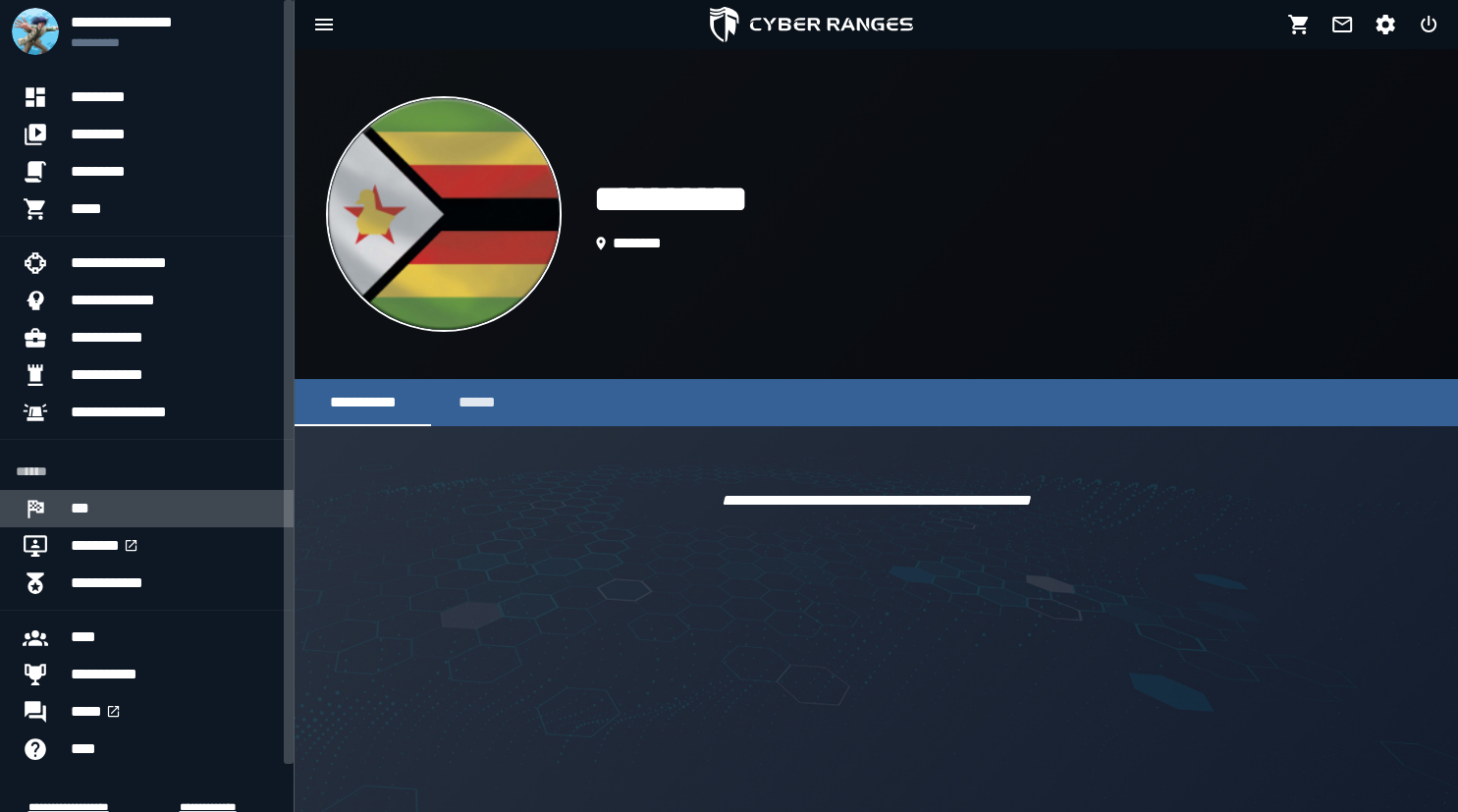 click on "***" at bounding box center [174, 509] 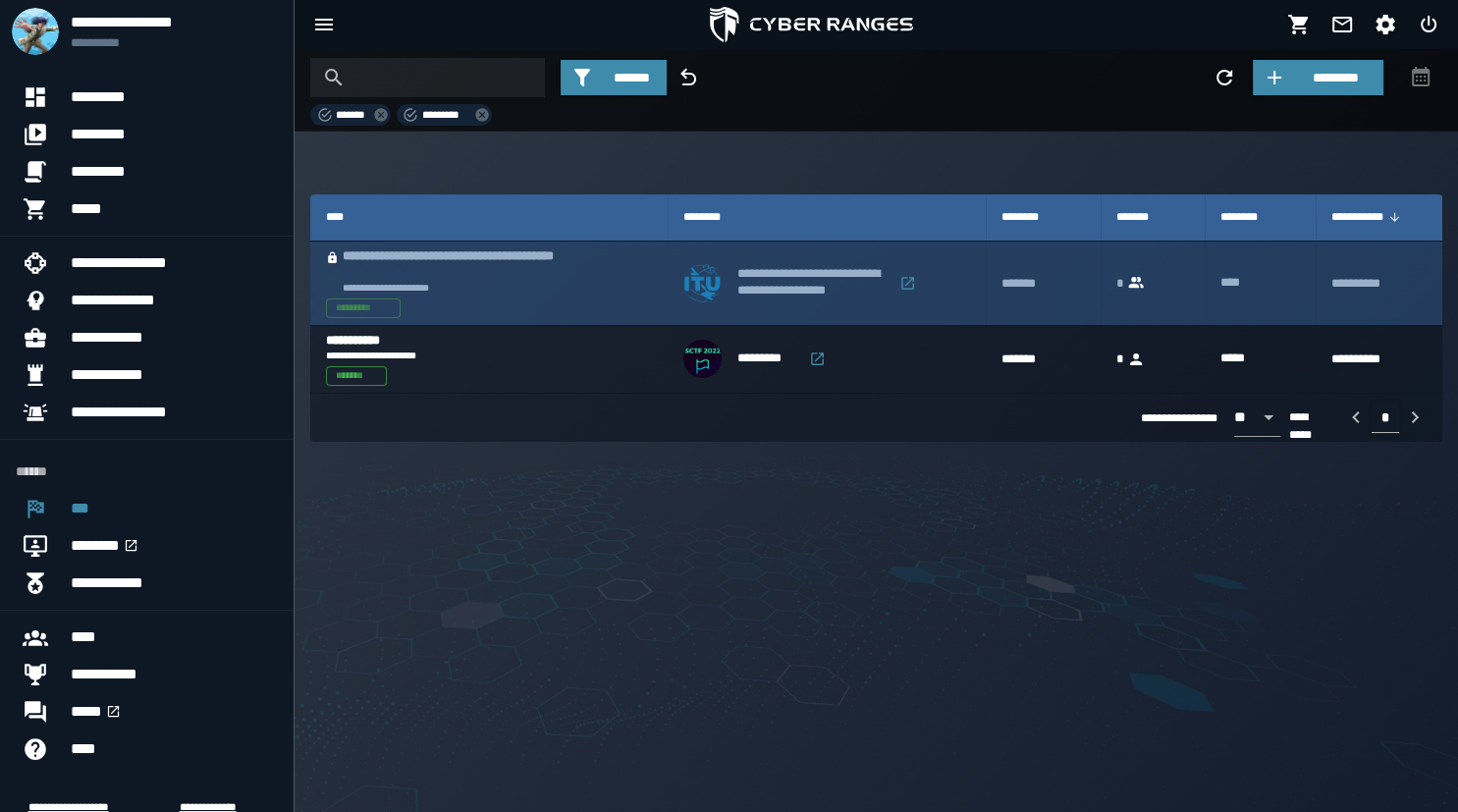 click on "**********" at bounding box center [470, 288] 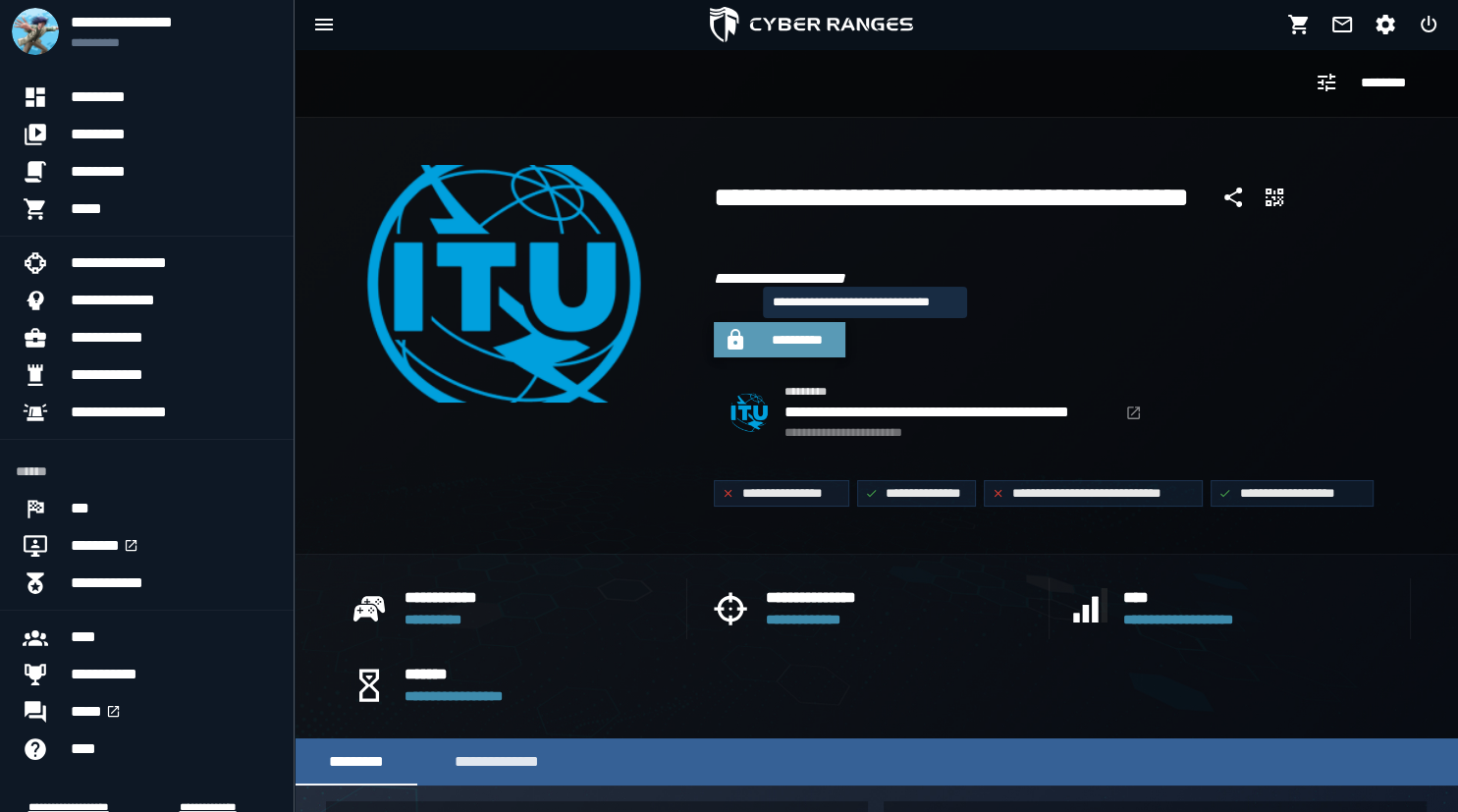 click on "**********" at bounding box center [797, 340] 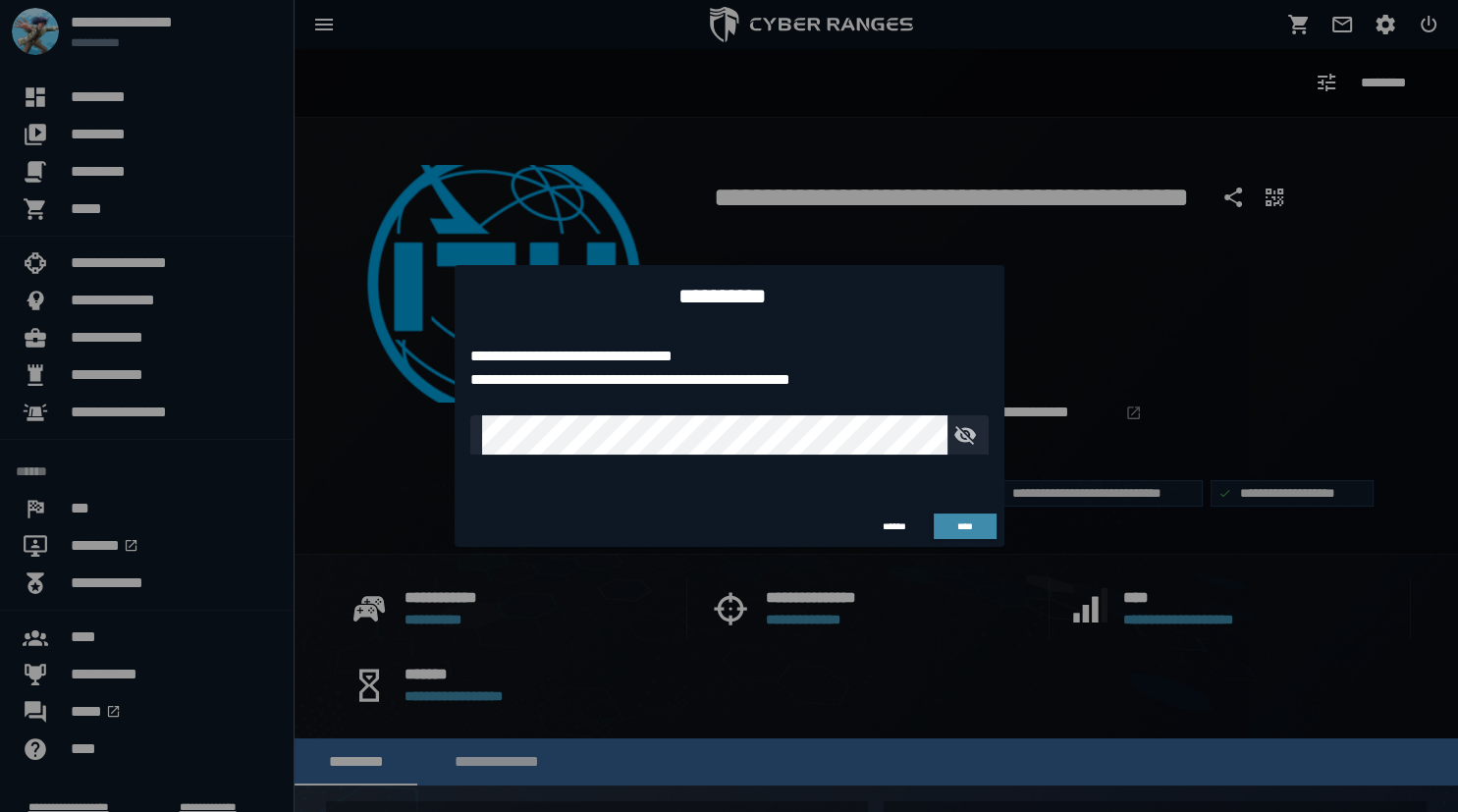 click on "**********" 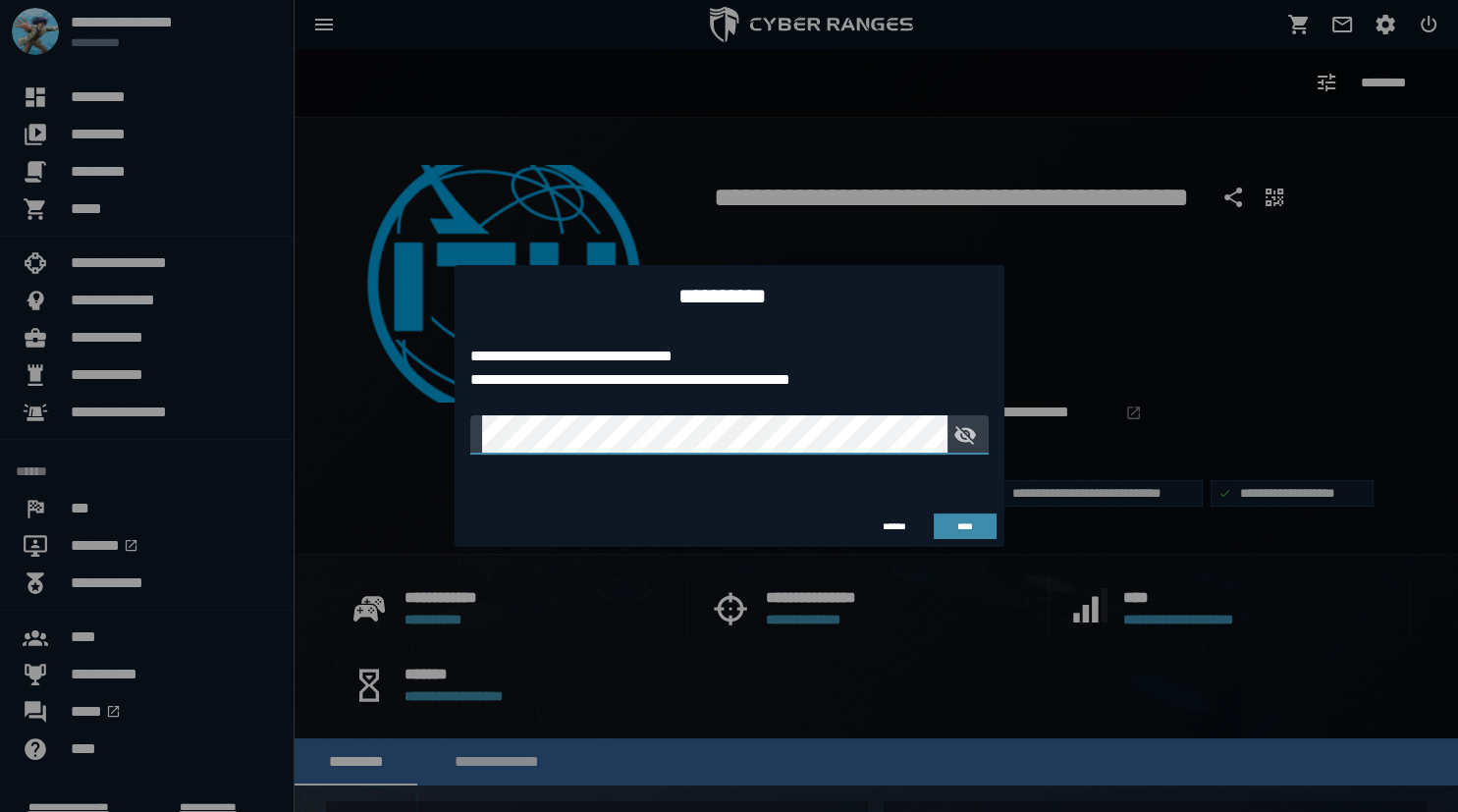 type 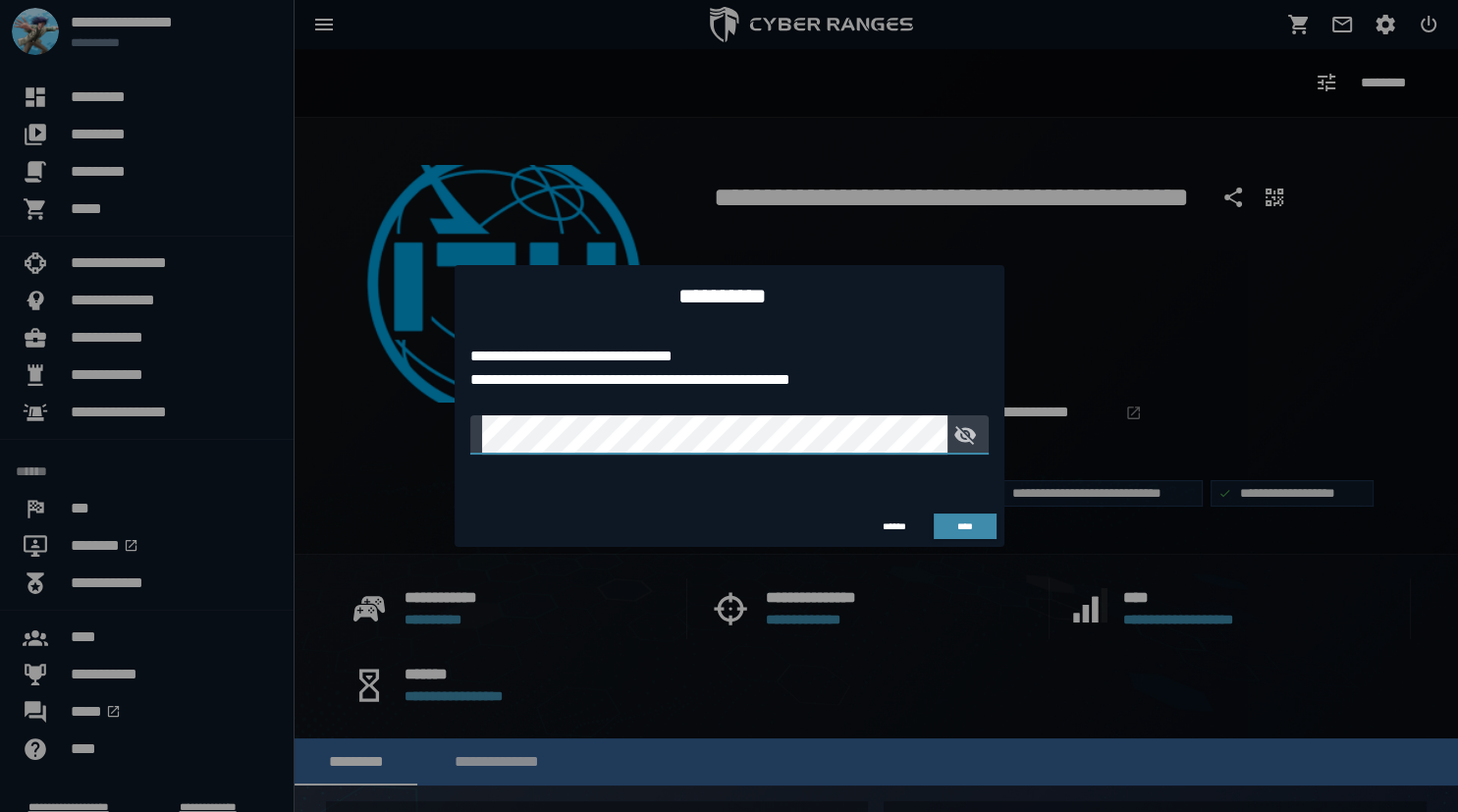 click 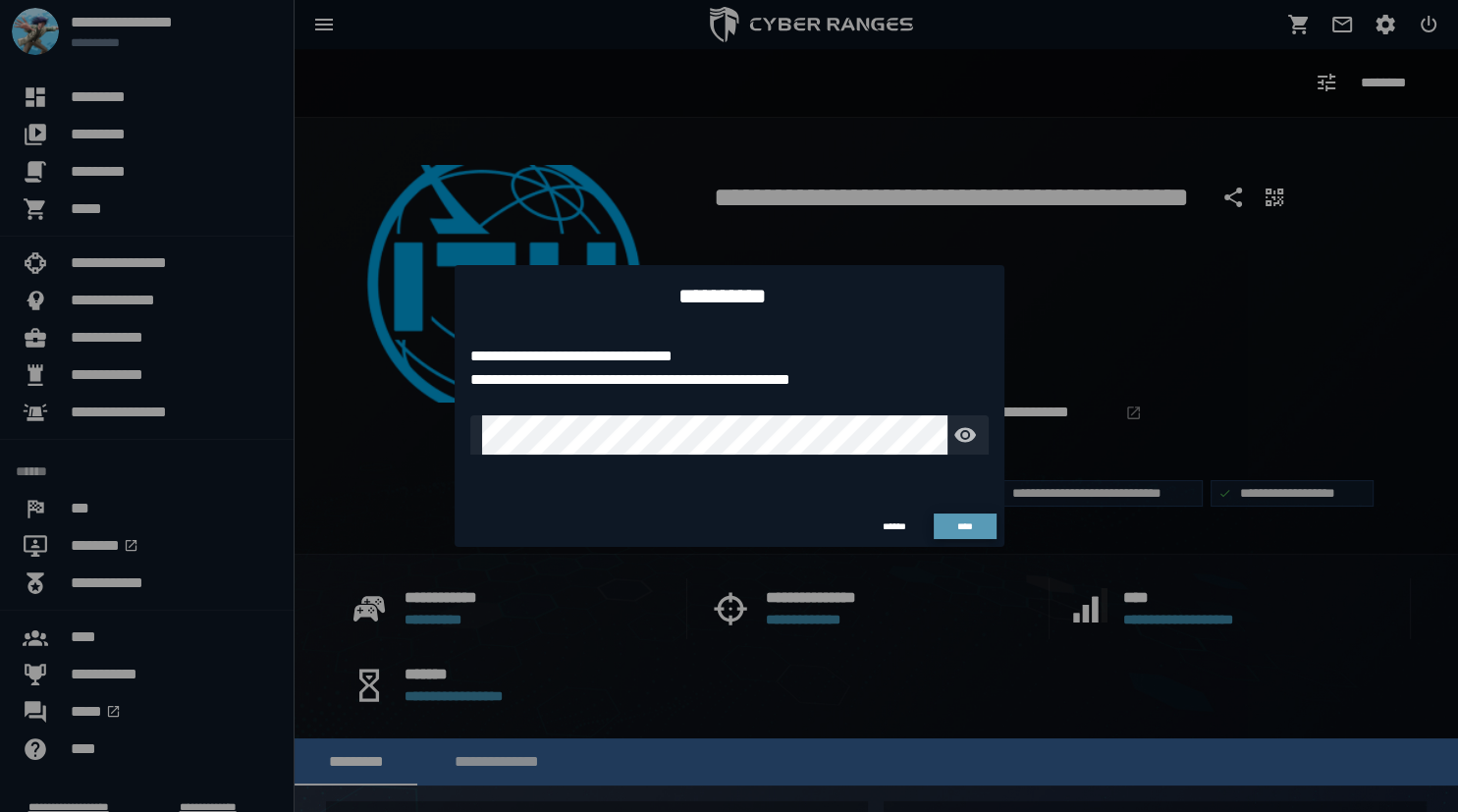 click on "****" at bounding box center (964, 526) 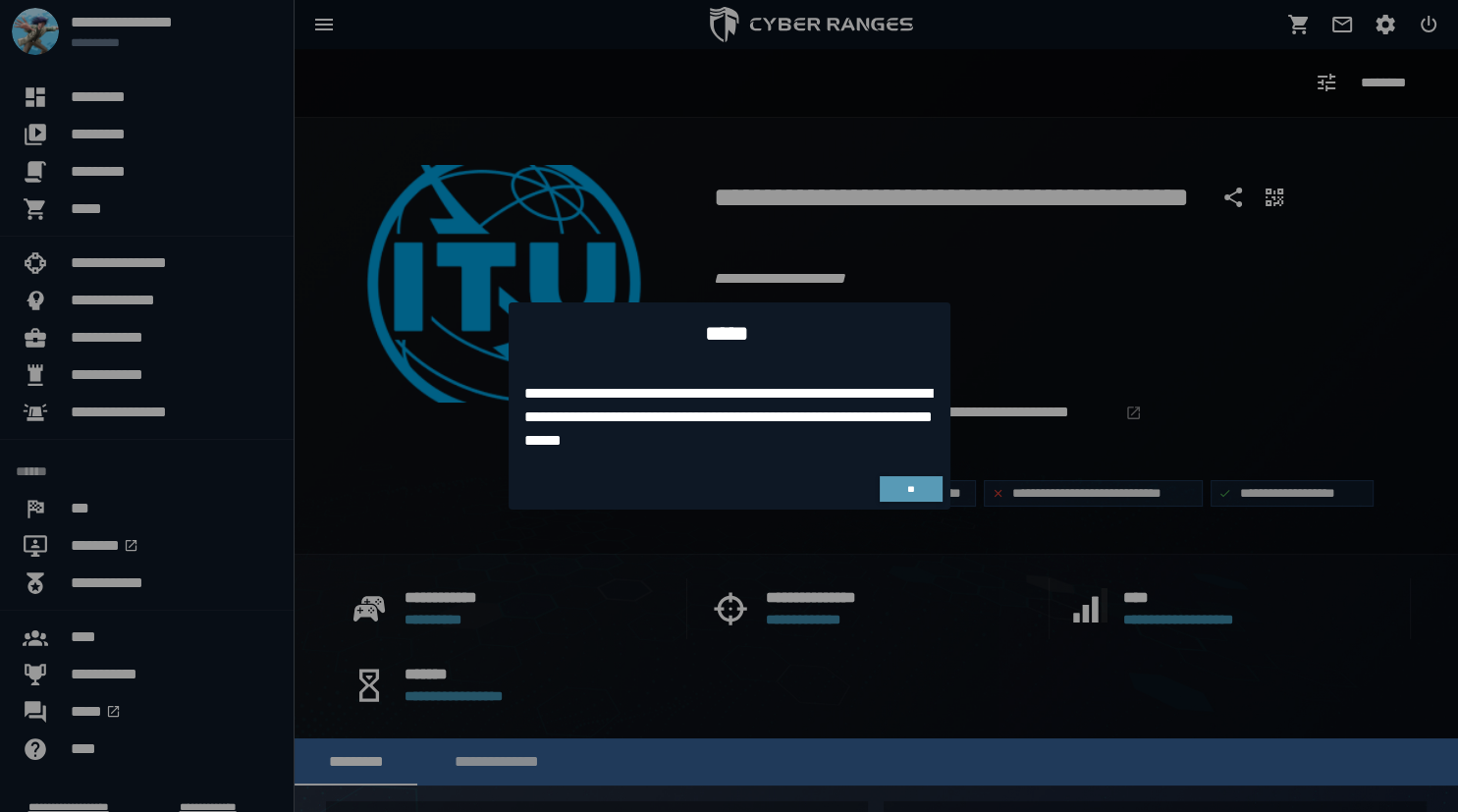 click on "**" at bounding box center (910, 489) 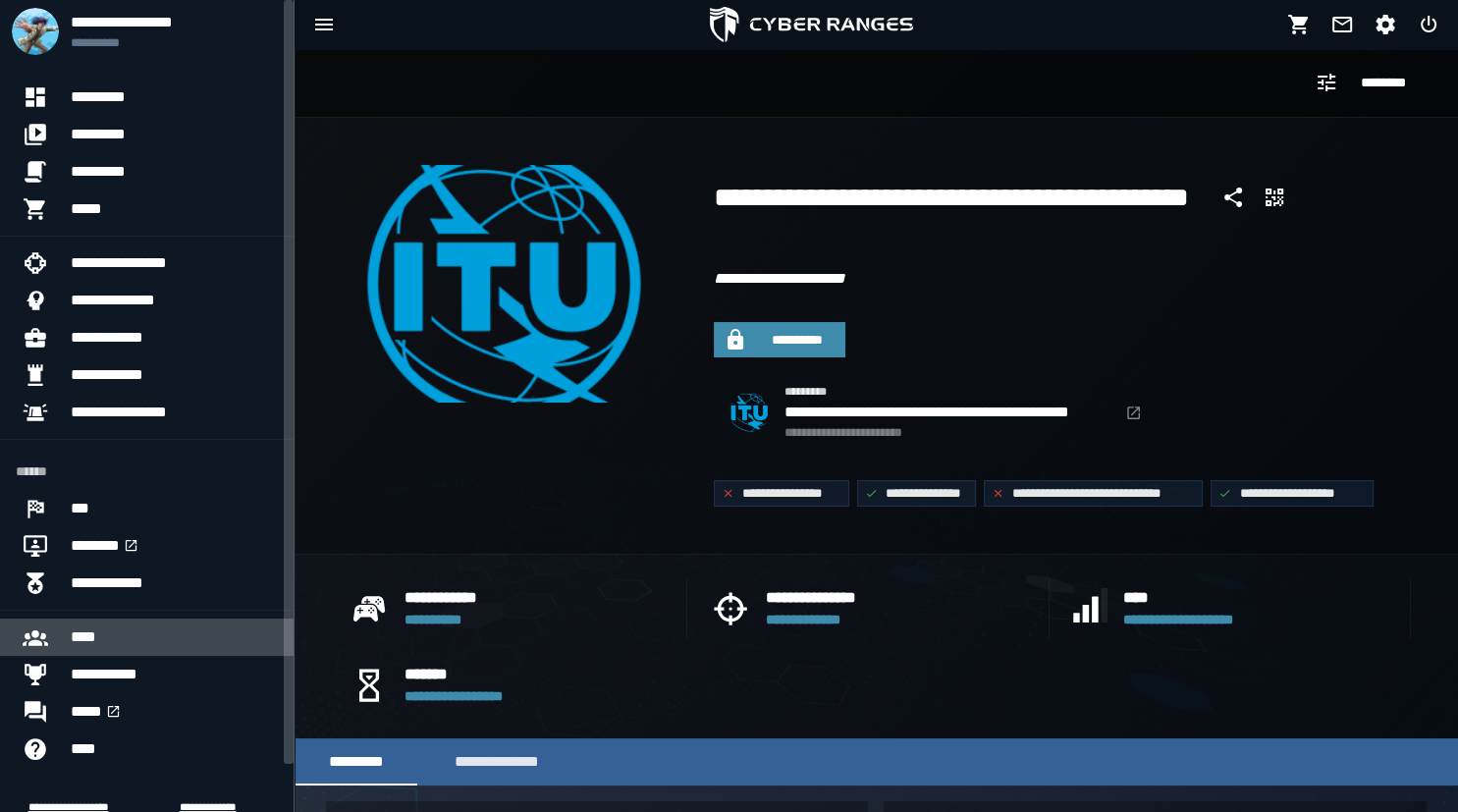click on "****" at bounding box center [174, 637] 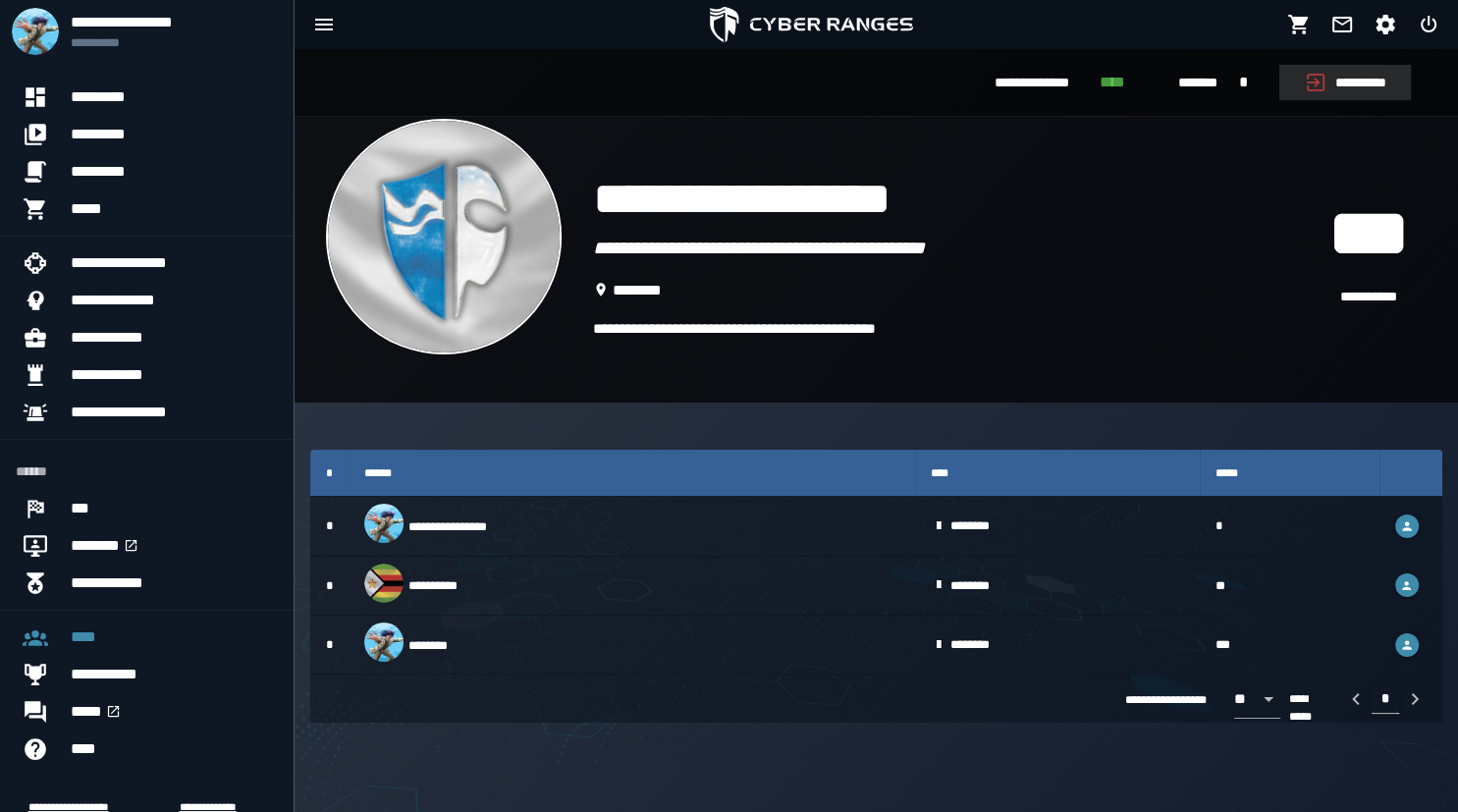 click on "**********" at bounding box center [1345, 82] 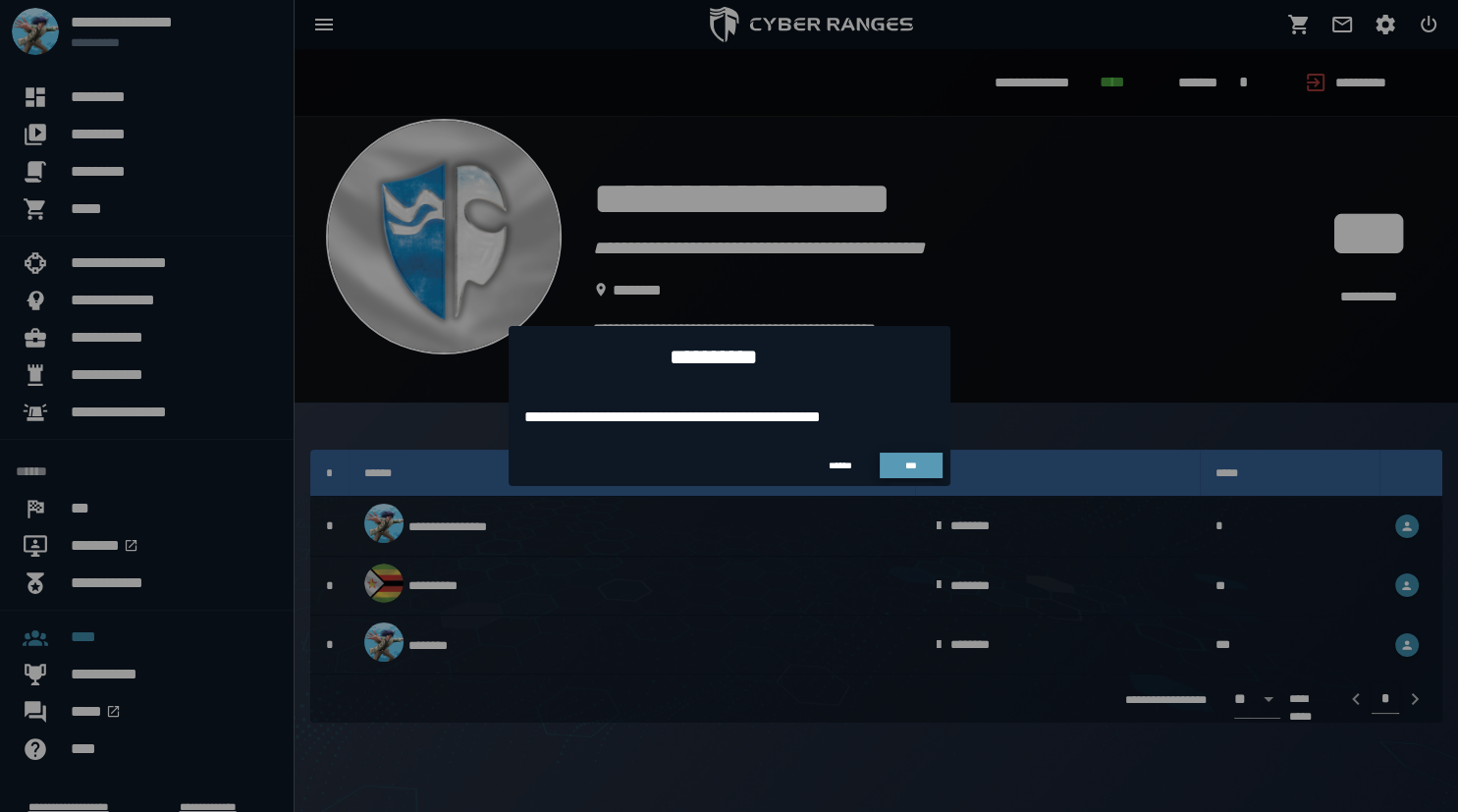 click on "***" at bounding box center (911, 465) 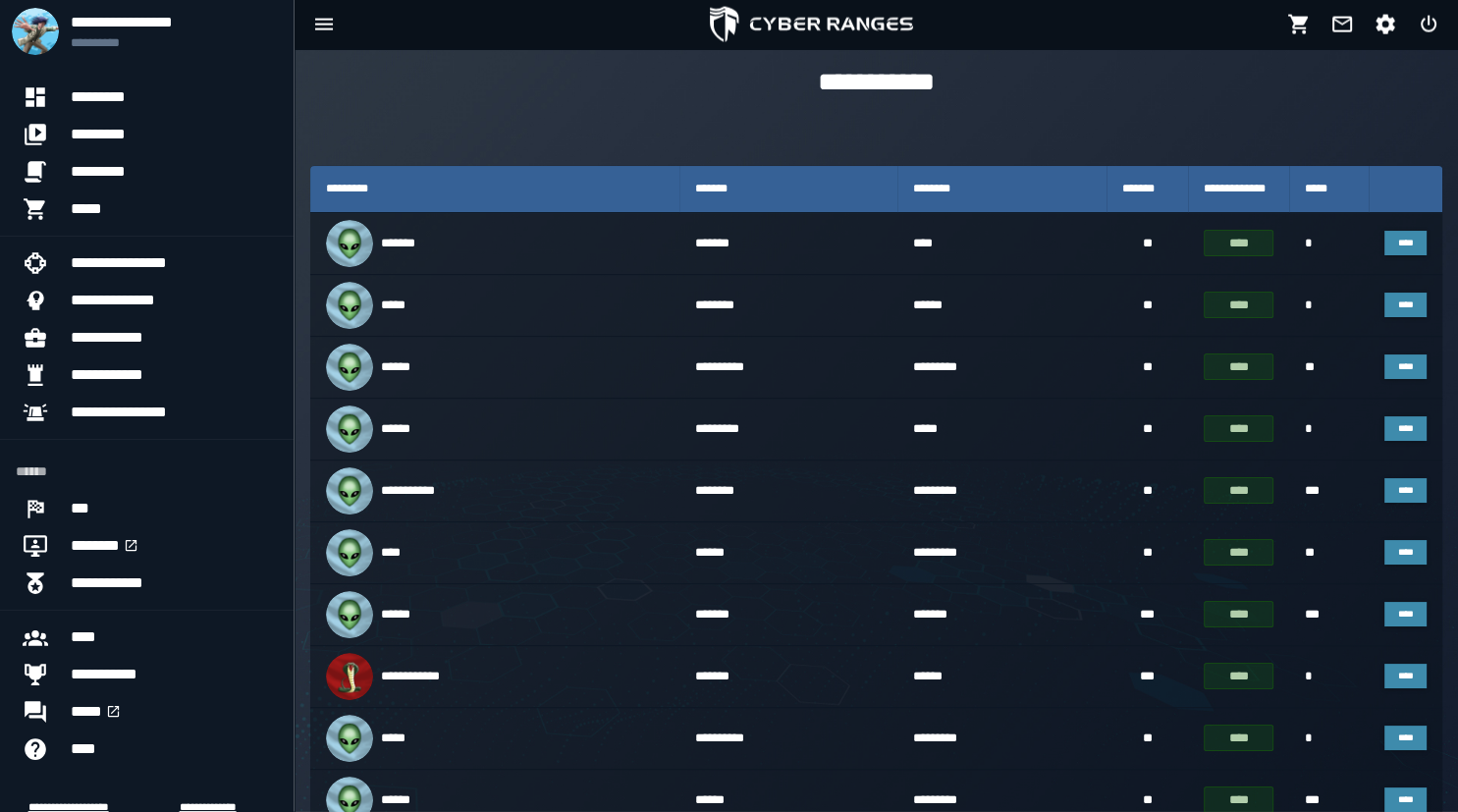 scroll, scrollTop: 155, scrollLeft: 0, axis: vertical 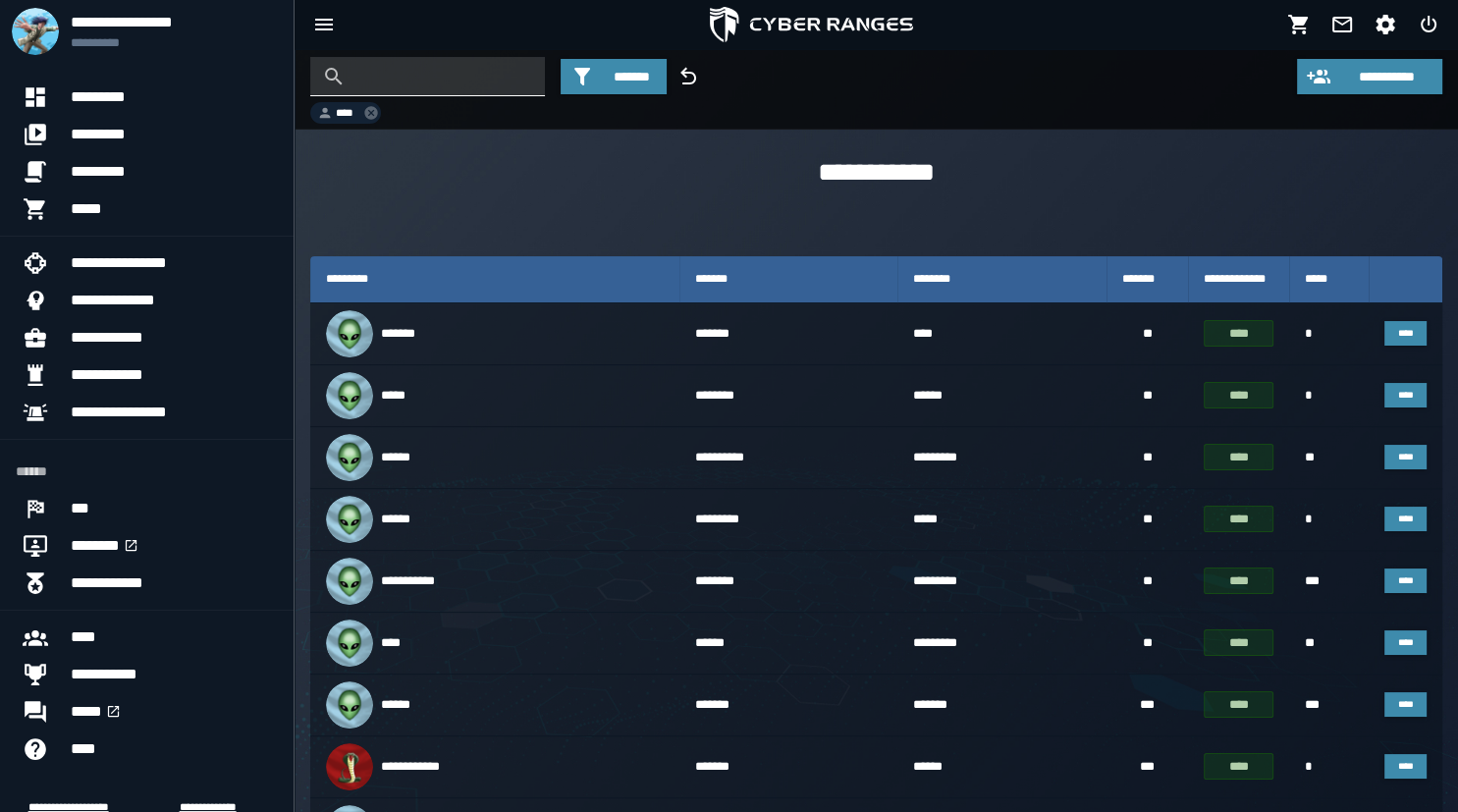 click at bounding box center (442, 77) 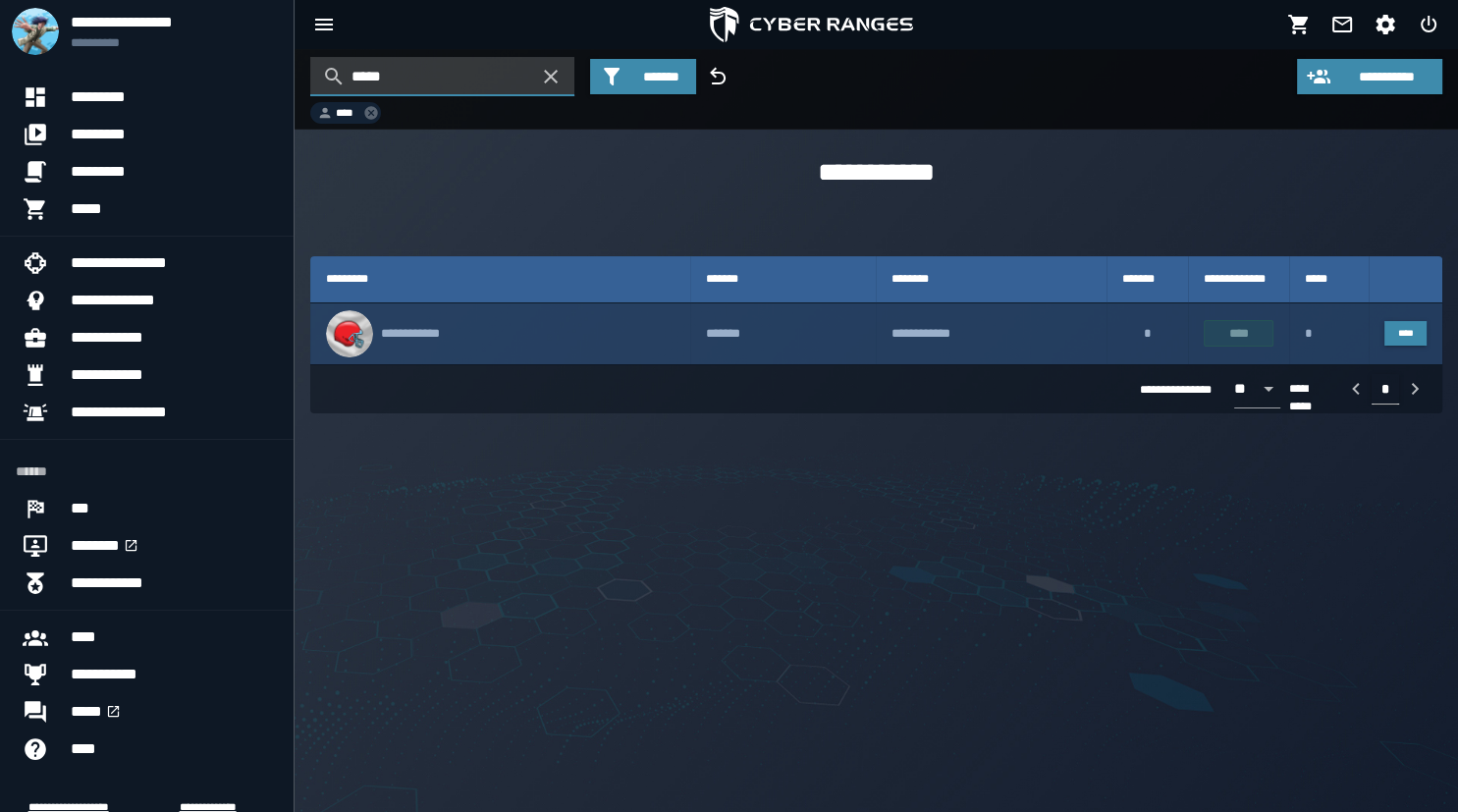 type on "*****" 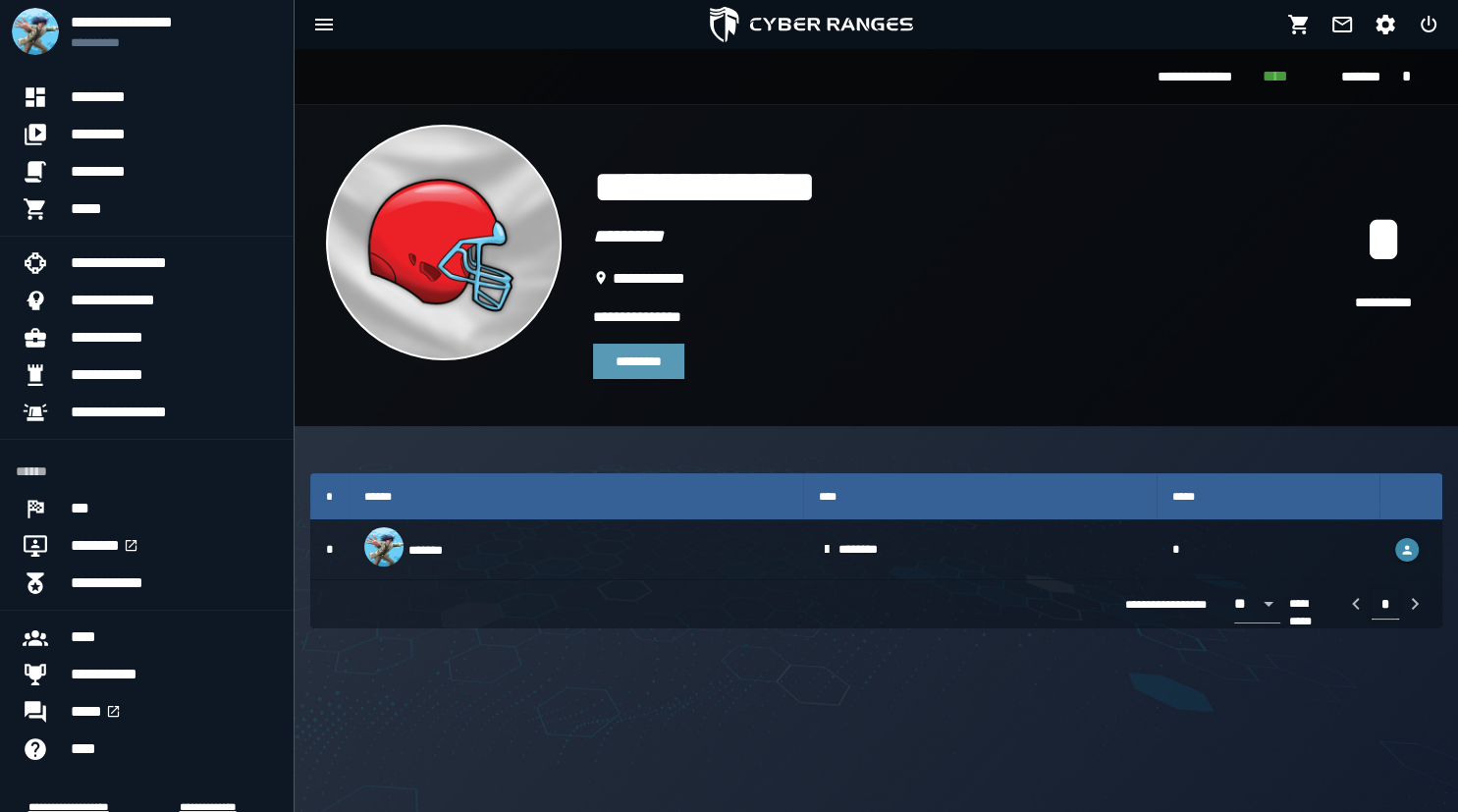 click on "*********" at bounding box center (638, 361) 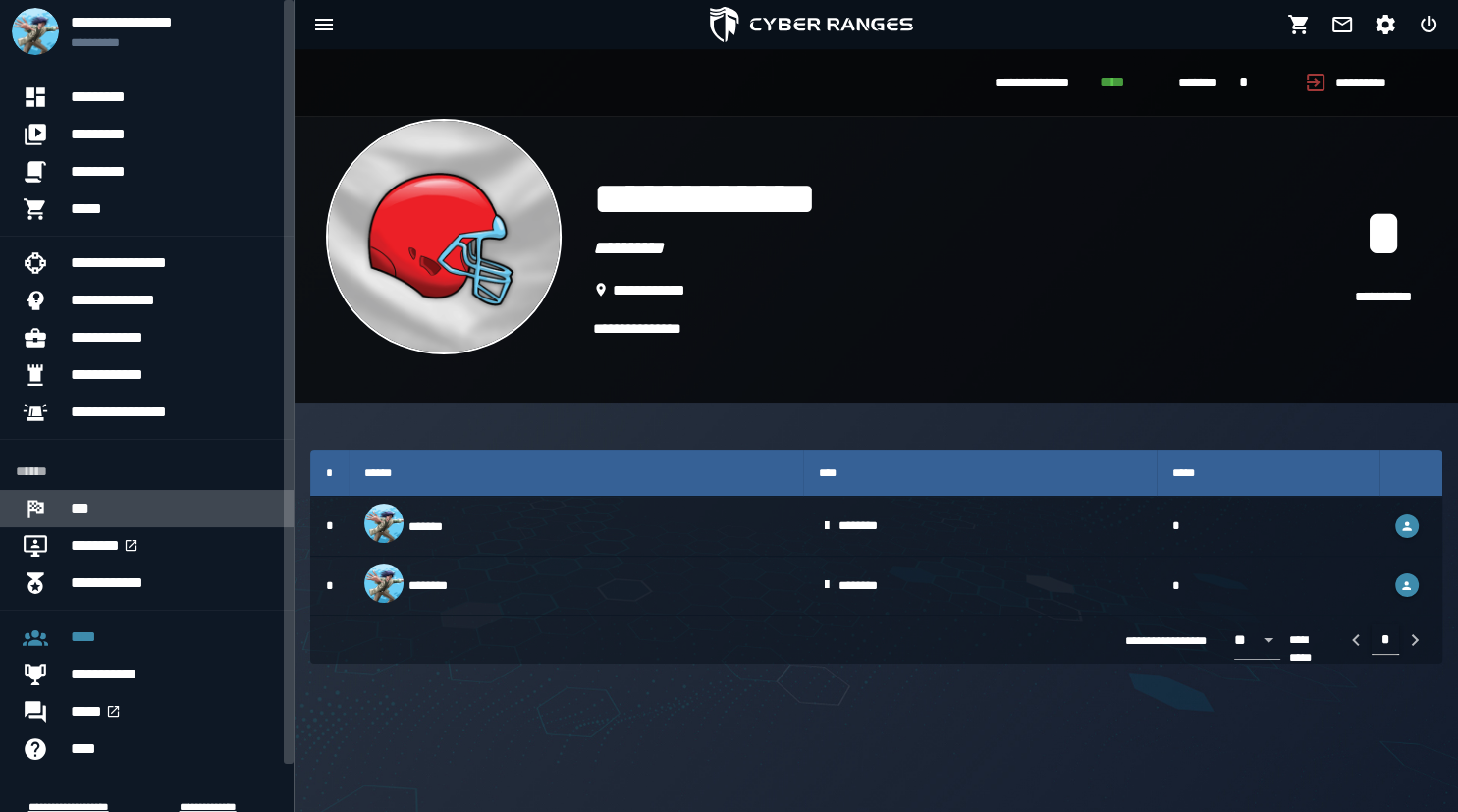 click on "***" at bounding box center (174, 509) 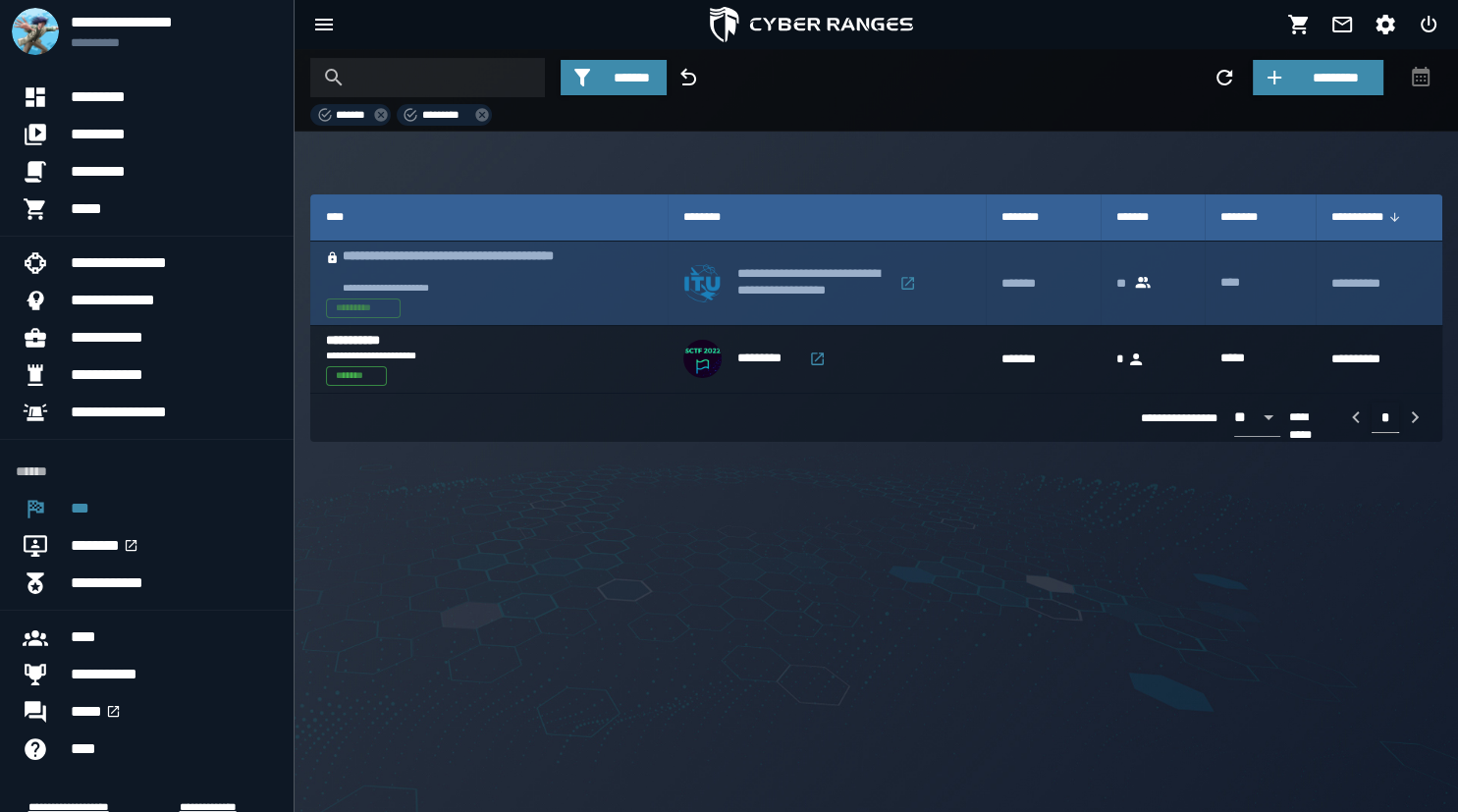 click on "**********" at bounding box center [489, 283] 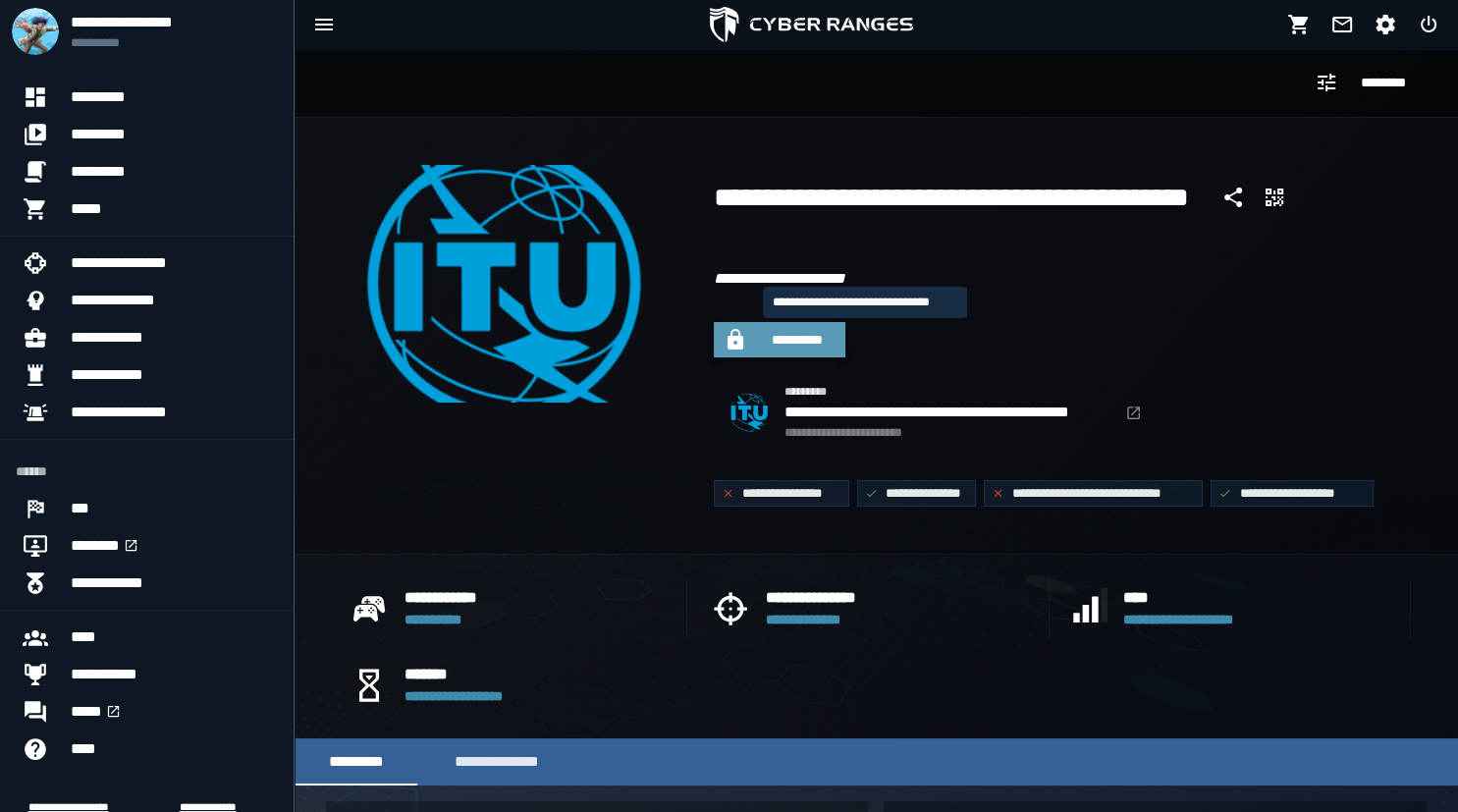 click on "**********" at bounding box center (797, 340) 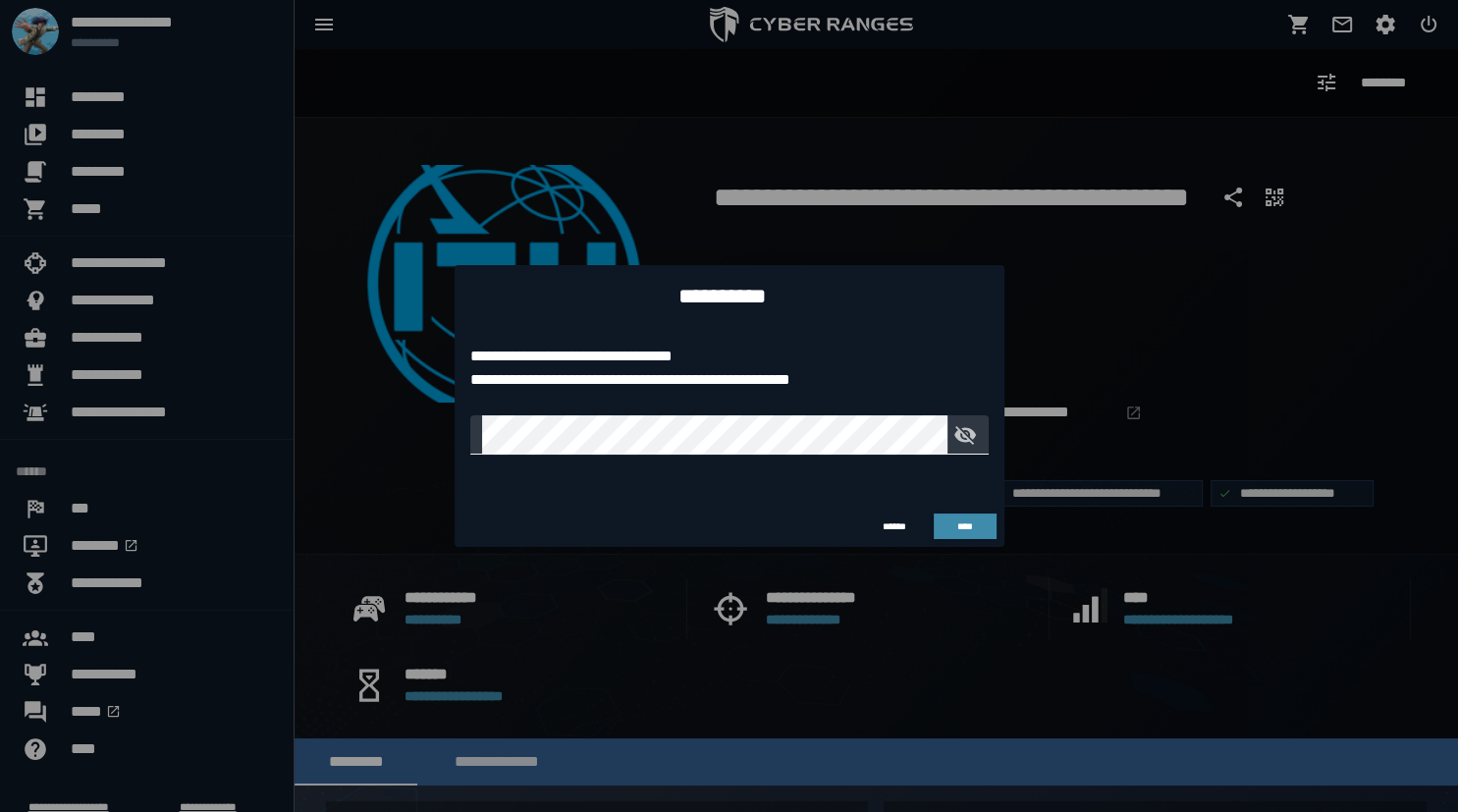 click 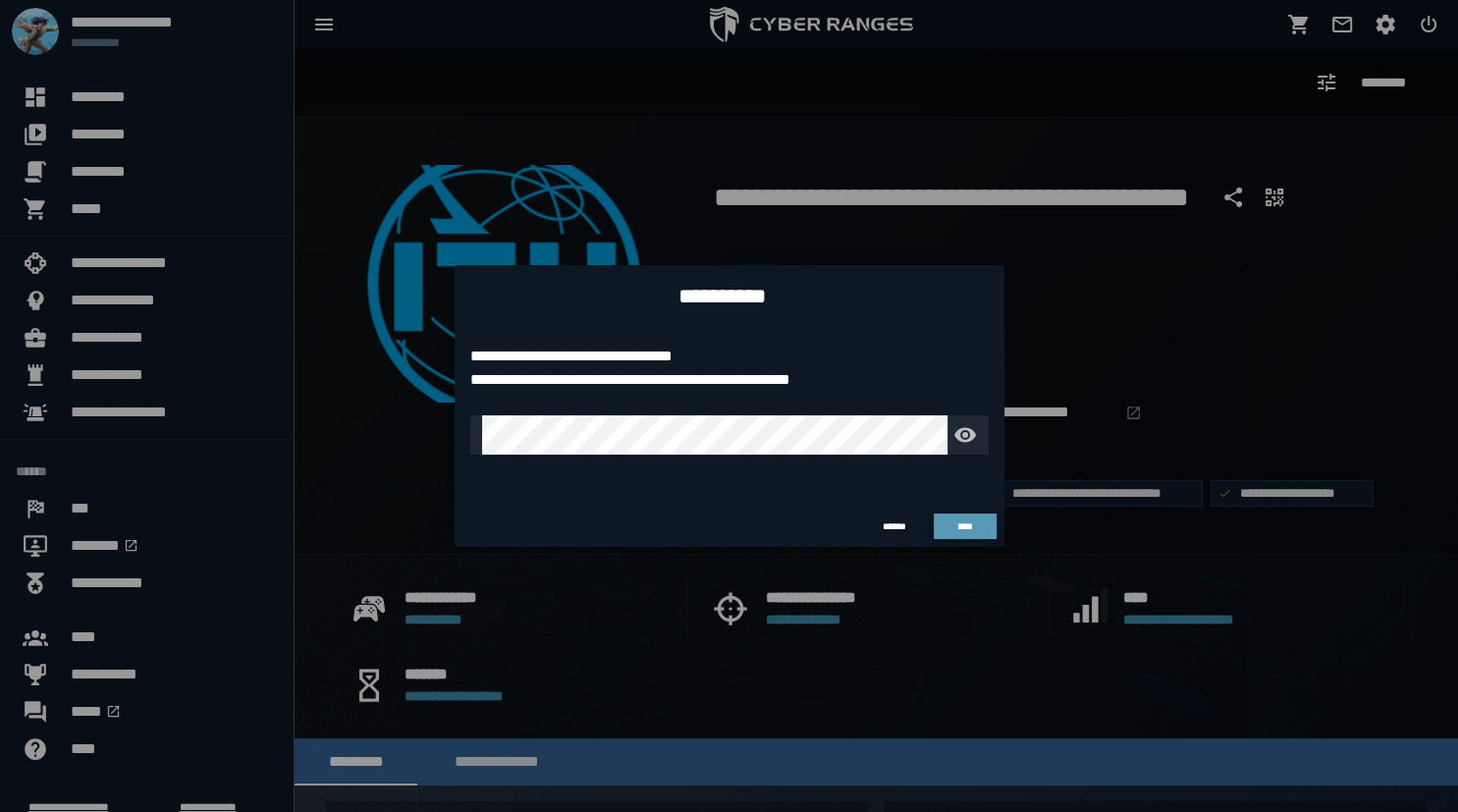 click on "****" at bounding box center (964, 526) 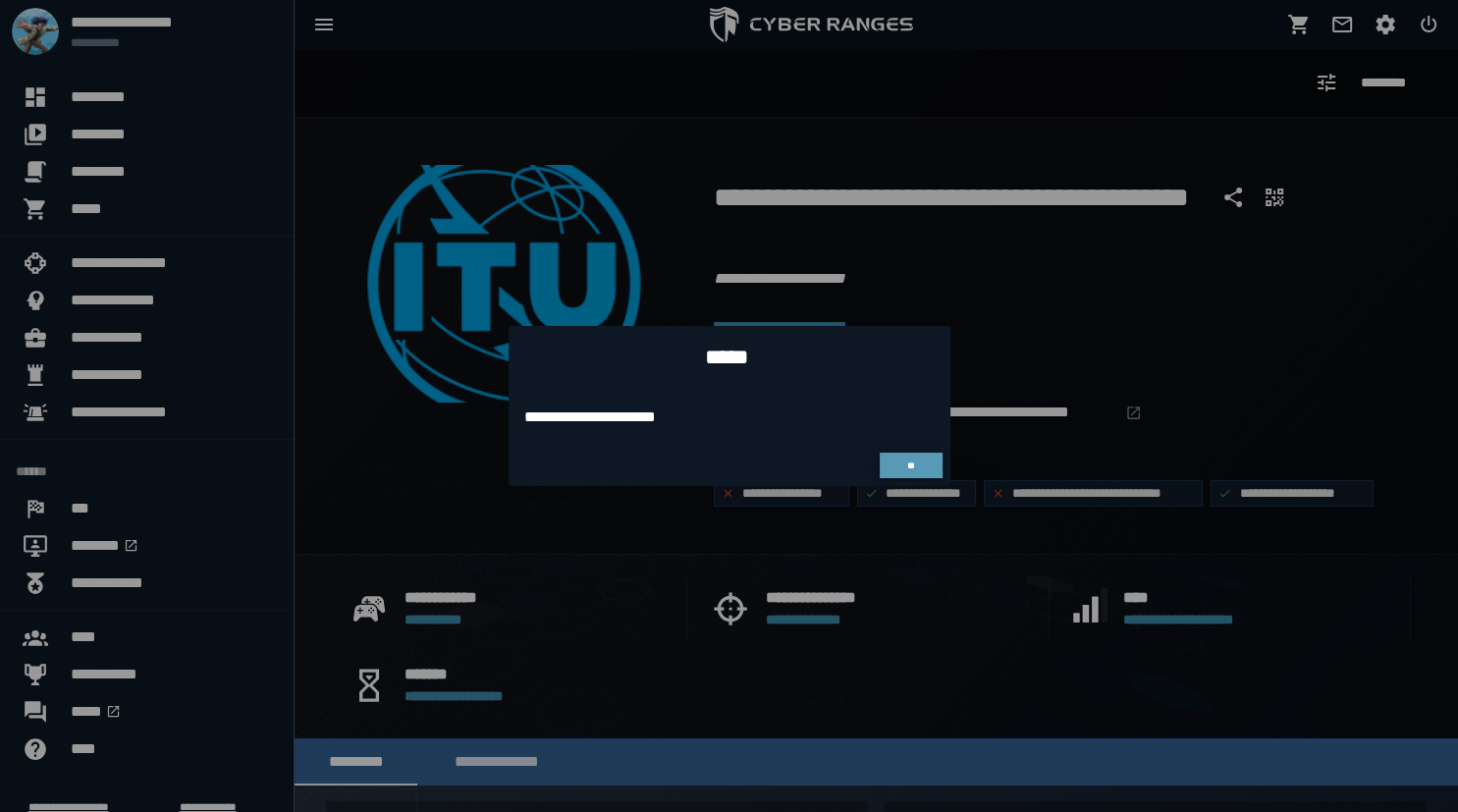click on "**" at bounding box center [910, 465] 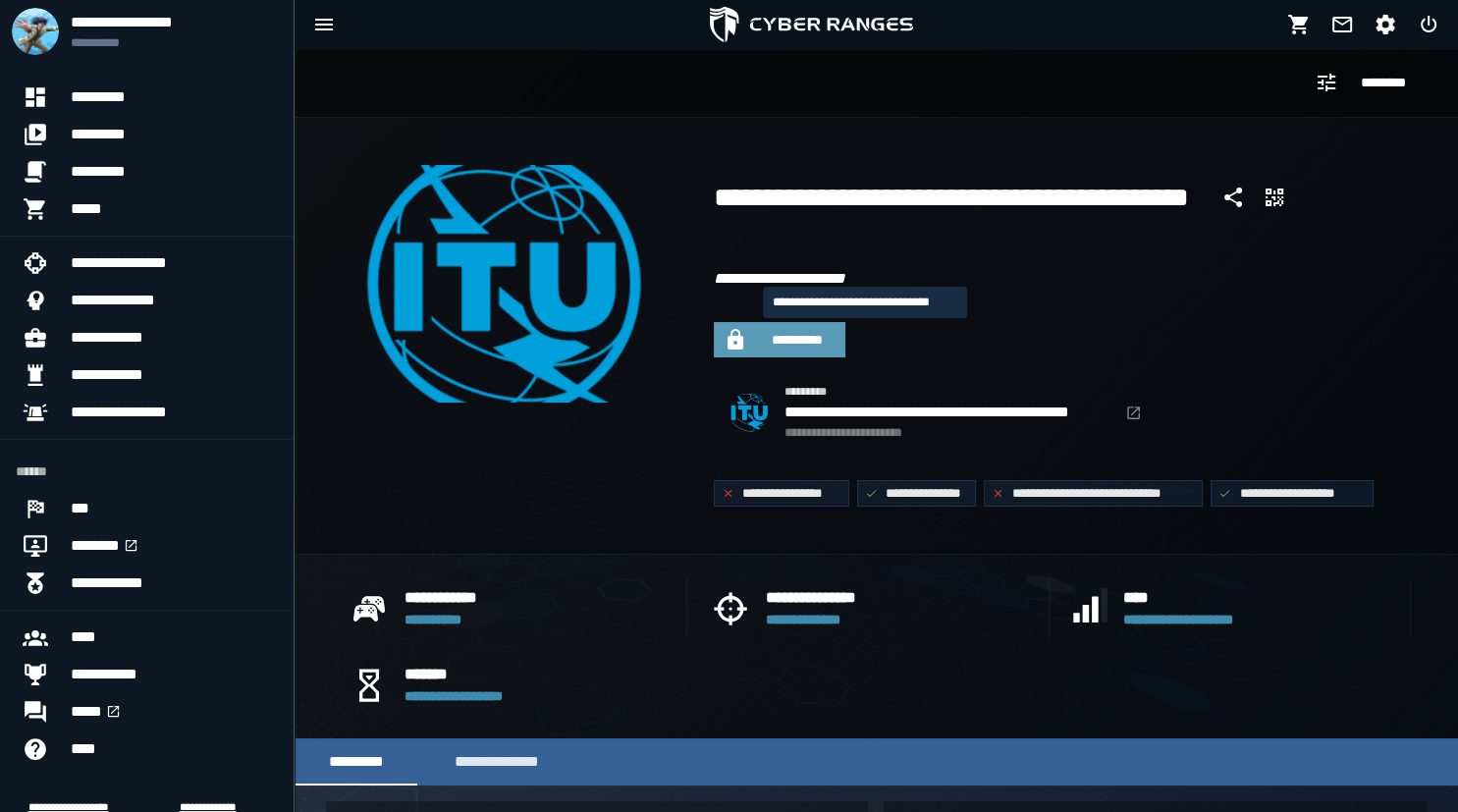 click on "**********" at bounding box center [780, 340] 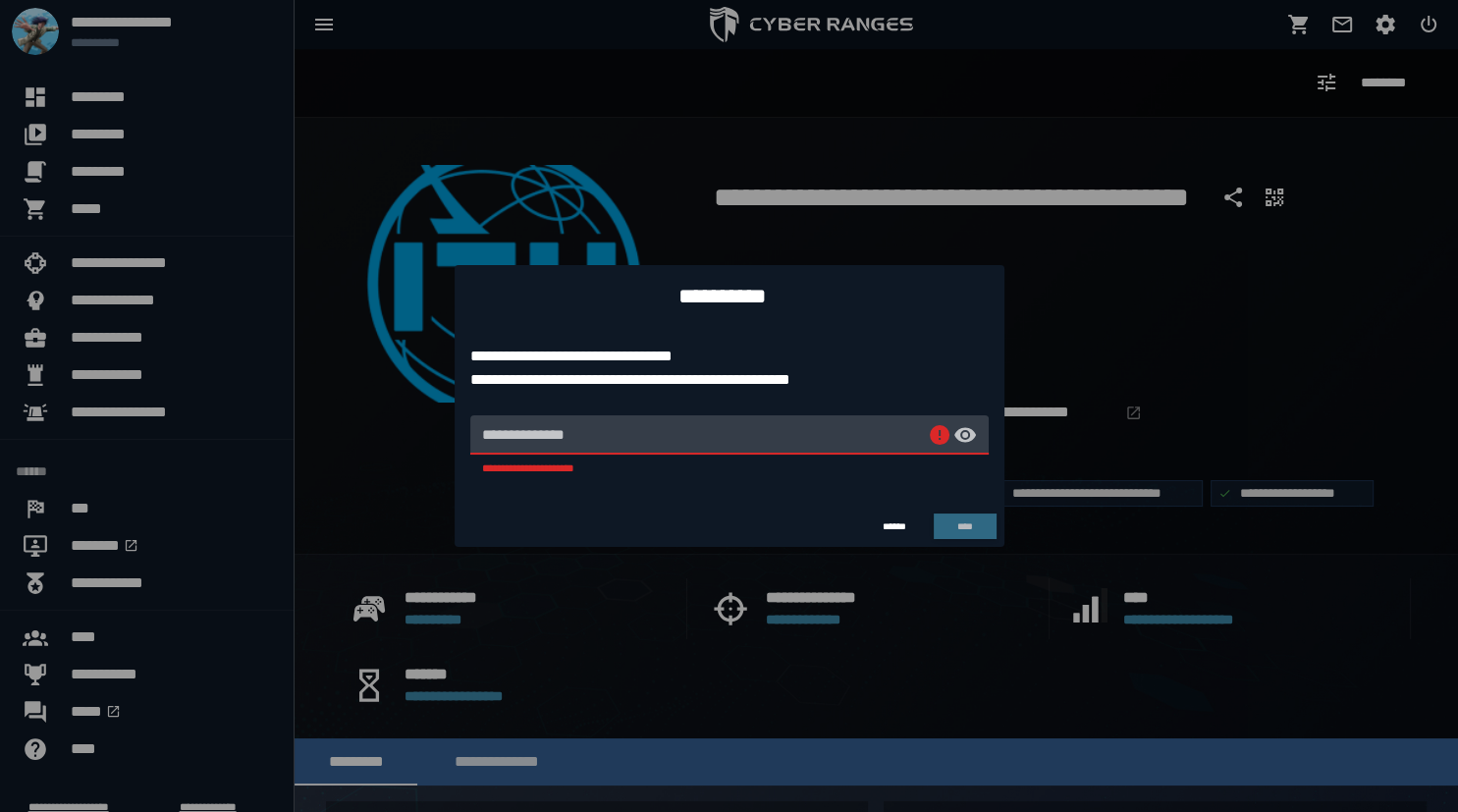 type 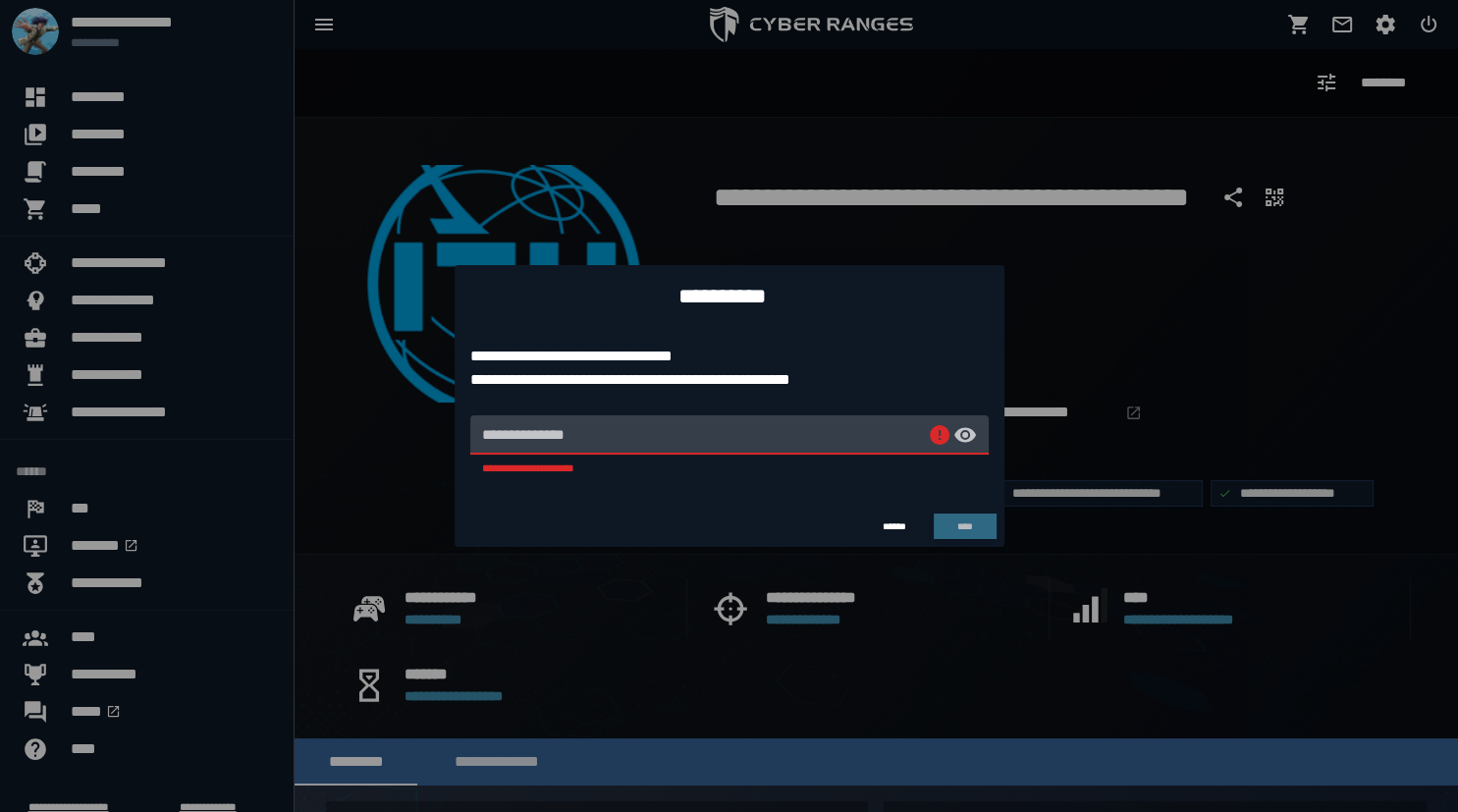 click on "**********" at bounding box center (702, 435) 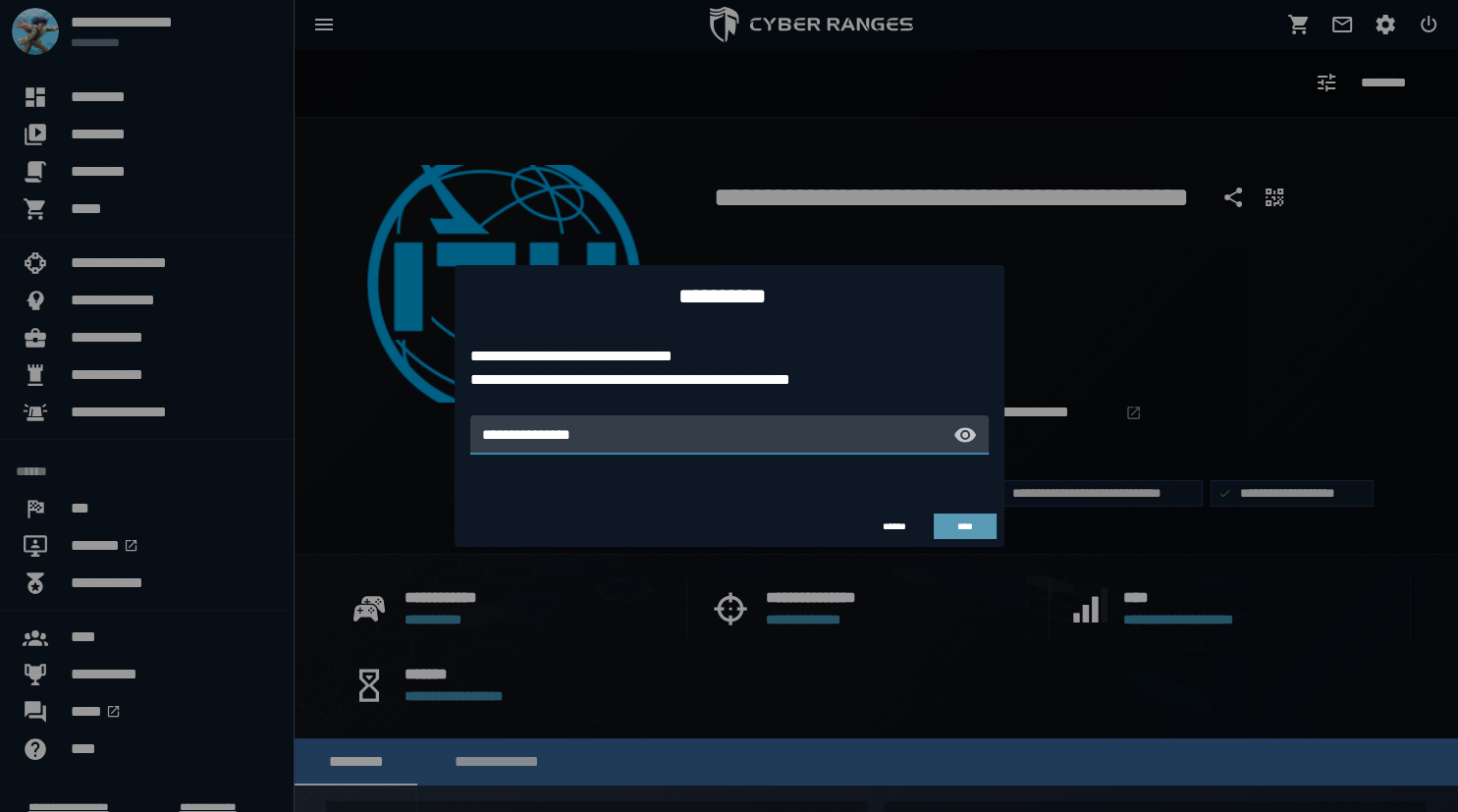 type on "**********" 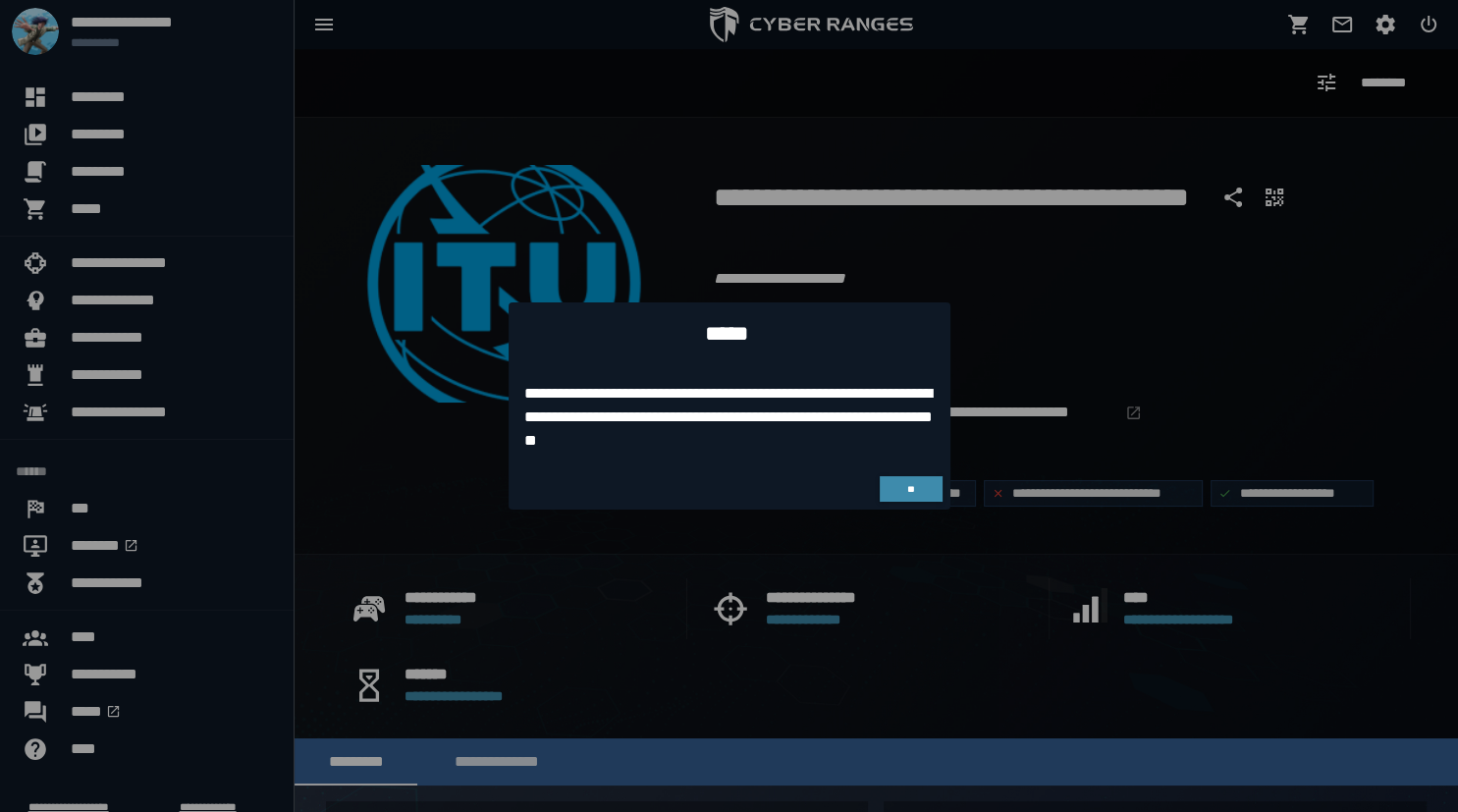 click on "**" at bounding box center [729, 489] 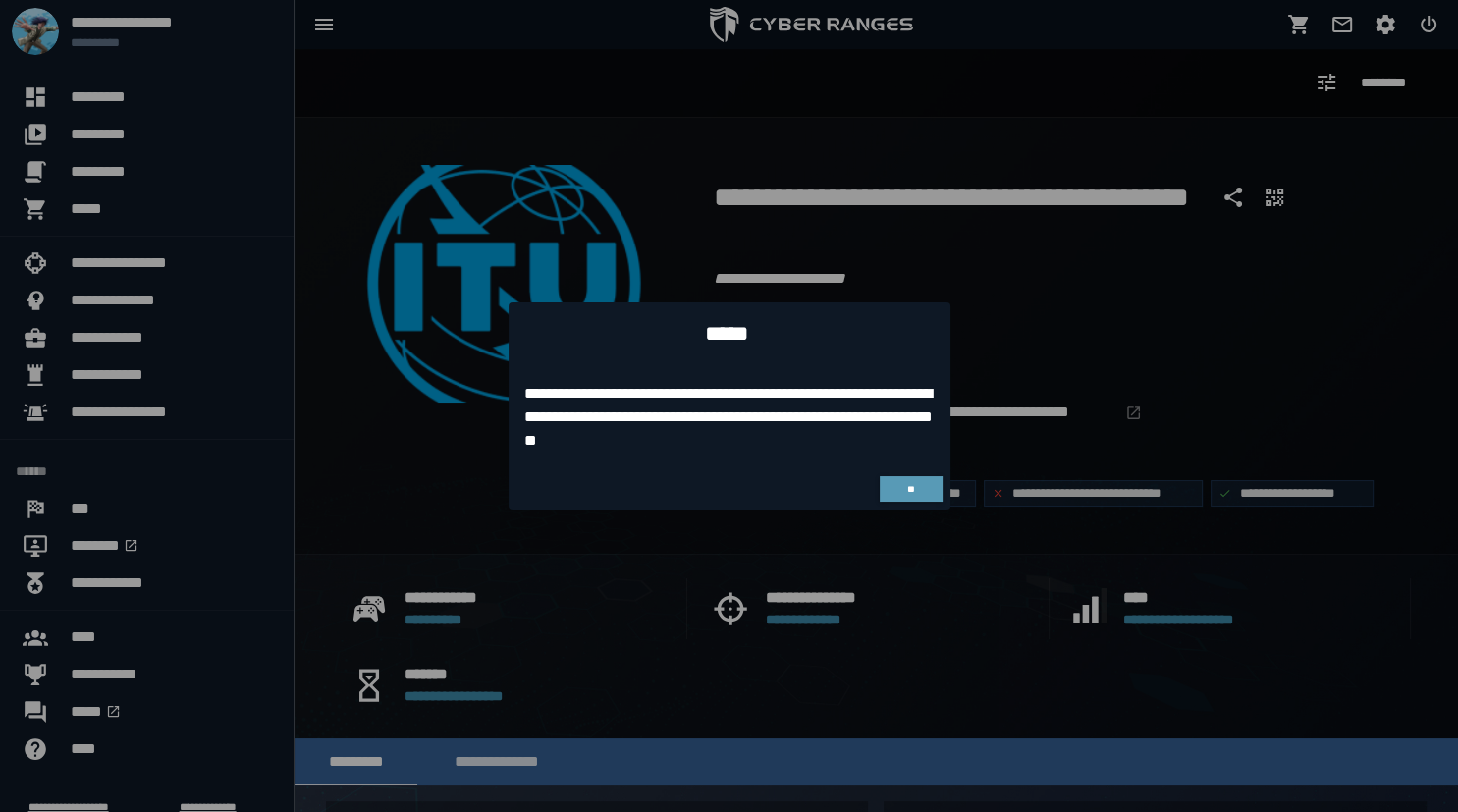 click on "**" at bounding box center (910, 489) 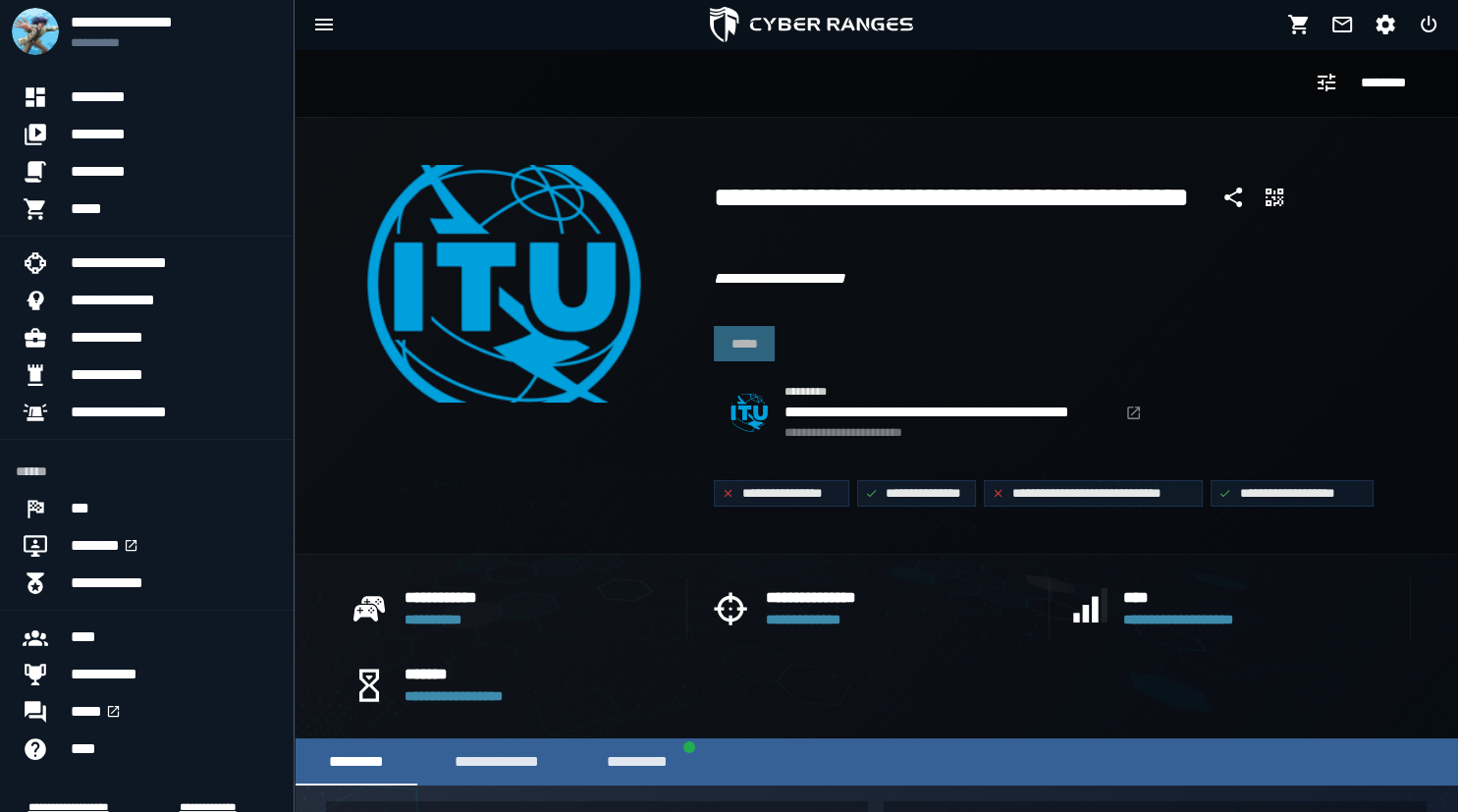 click on "**********" at bounding box center (1070, 310) 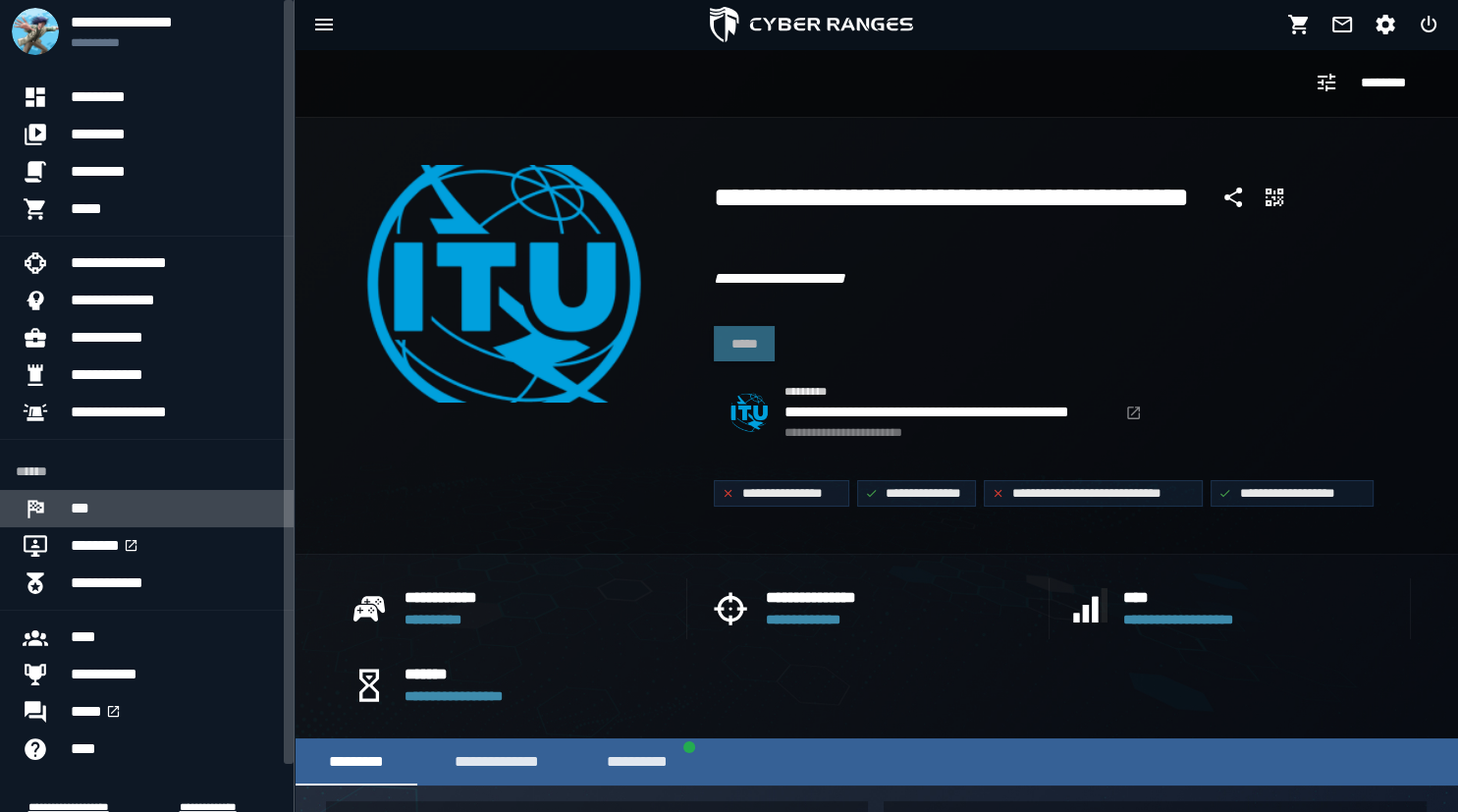 click on "***" at bounding box center (174, 509) 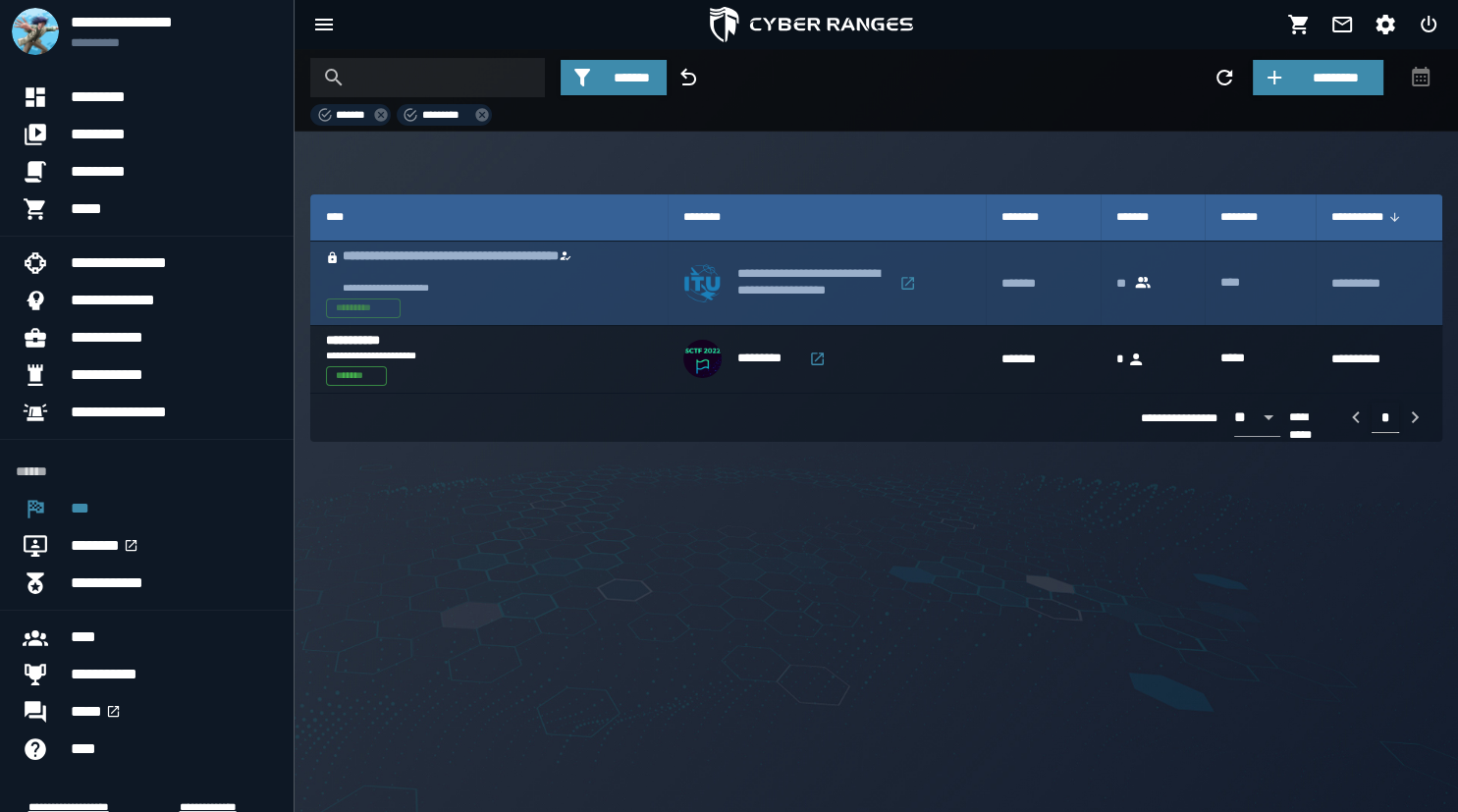 click on "**********" at bounding box center (470, 288) 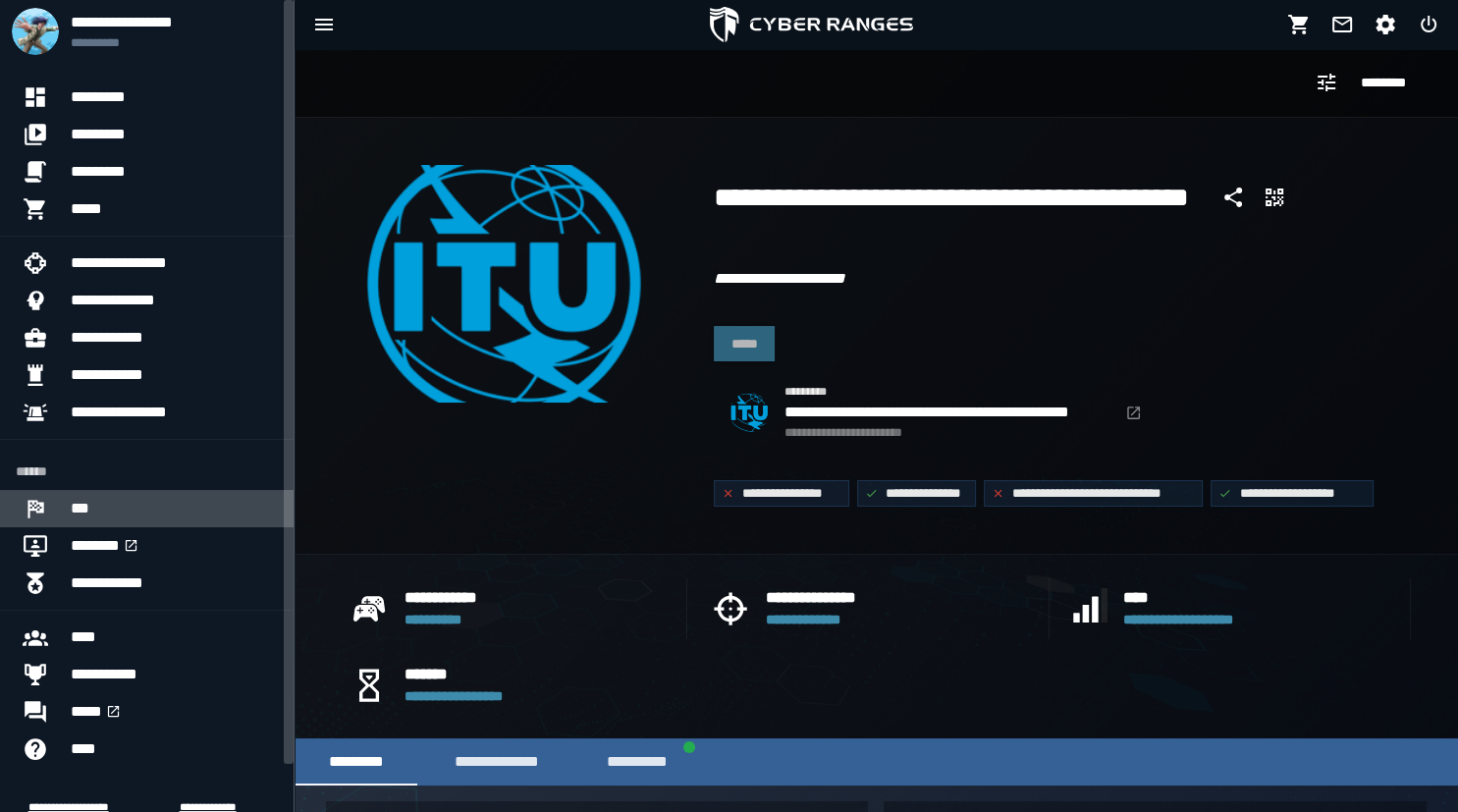 click on "***" at bounding box center (174, 509) 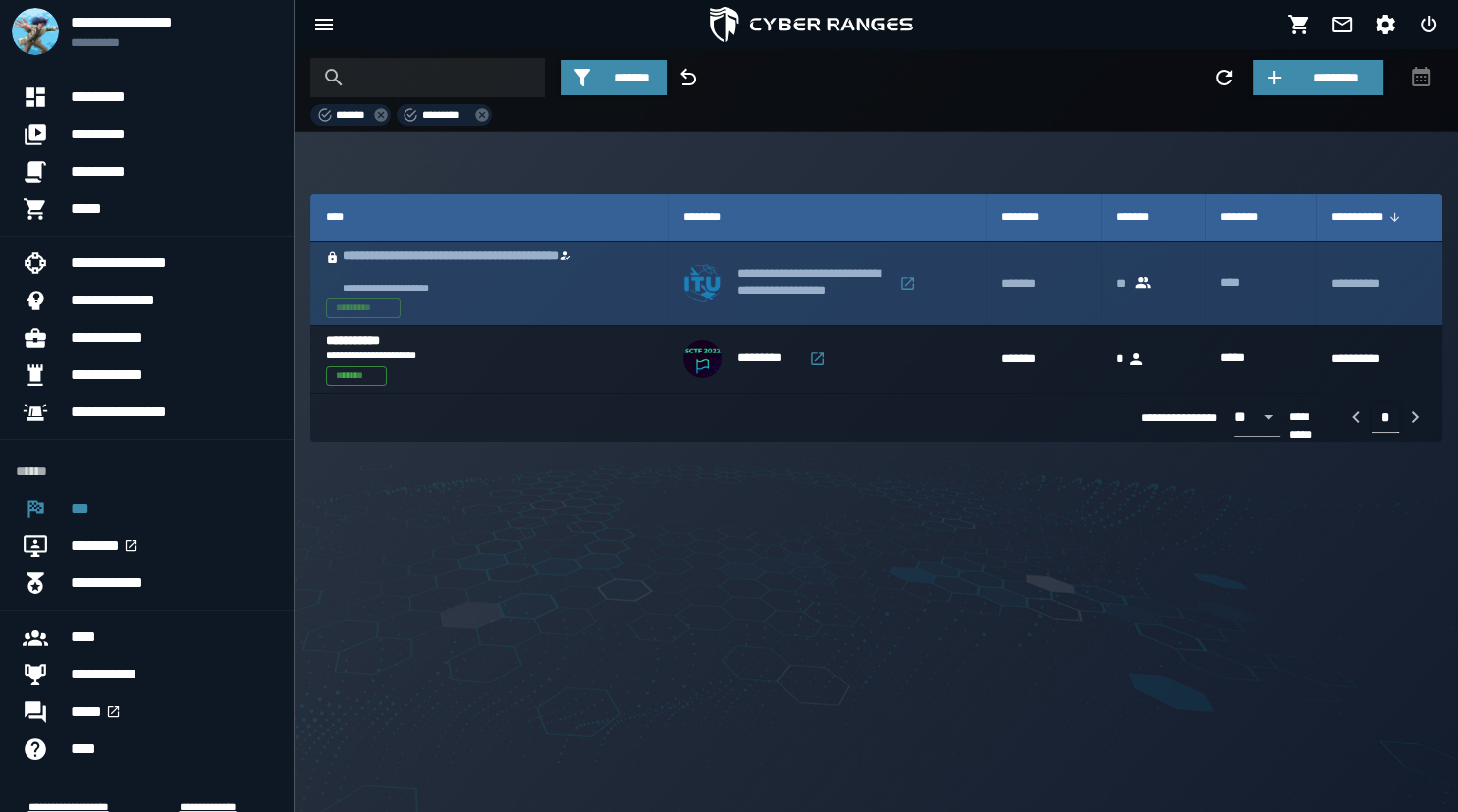 click on "**********" at bounding box center (813, 283) 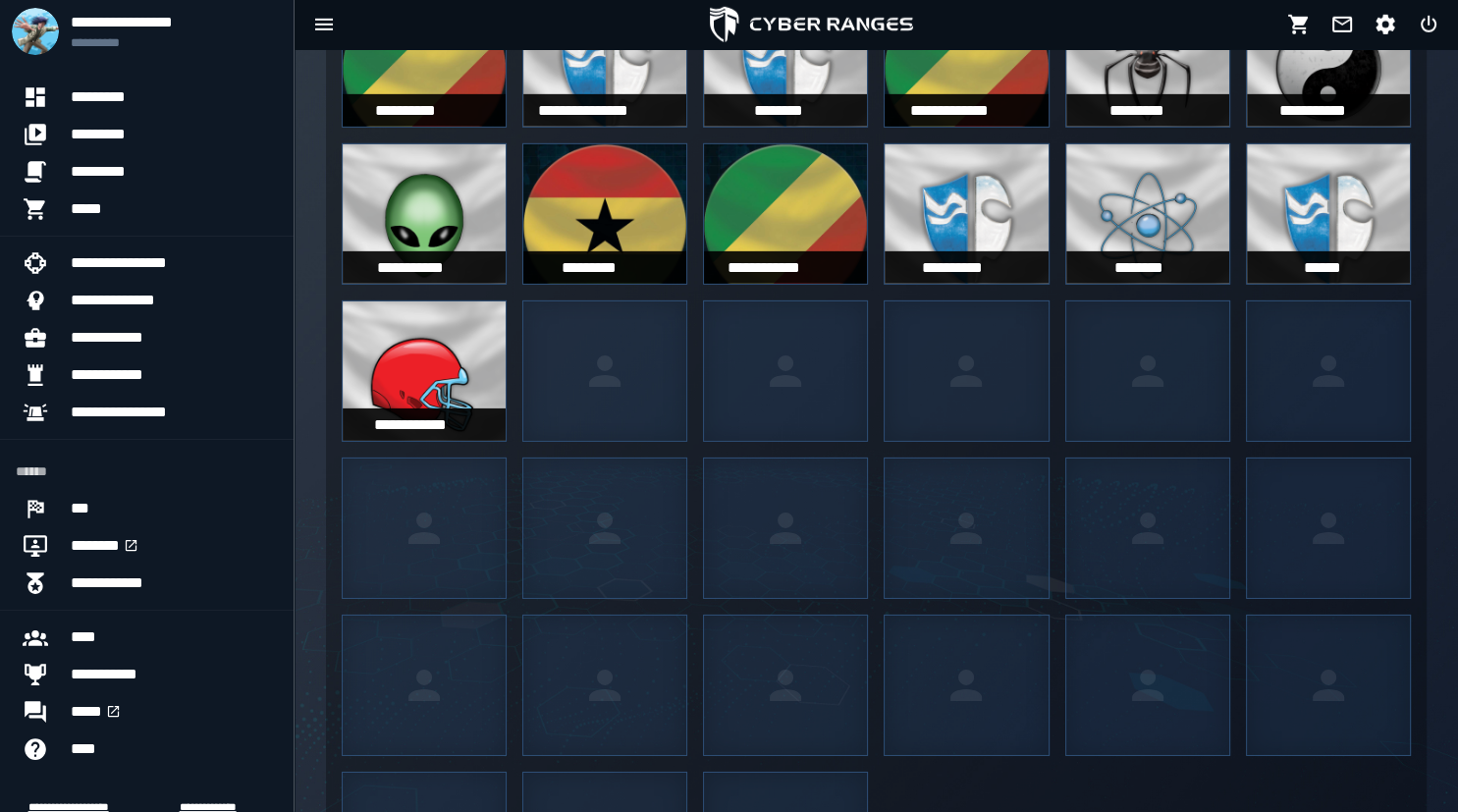 scroll, scrollTop: 1712, scrollLeft: 0, axis: vertical 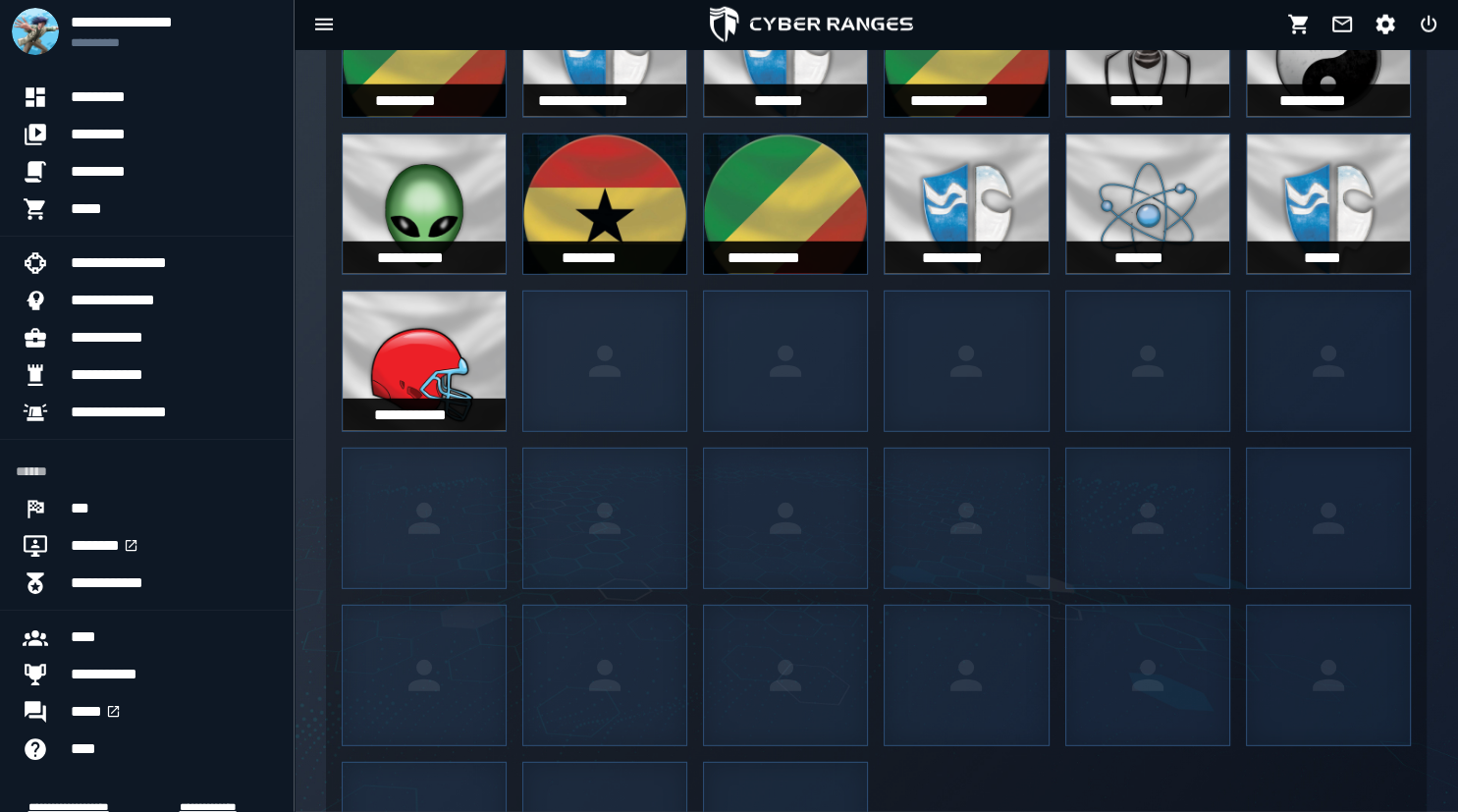 click 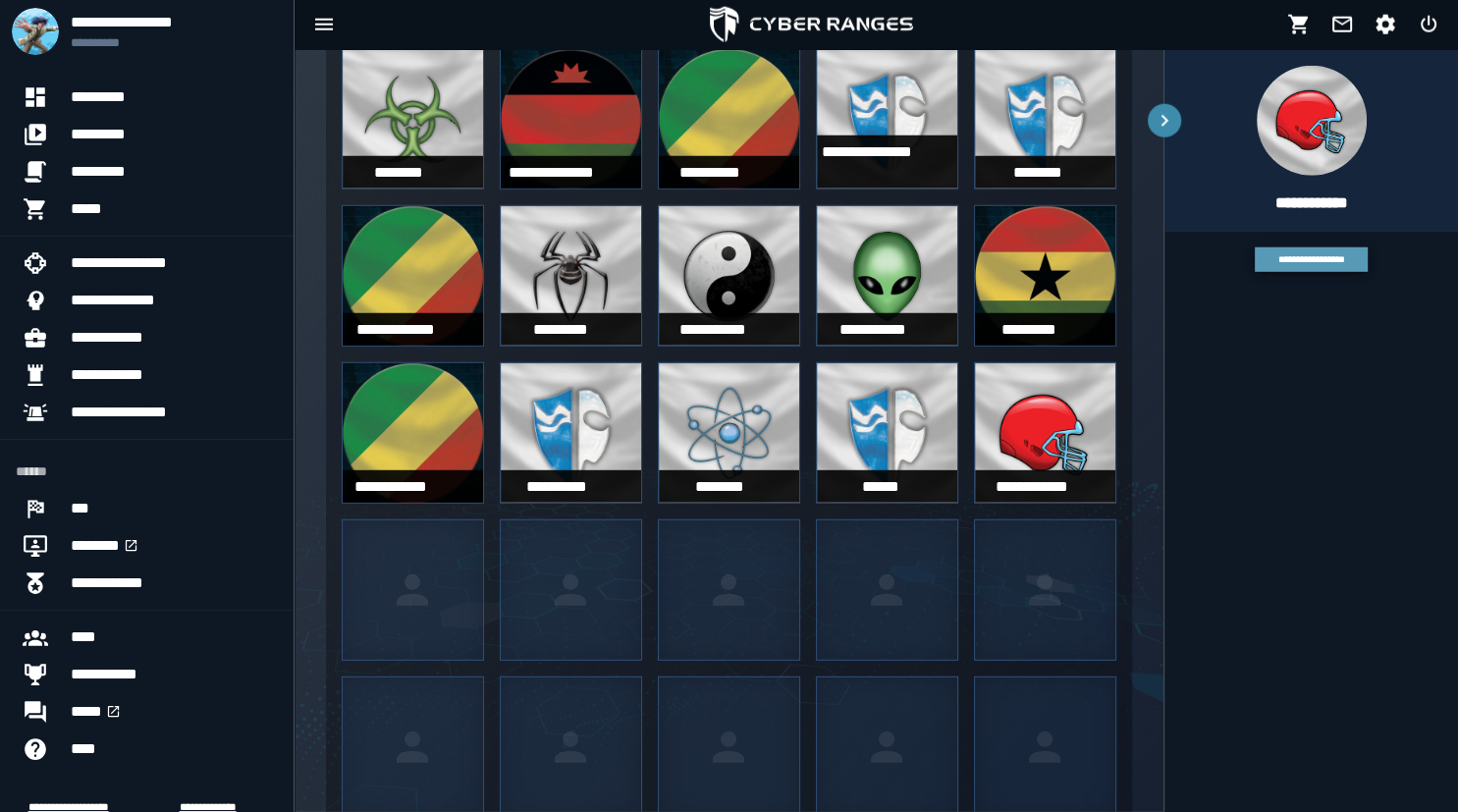 click on "**********" at bounding box center (1311, 259) 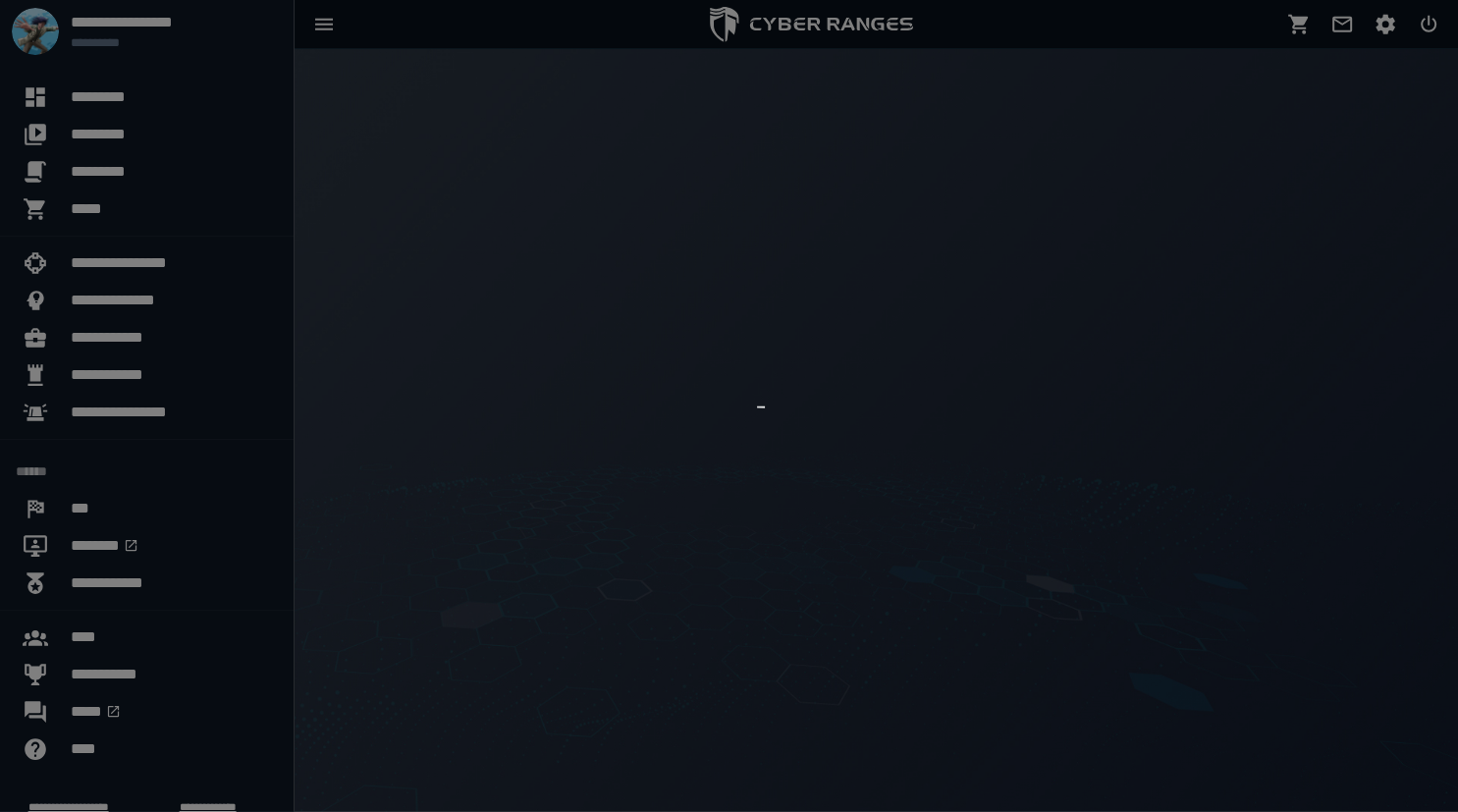 scroll, scrollTop: 0, scrollLeft: 0, axis: both 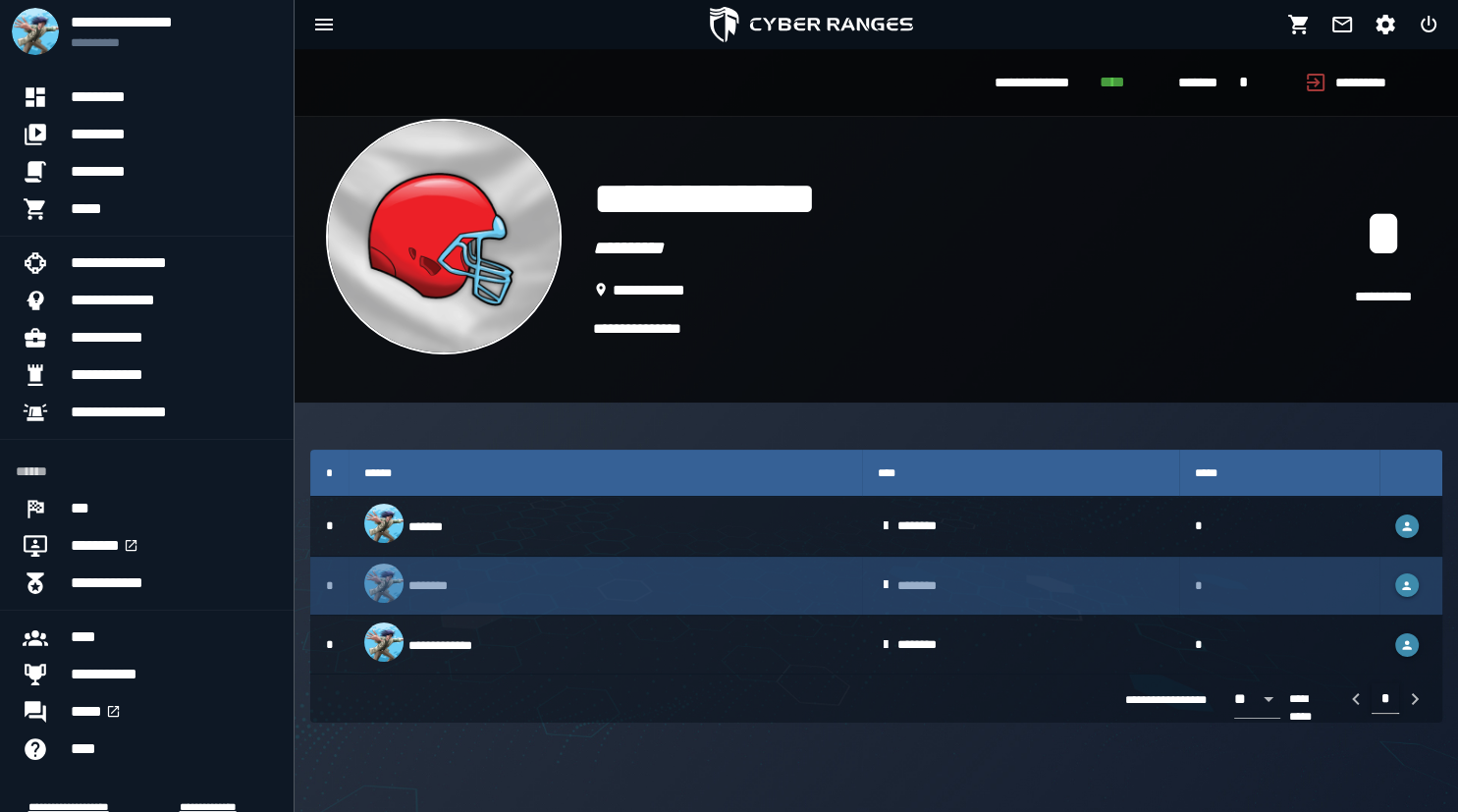 click on "********" at bounding box center [605, 585] 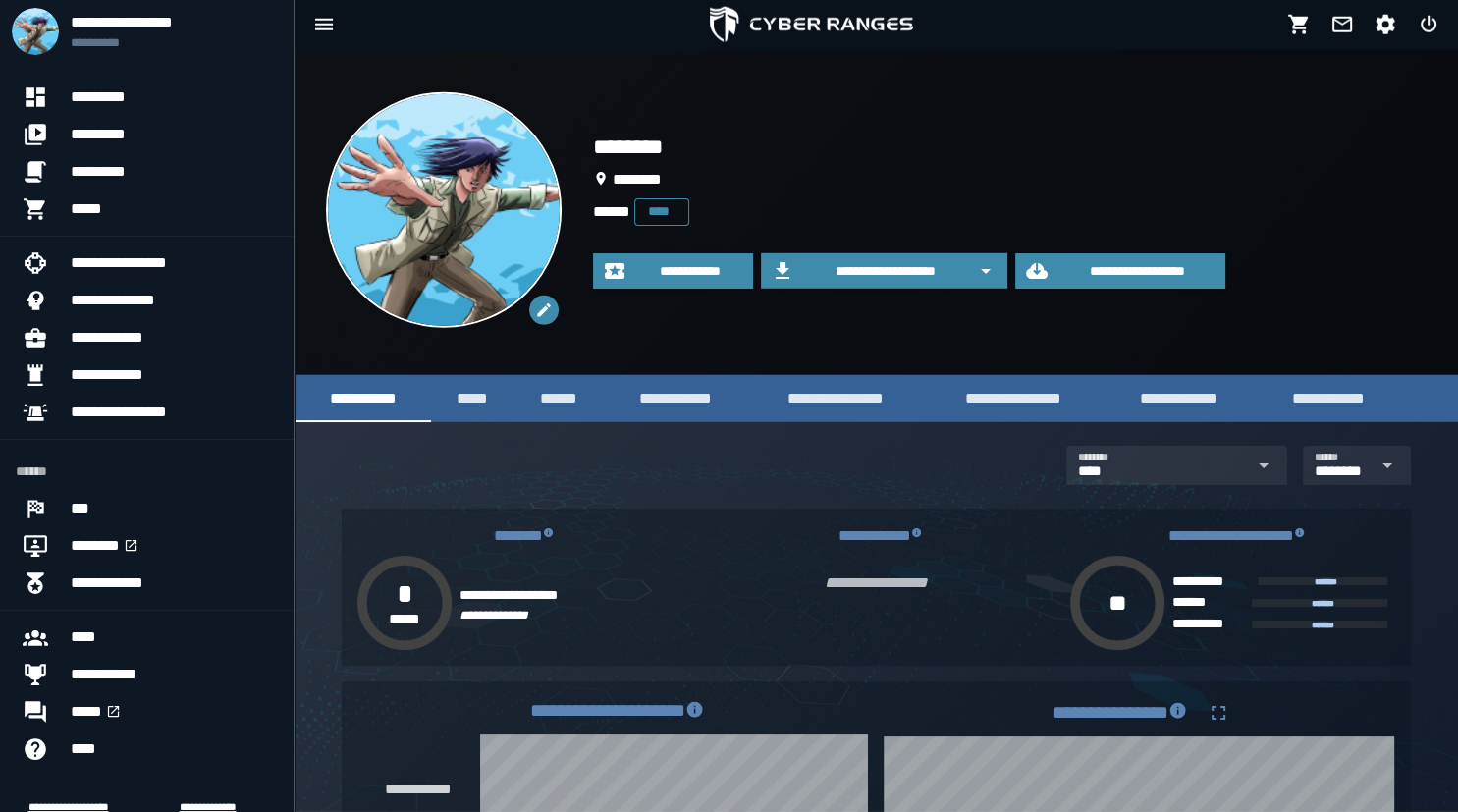 scroll, scrollTop: 0, scrollLeft: 0, axis: both 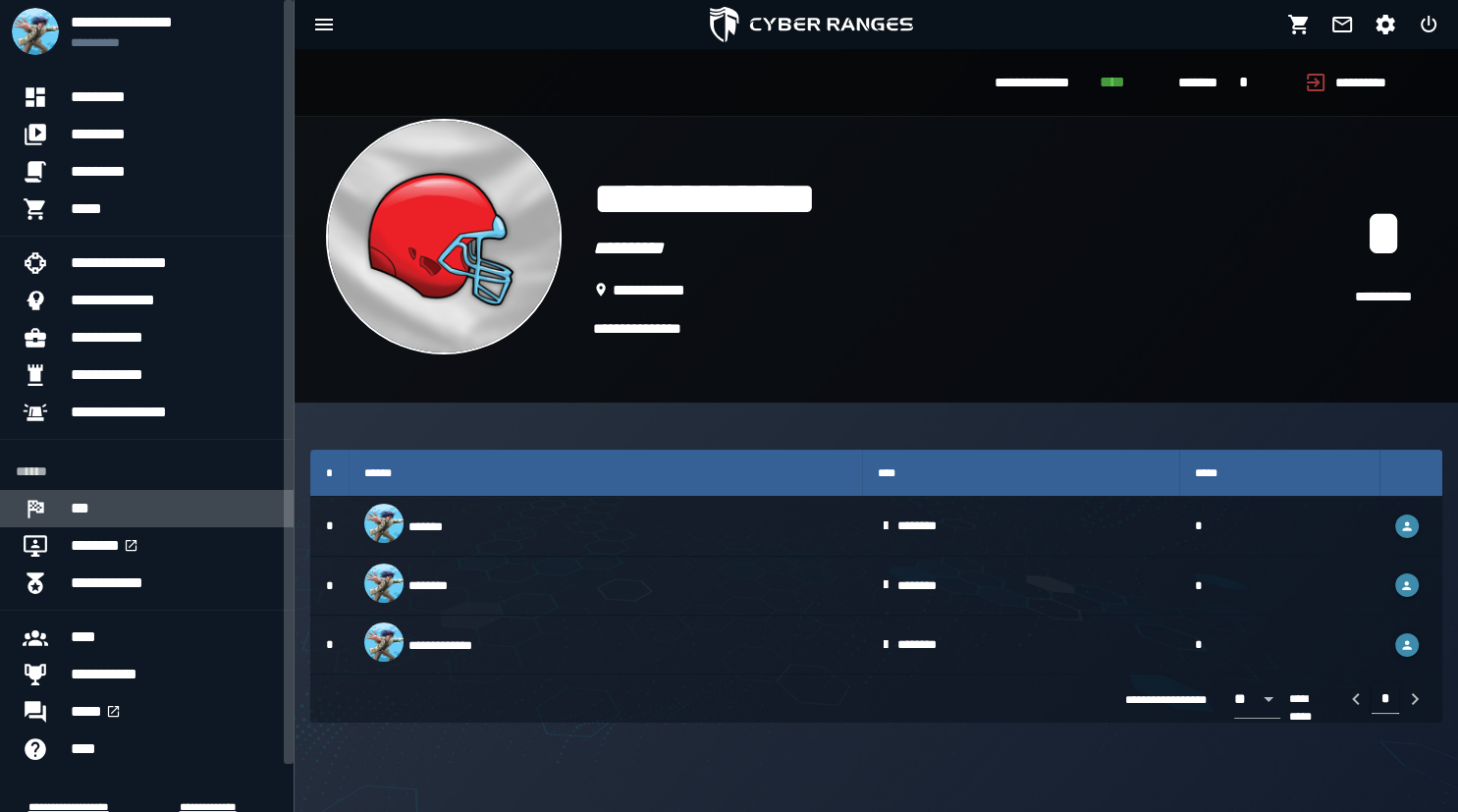 click on "***" at bounding box center (174, 509) 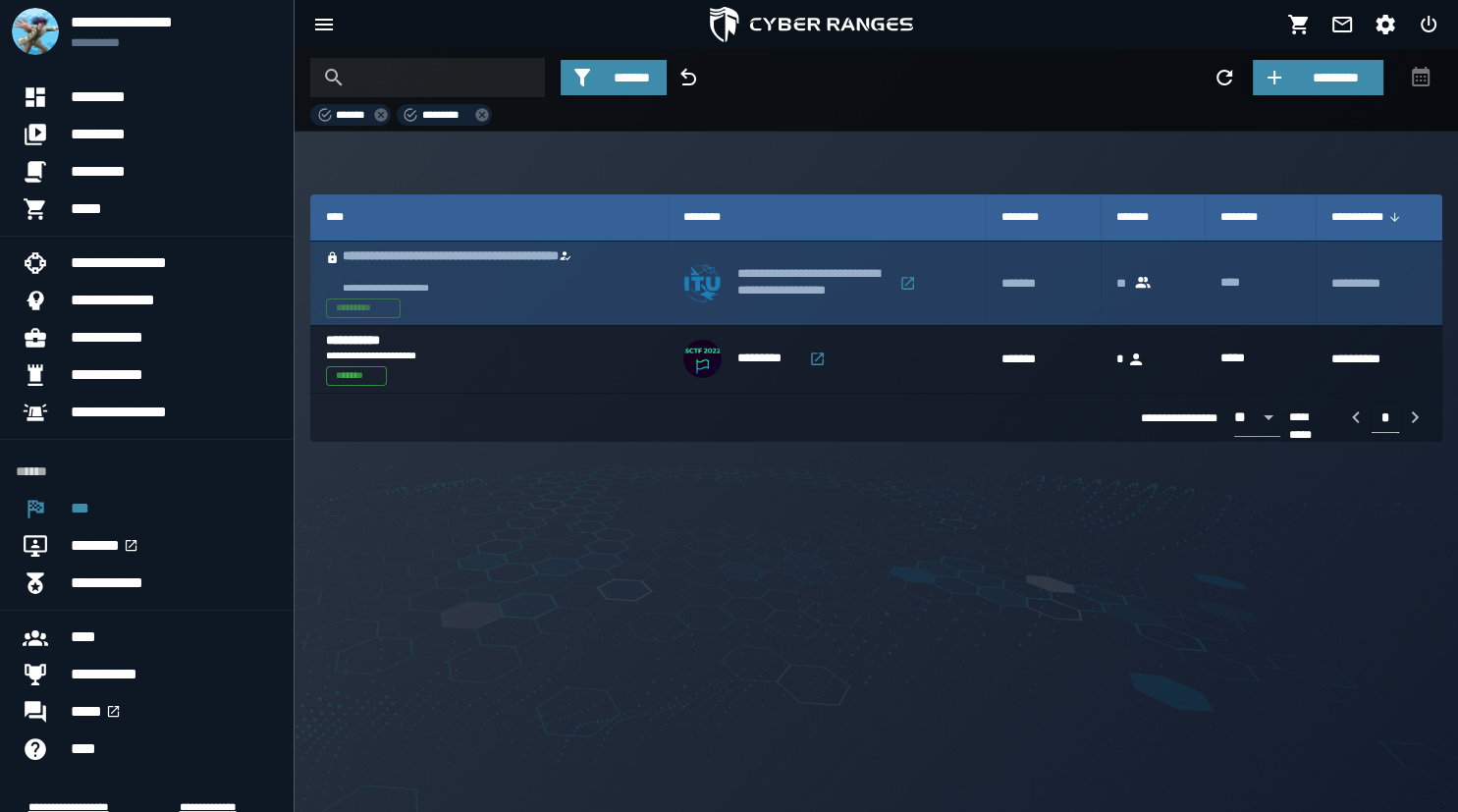 click on "**********" at bounding box center [470, 265] 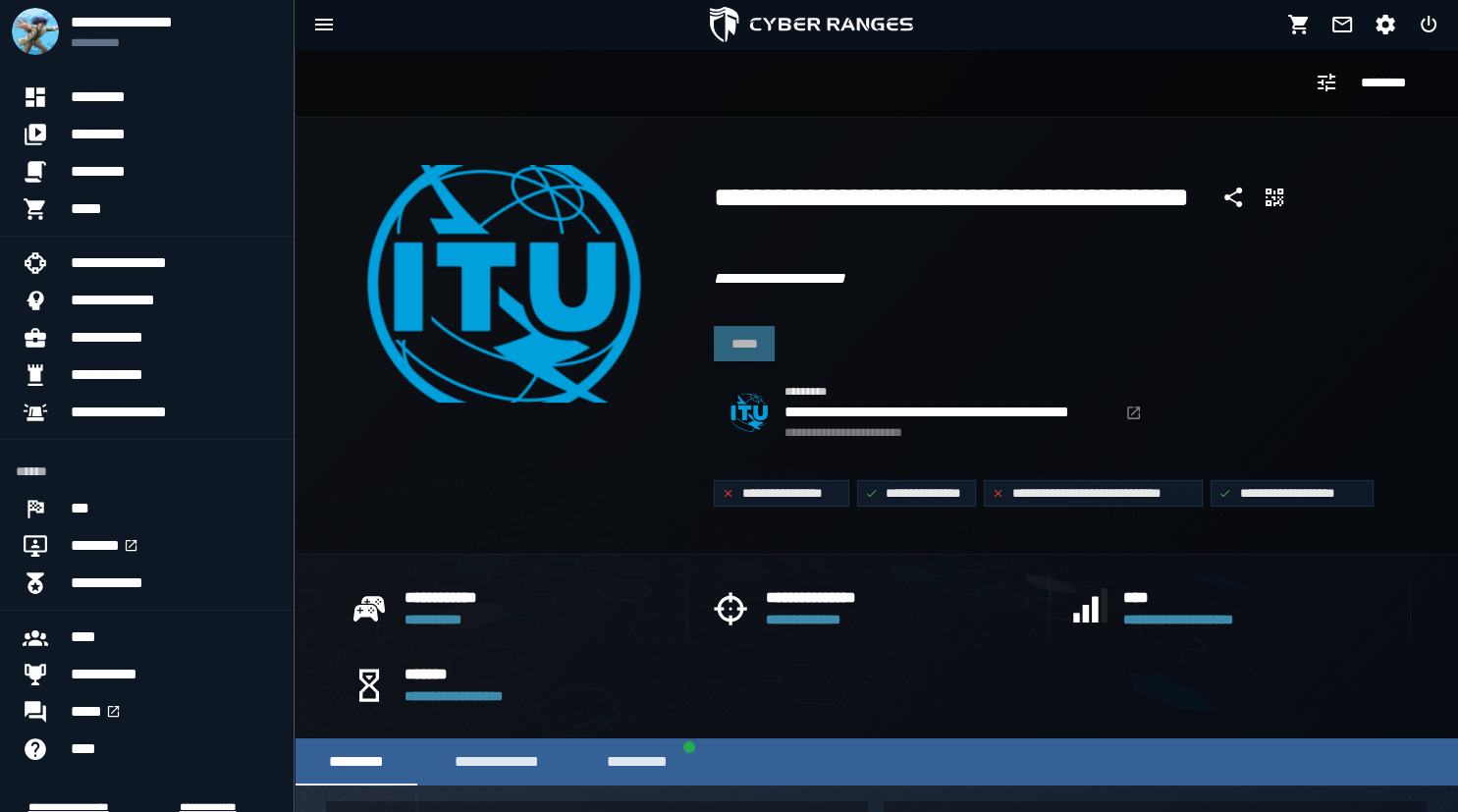 click on "**********" 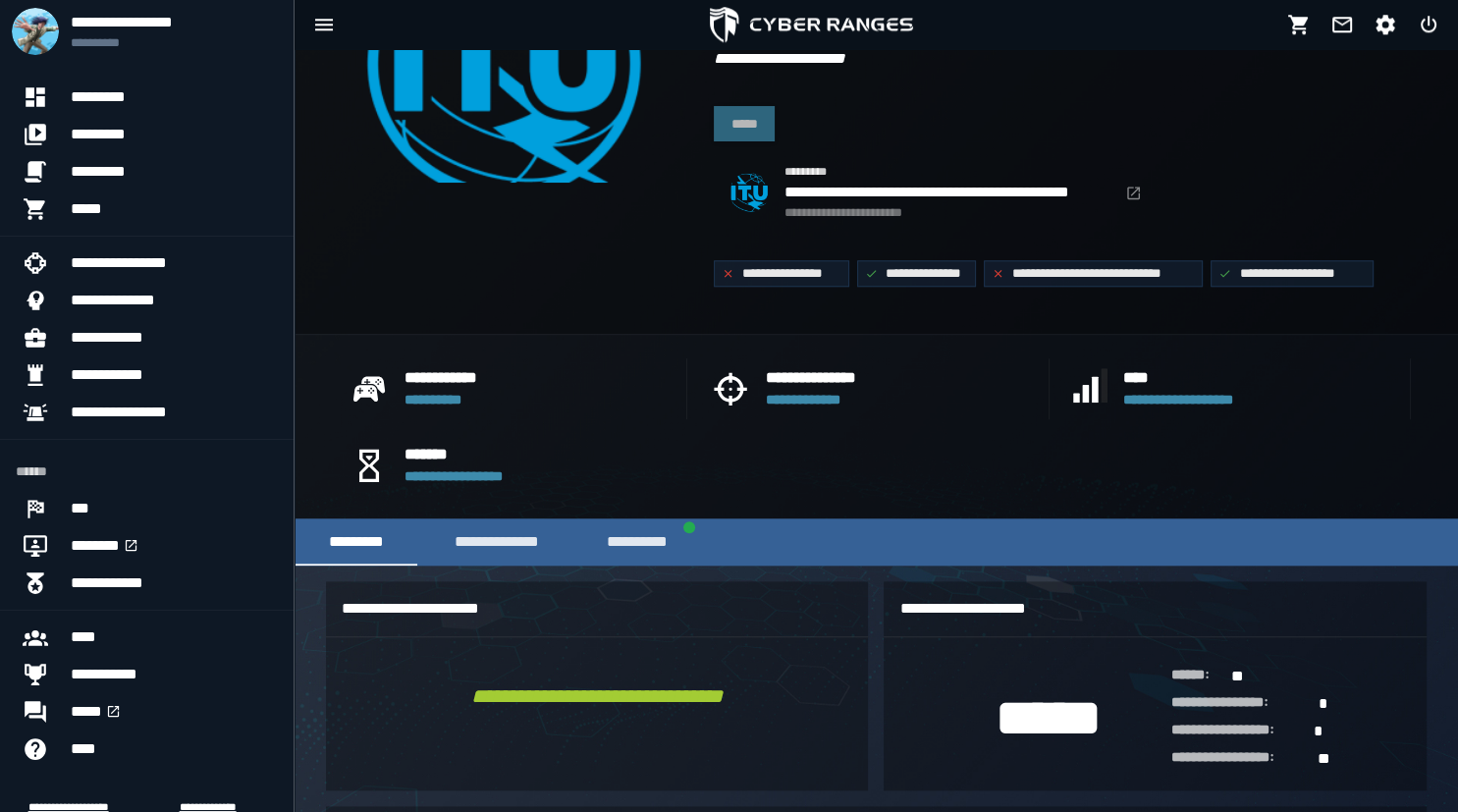 scroll, scrollTop: 0, scrollLeft: 0, axis: both 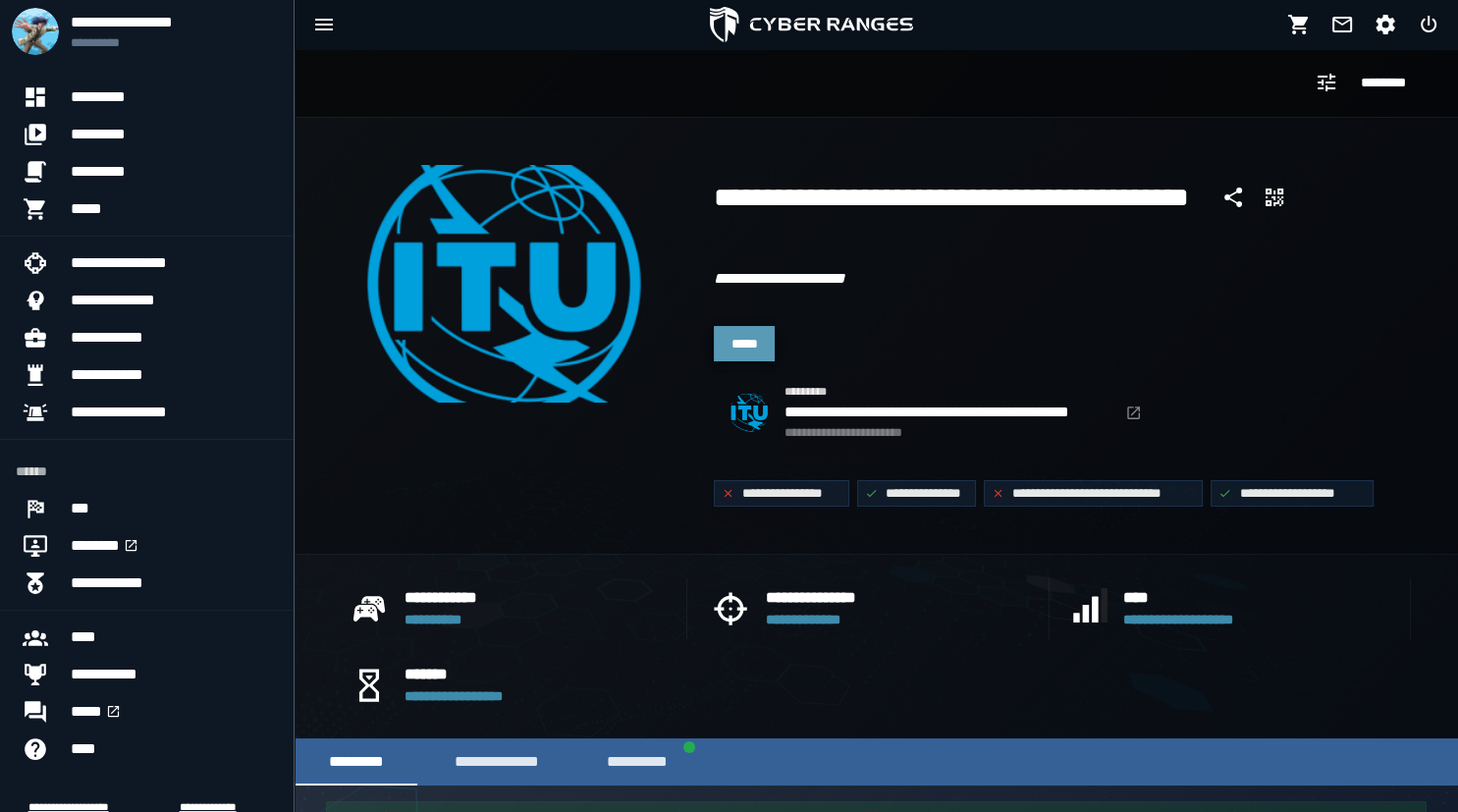 click on "*****" at bounding box center [744, 344] 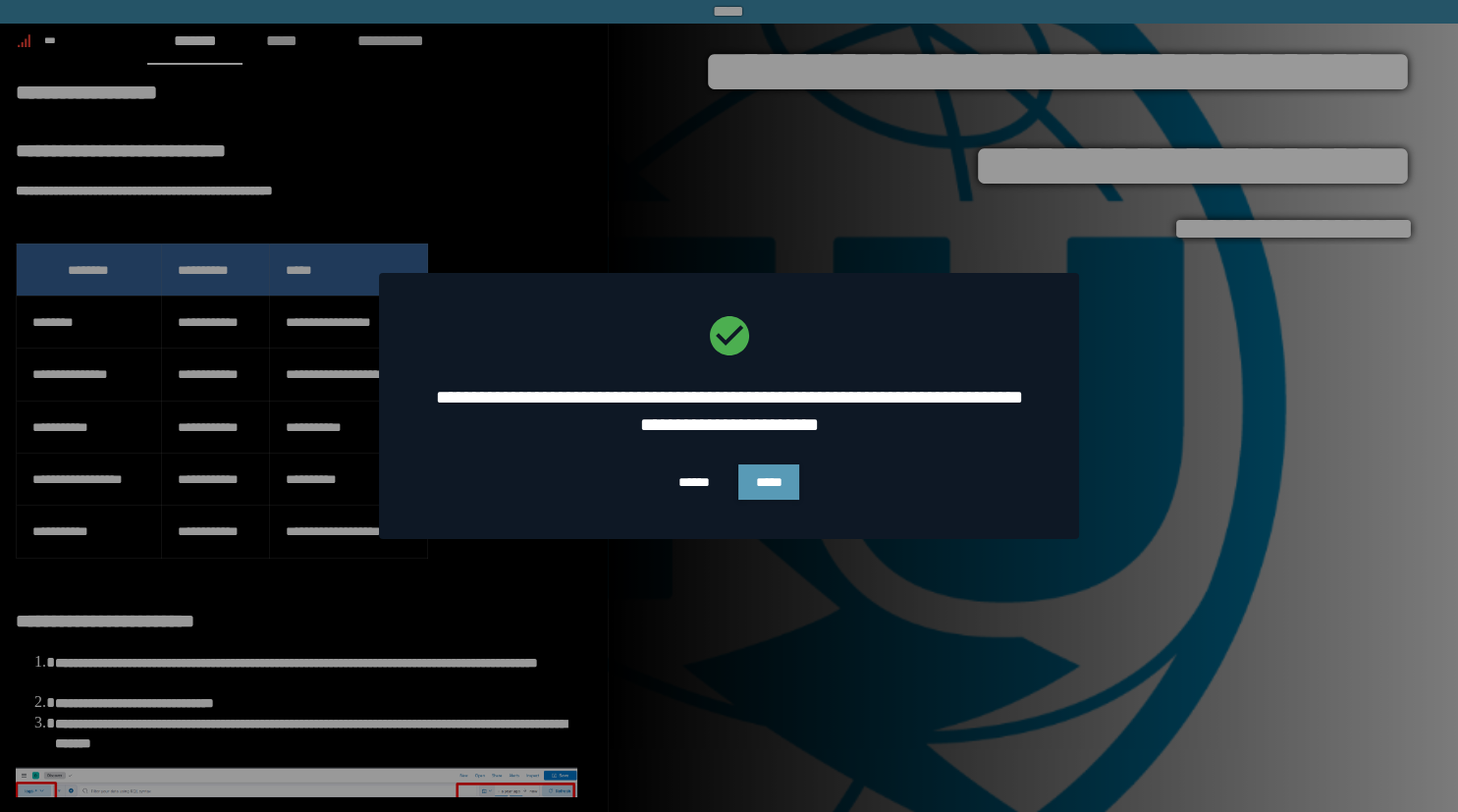 click on "*****" at bounding box center (769, 482) 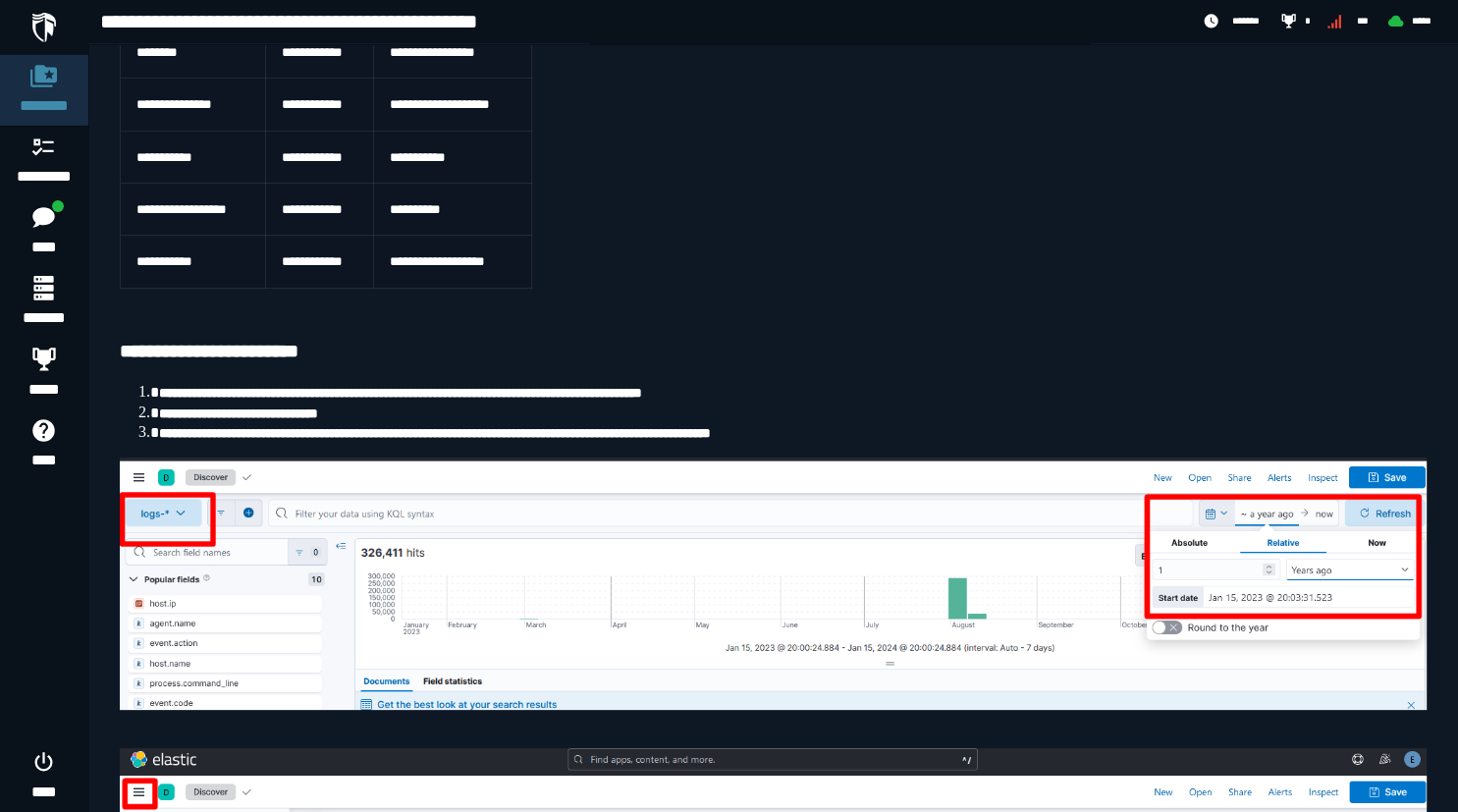 scroll, scrollTop: 323, scrollLeft: 0, axis: vertical 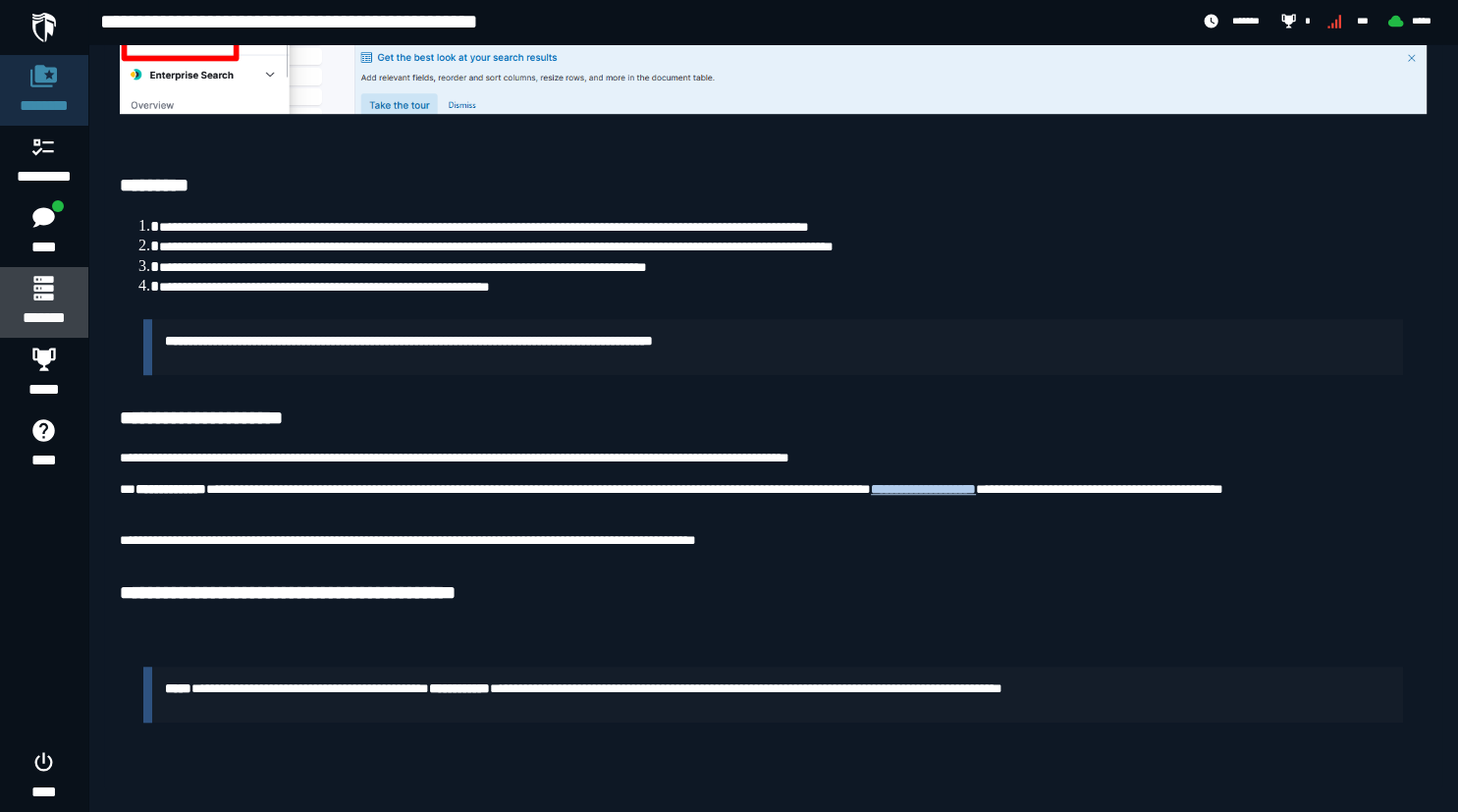 click on "*******" at bounding box center [43, 318] 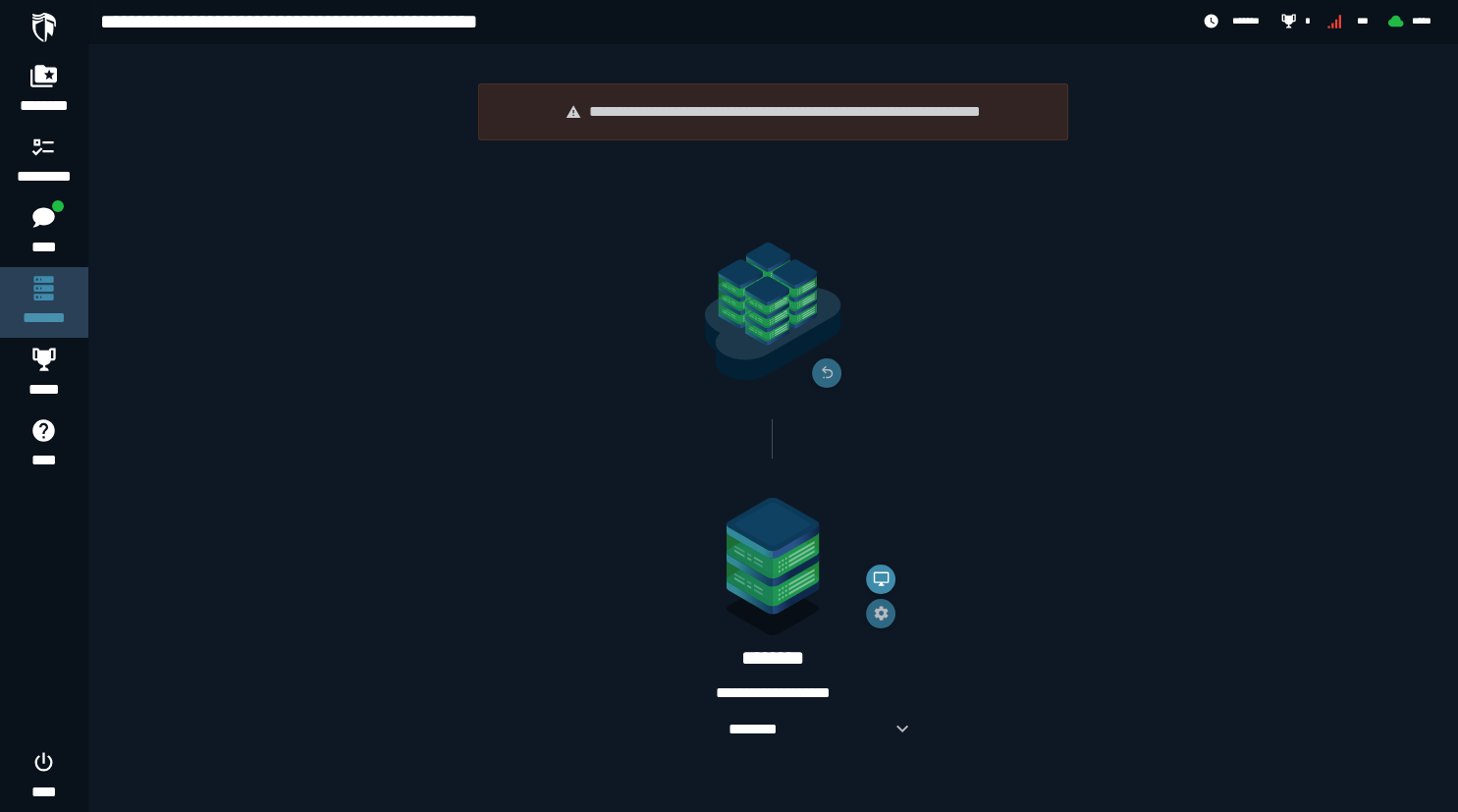 scroll, scrollTop: 0, scrollLeft: 0, axis: both 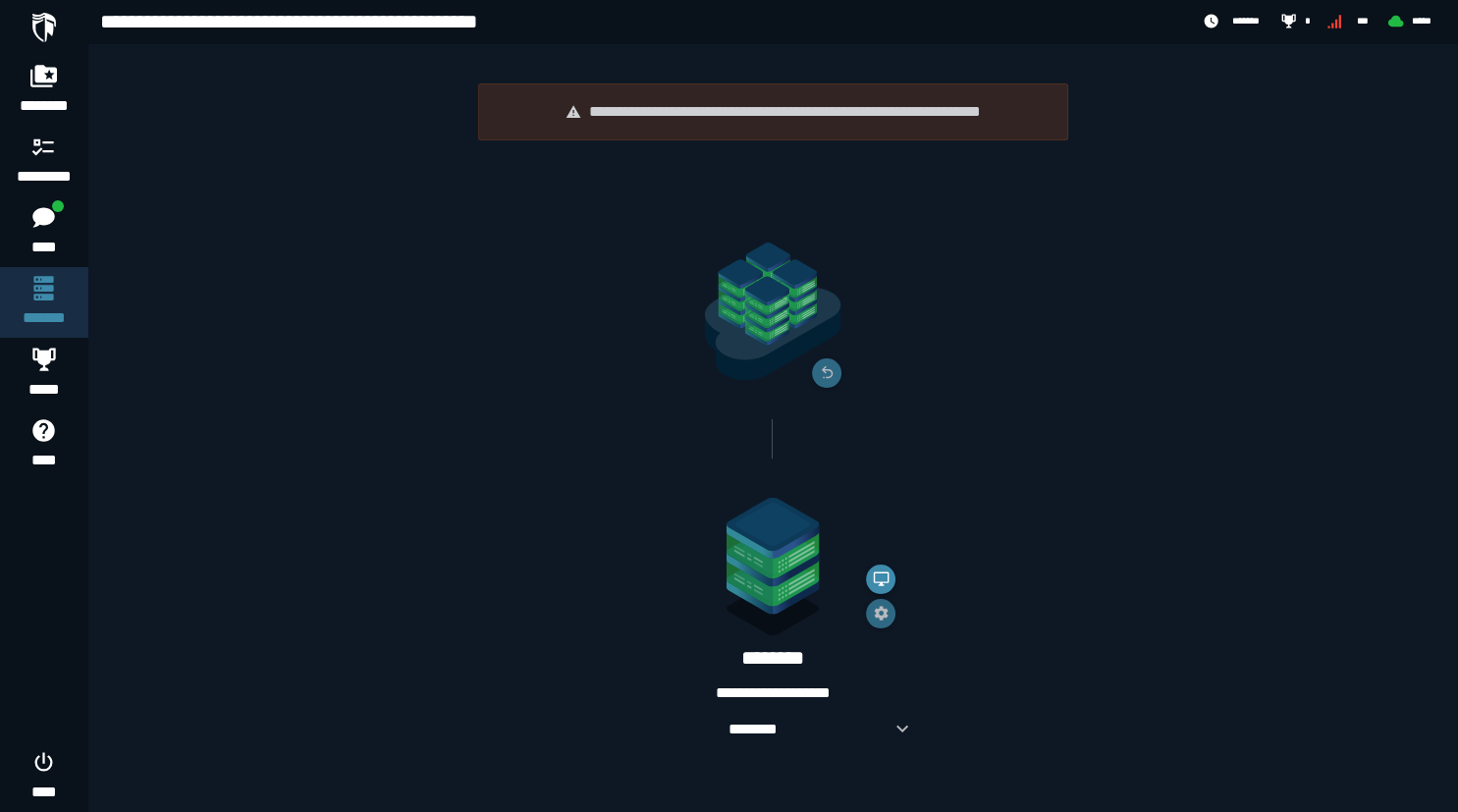 click 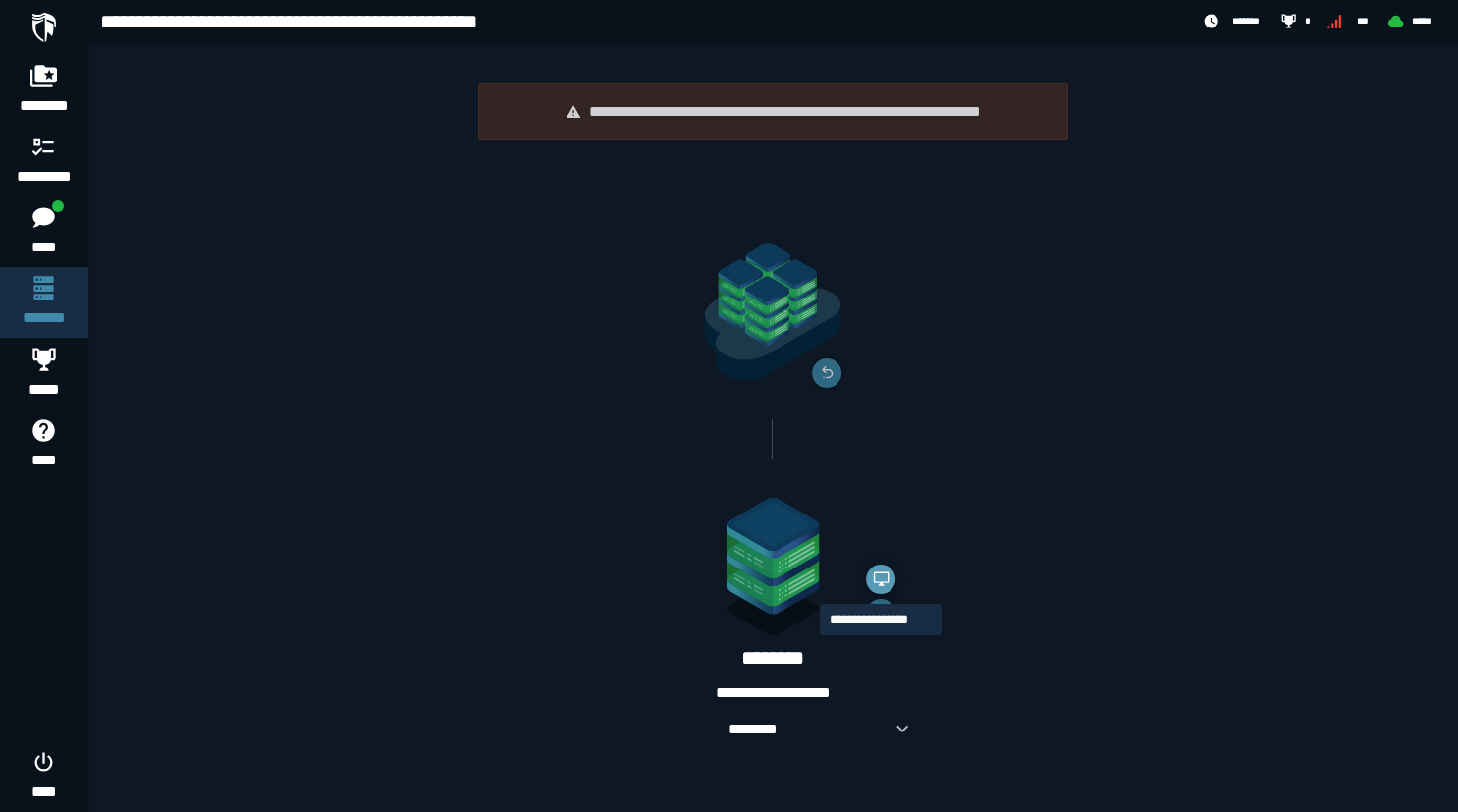 click 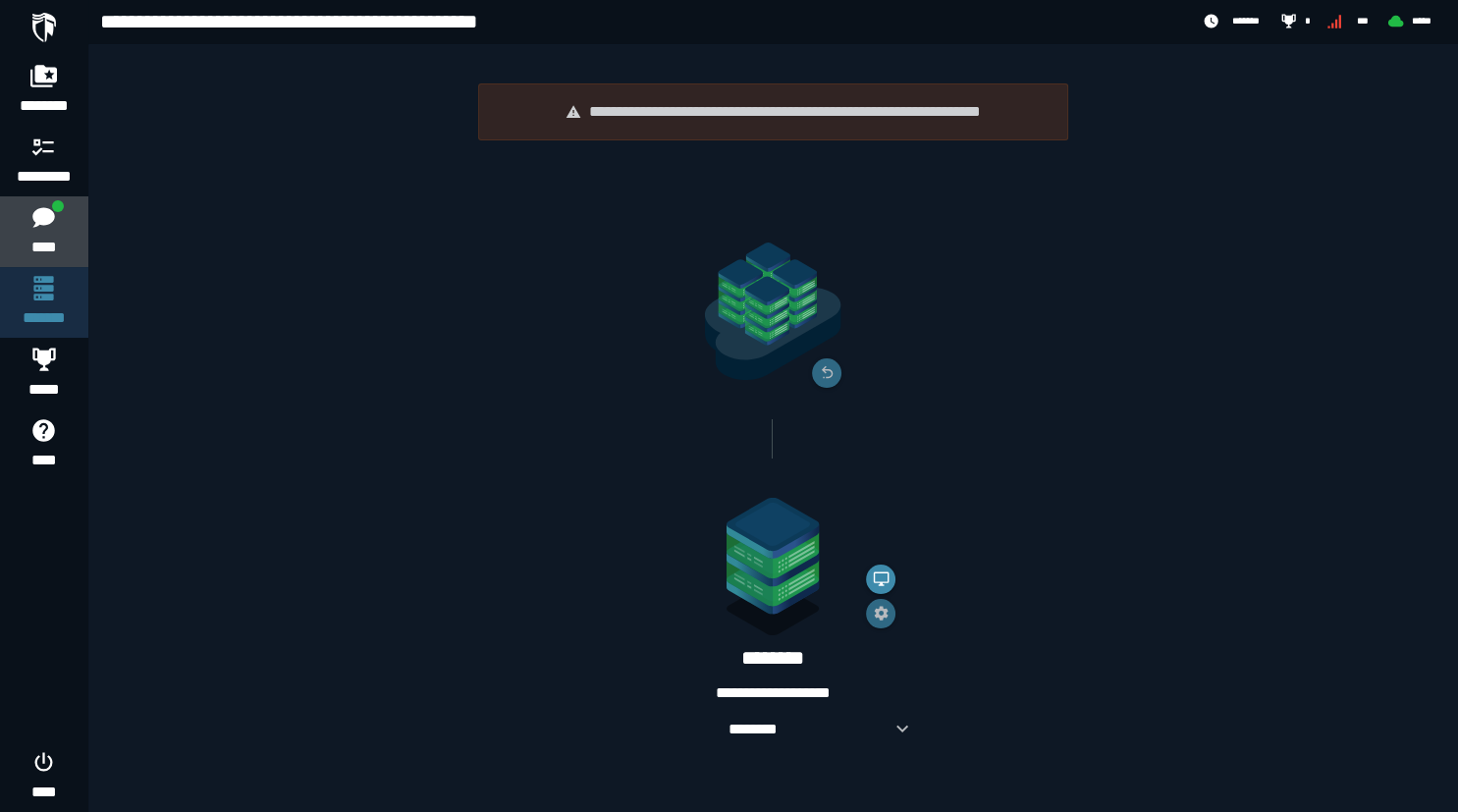 click 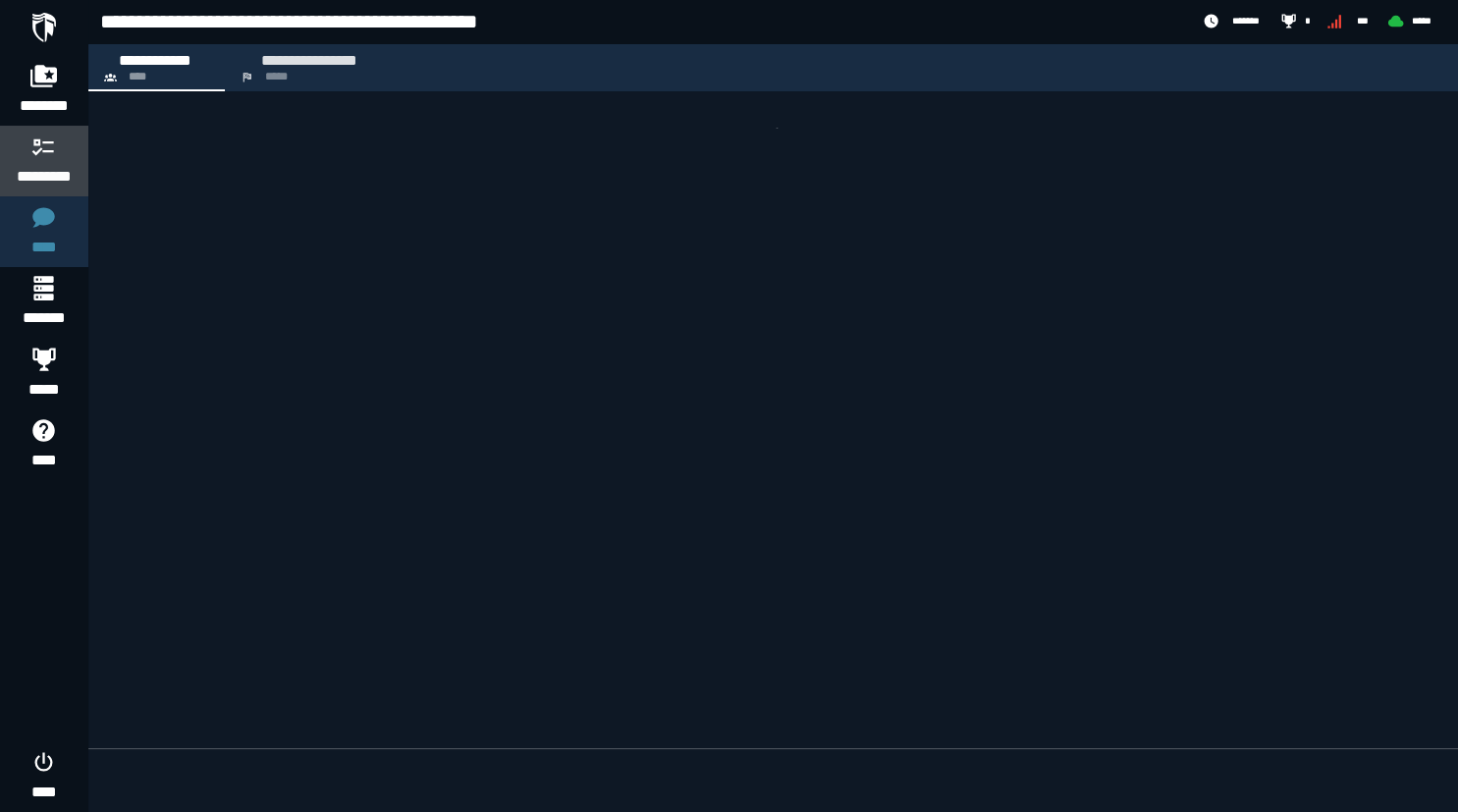 click at bounding box center (44, 146) 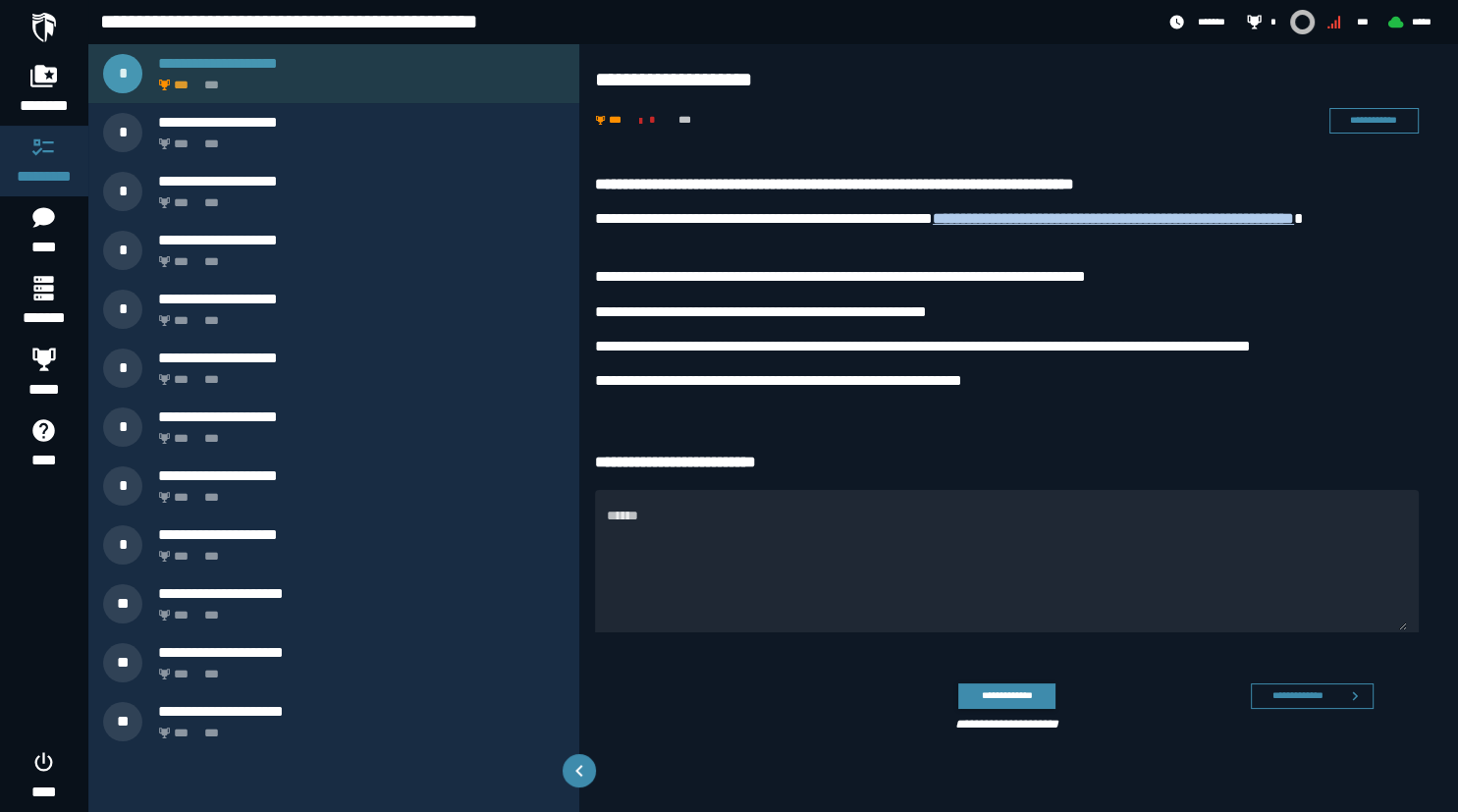 click on "*** ***" at bounding box center [357, 80] 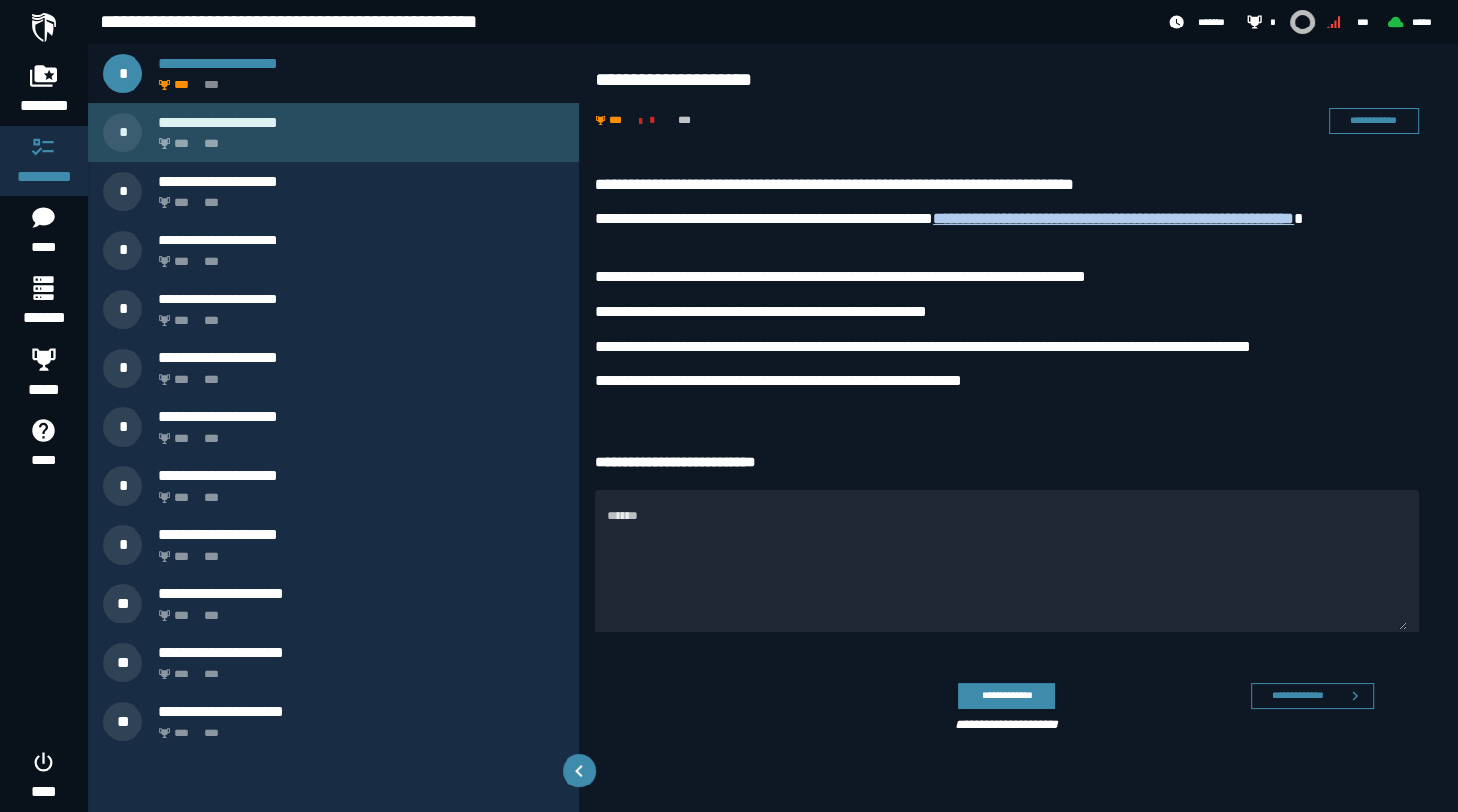 click on "**********" at bounding box center [361, 122] 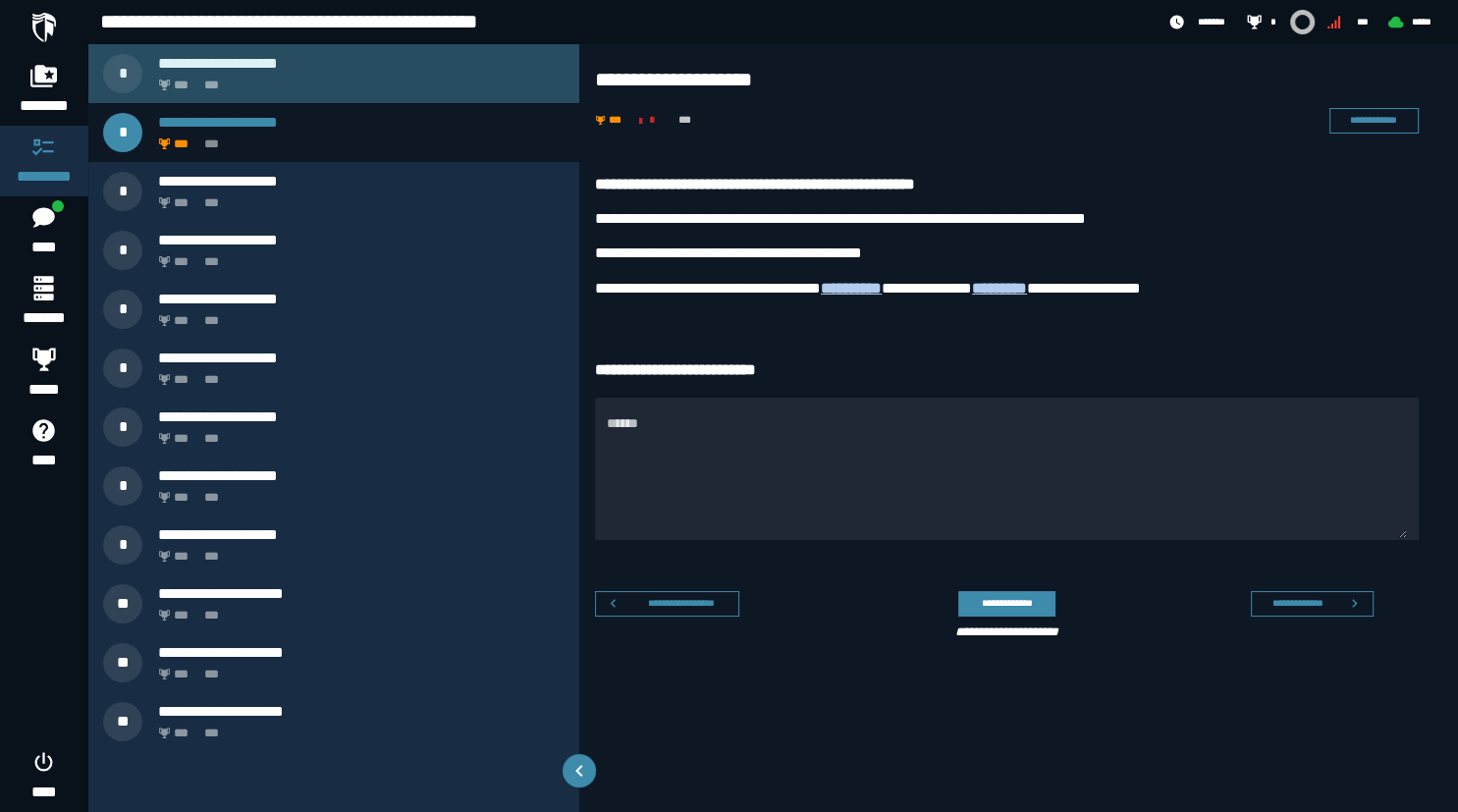 click on "*** ***" at bounding box center [357, 80] 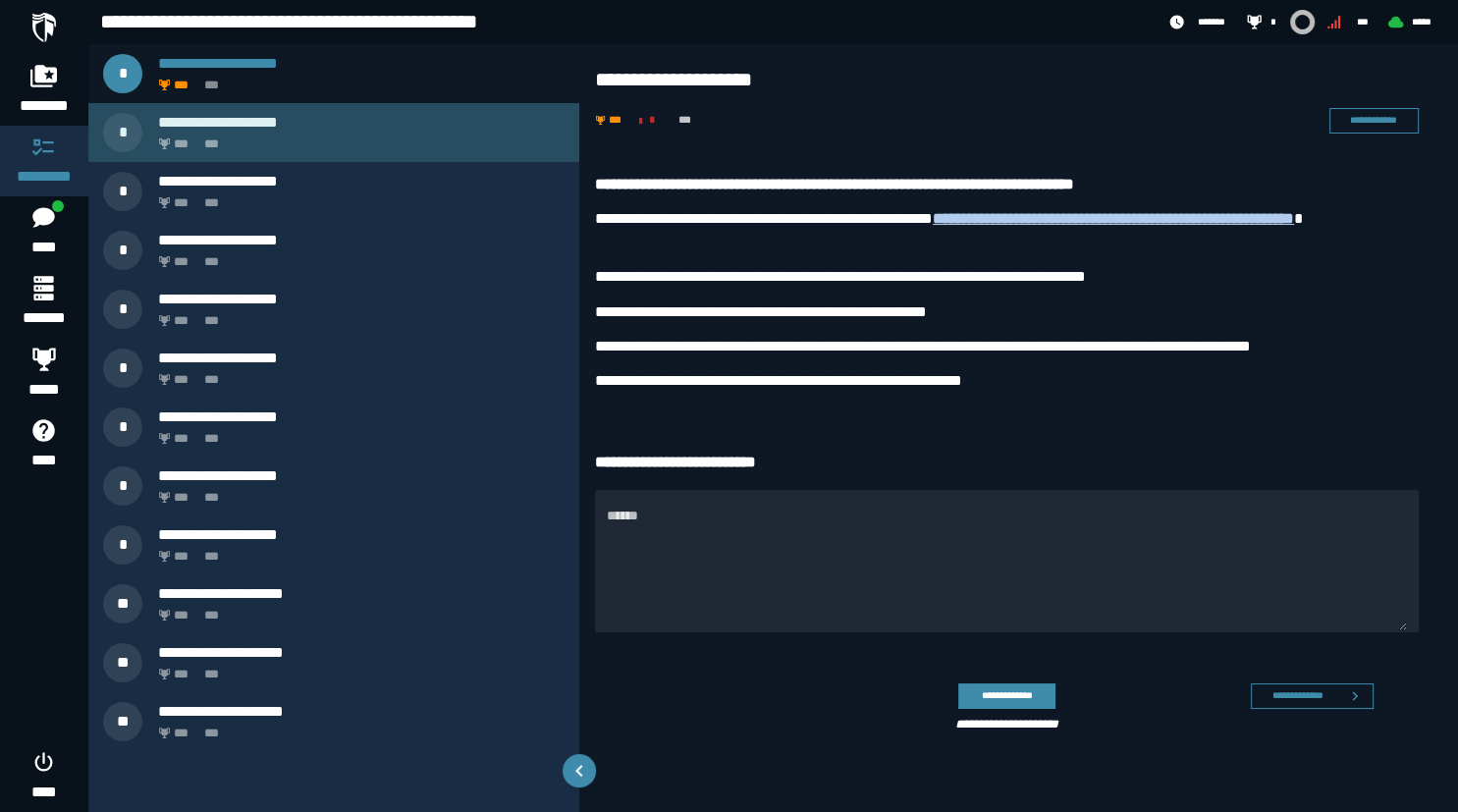click on "**********" at bounding box center (361, 122) 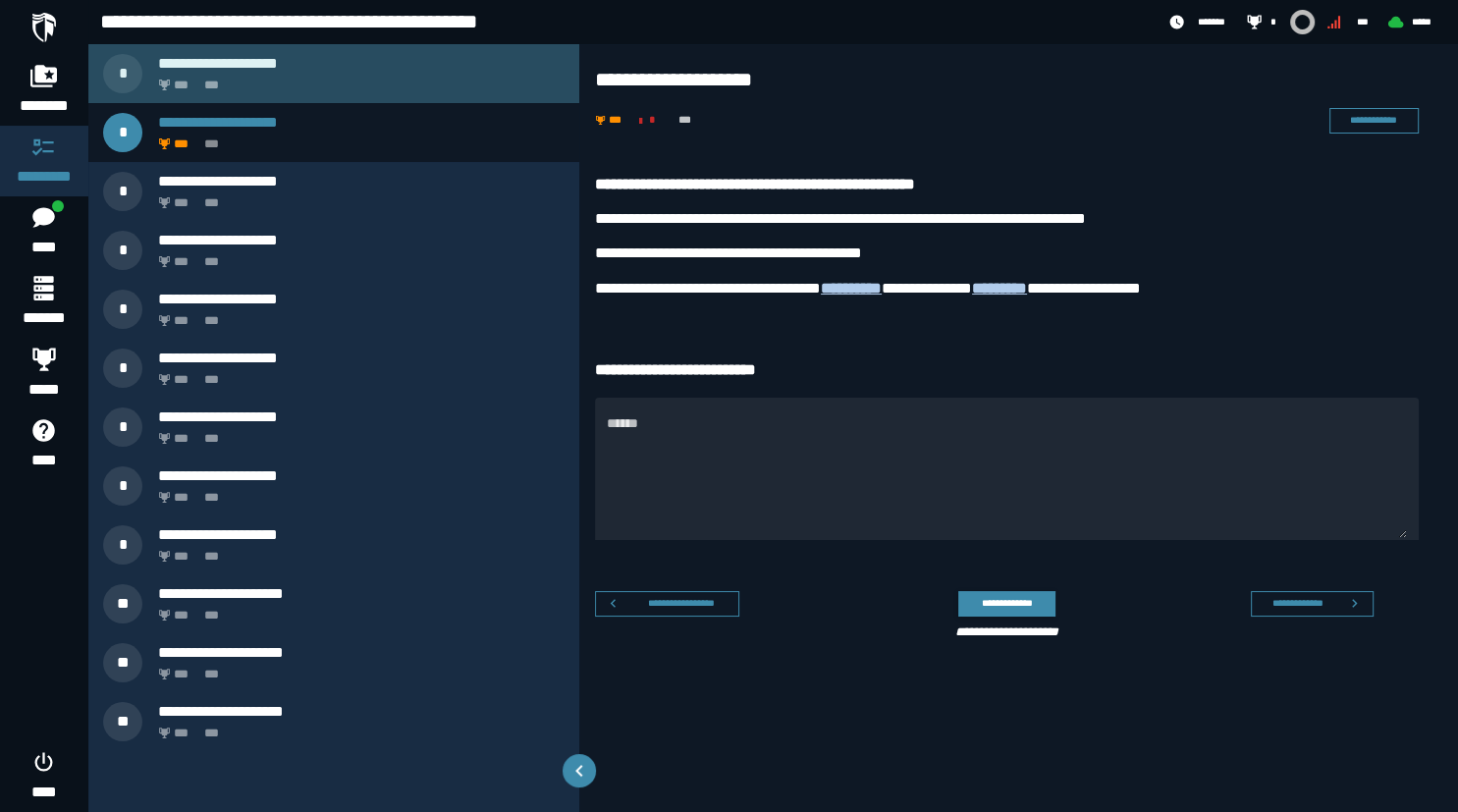 click on "*** ***" at bounding box center [357, 80] 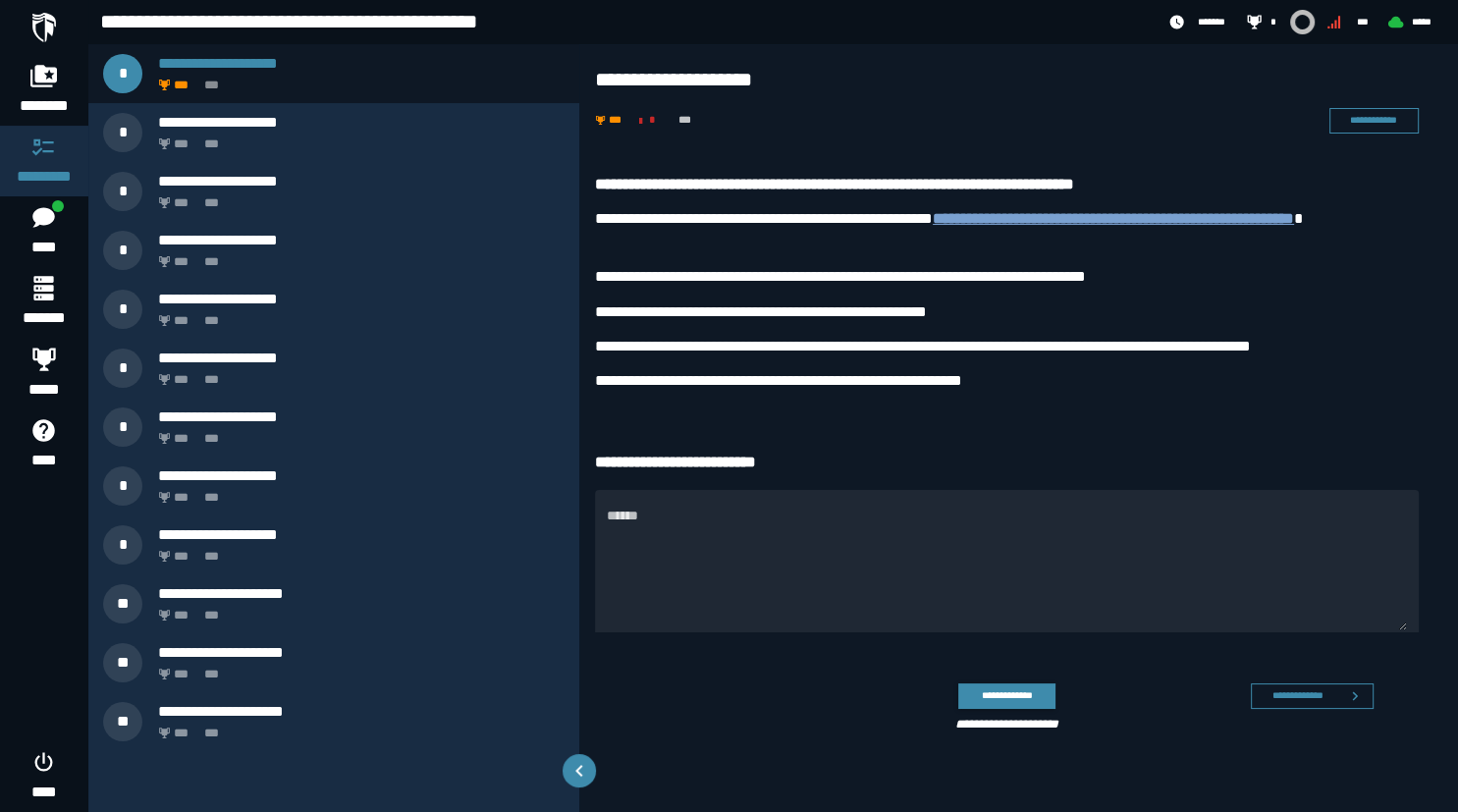 click on "**********" at bounding box center (1113, 218) 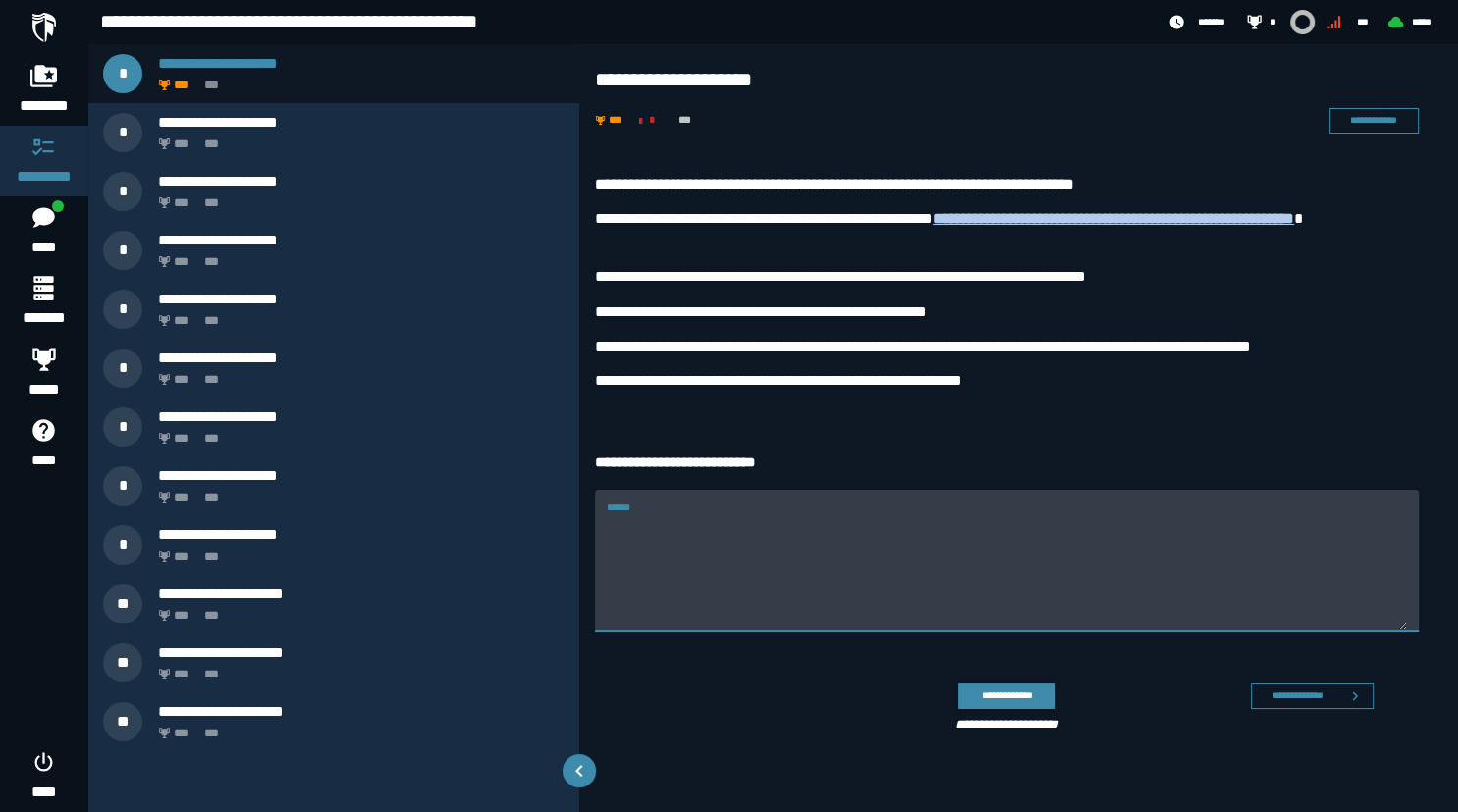 click on "******" at bounding box center (1006, 572) 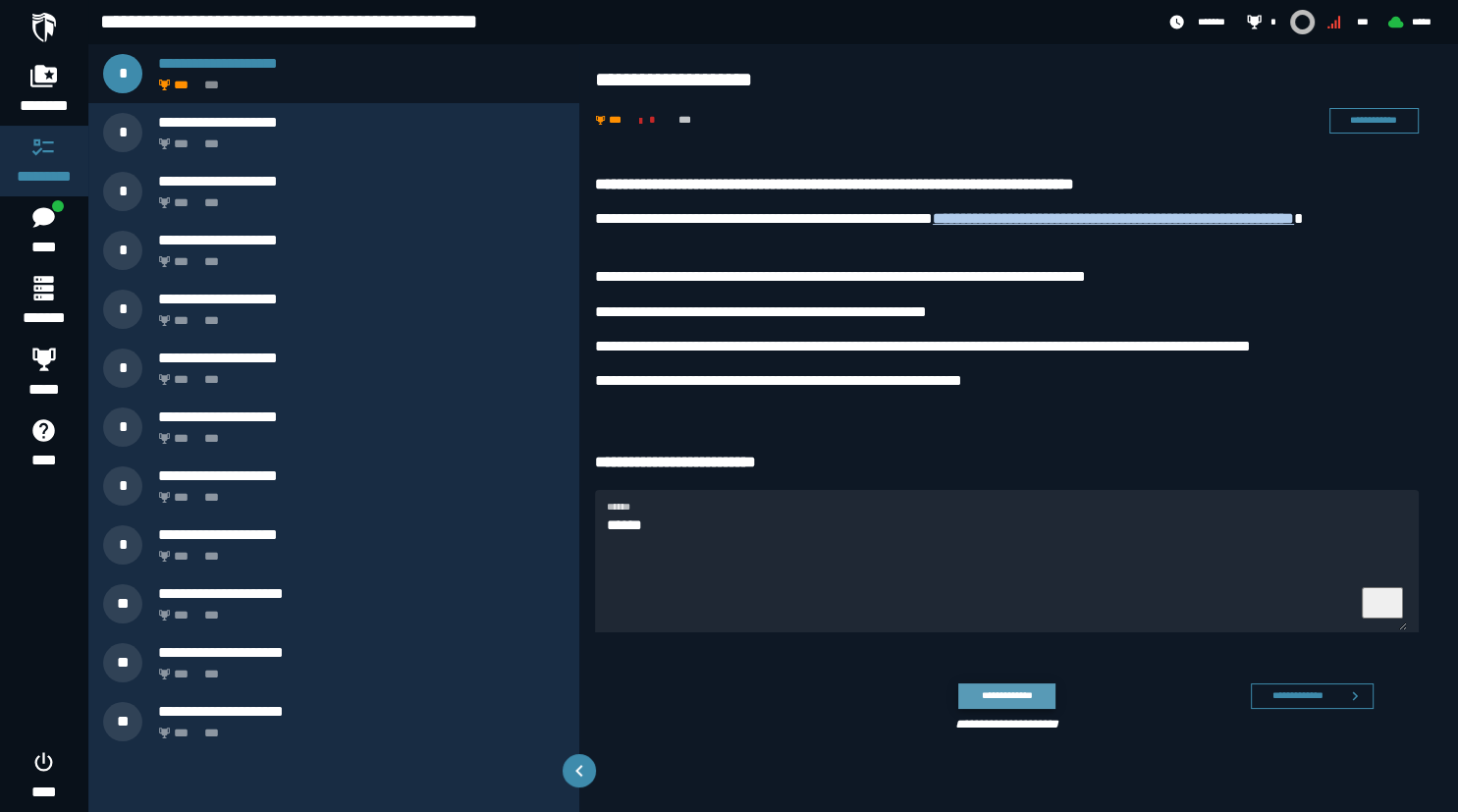 click on "**********" at bounding box center (1006, 695) 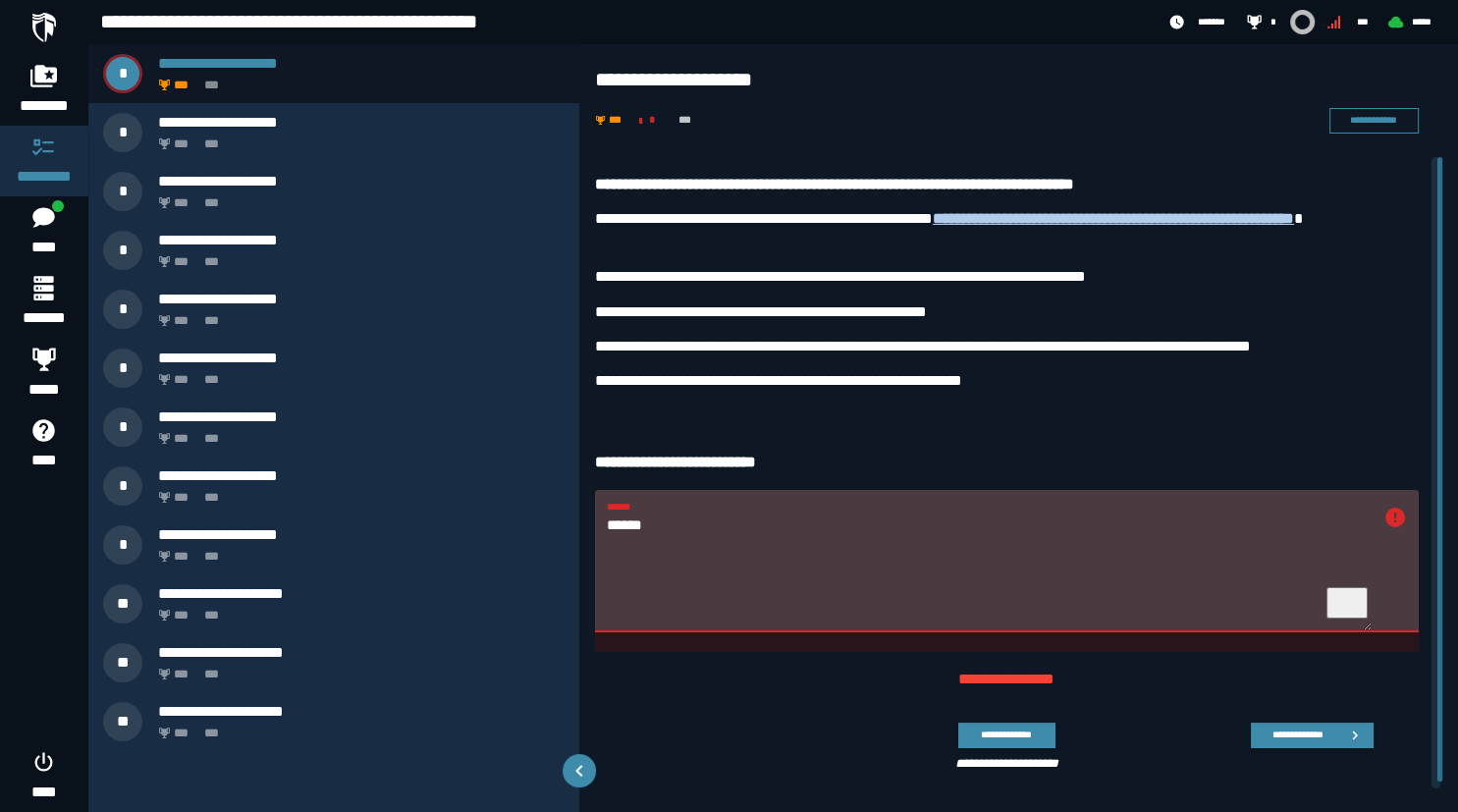 click on "******" at bounding box center (989, 572) 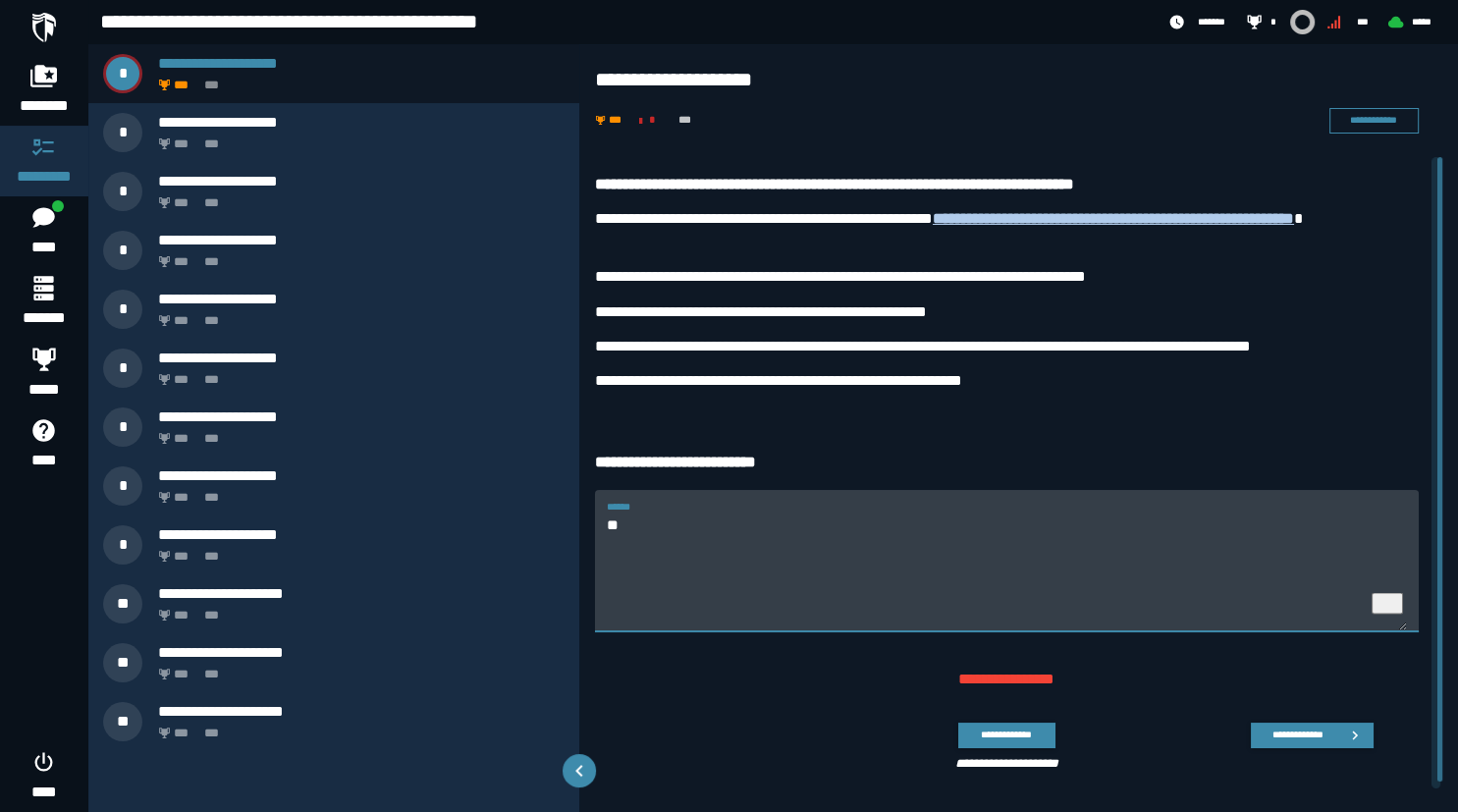 type on "*" 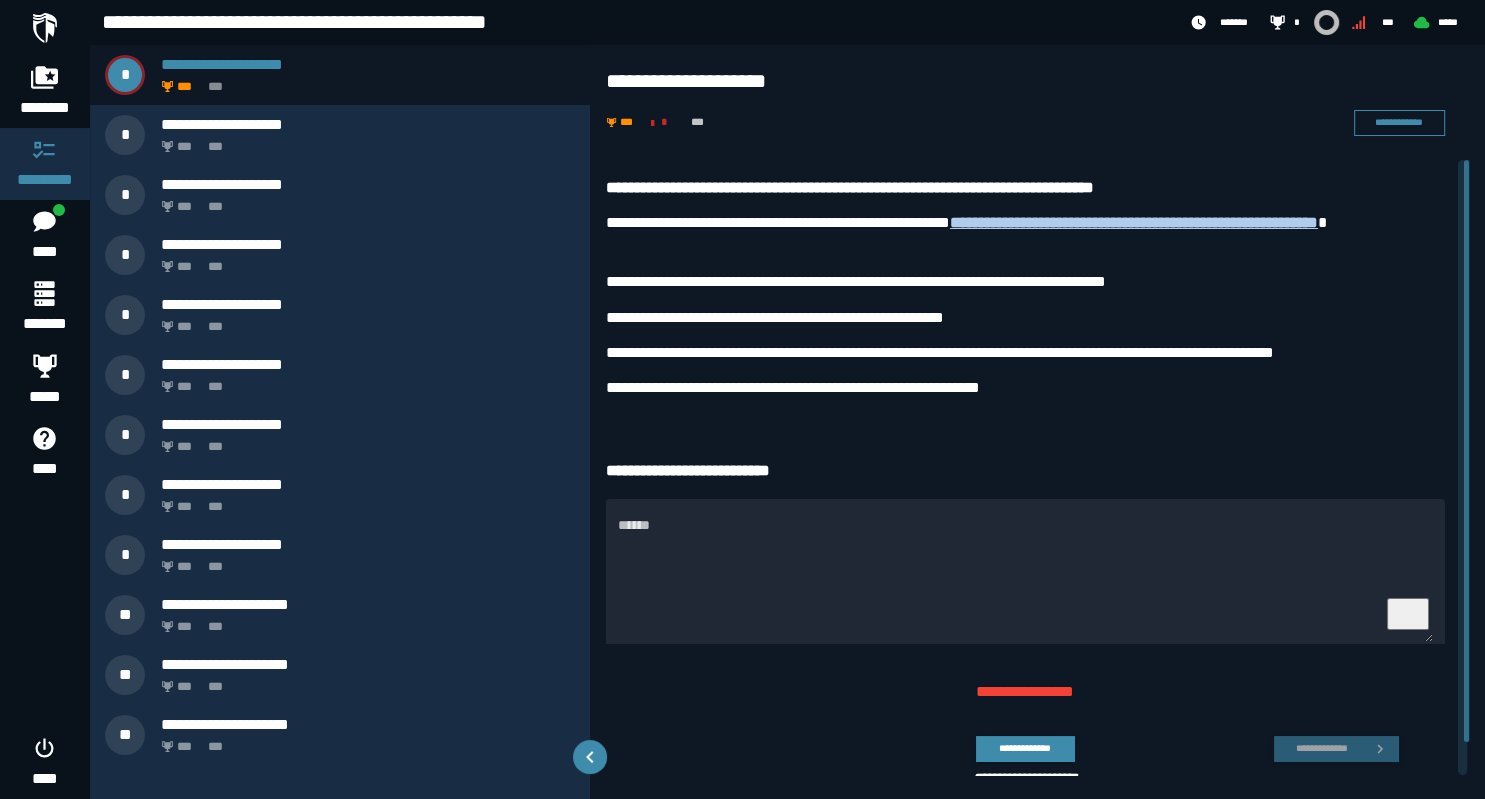 type on "**********" 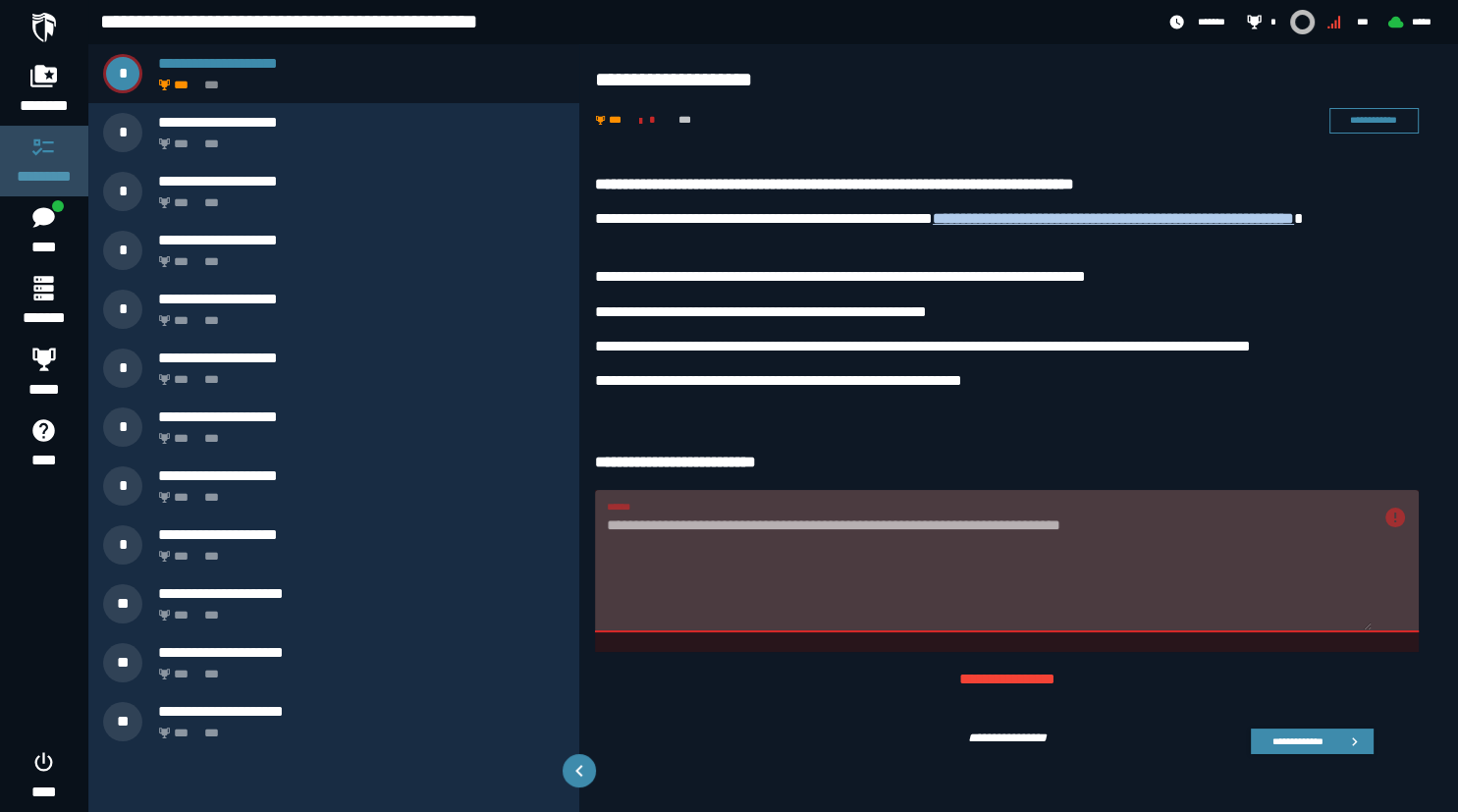 click 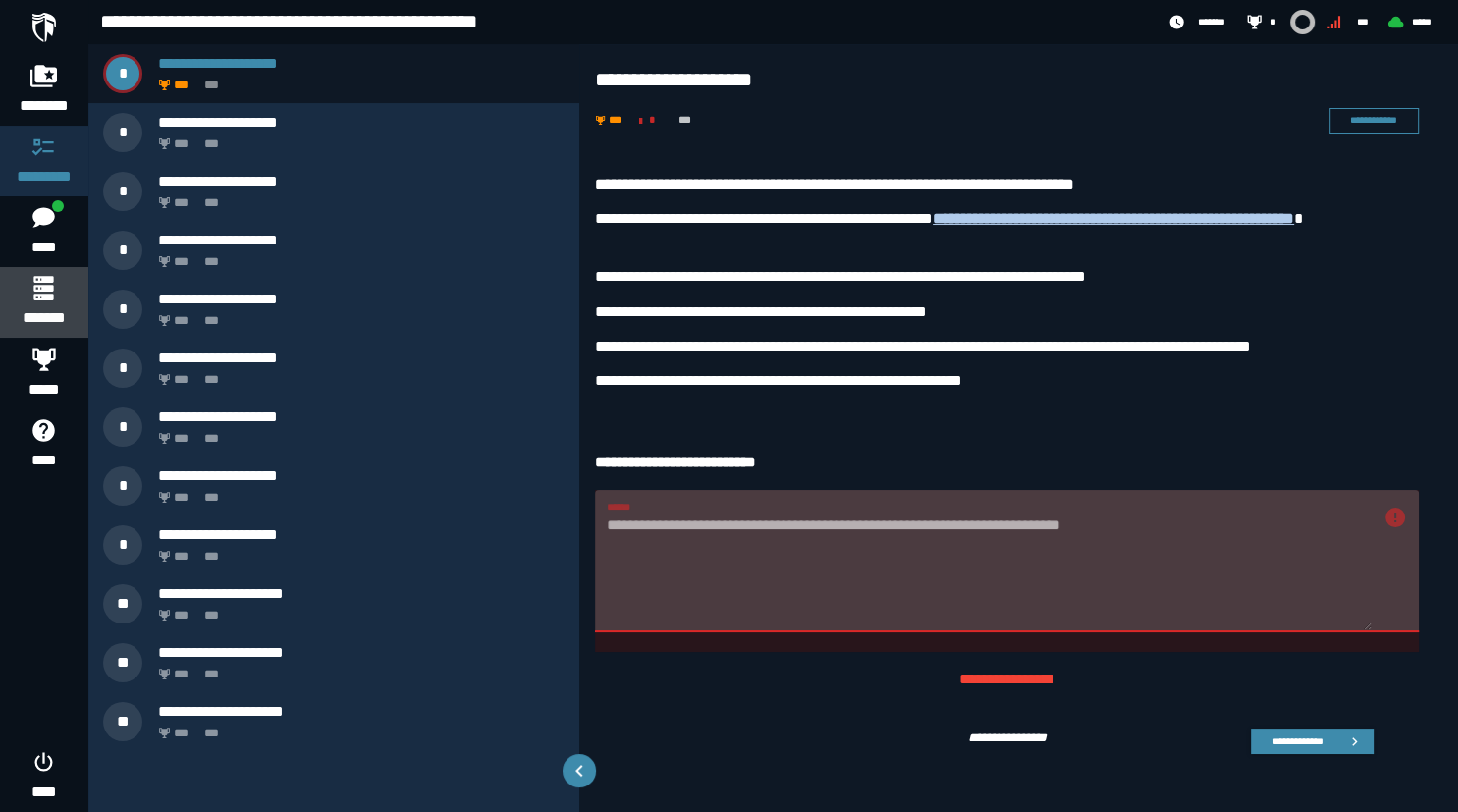 click 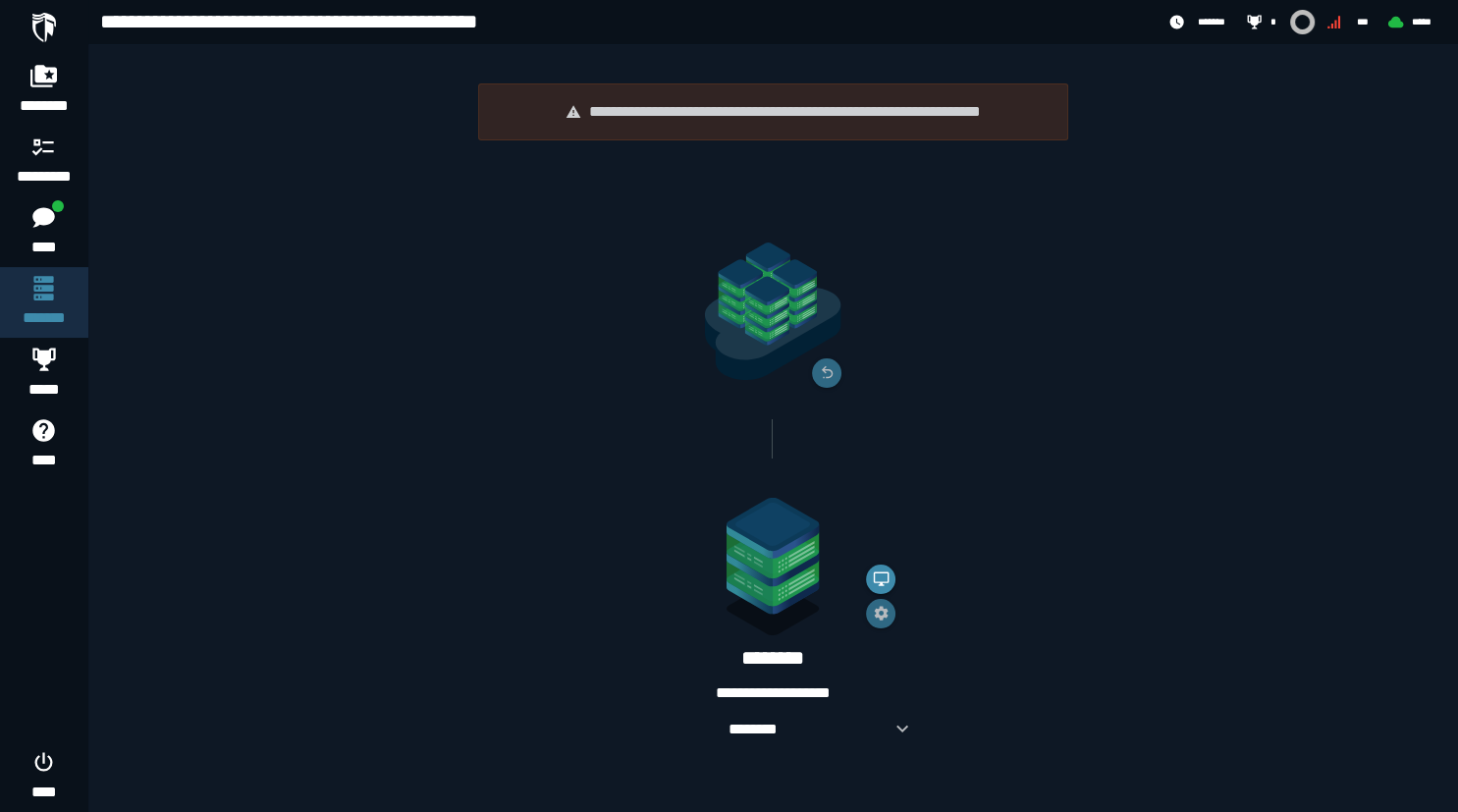 click 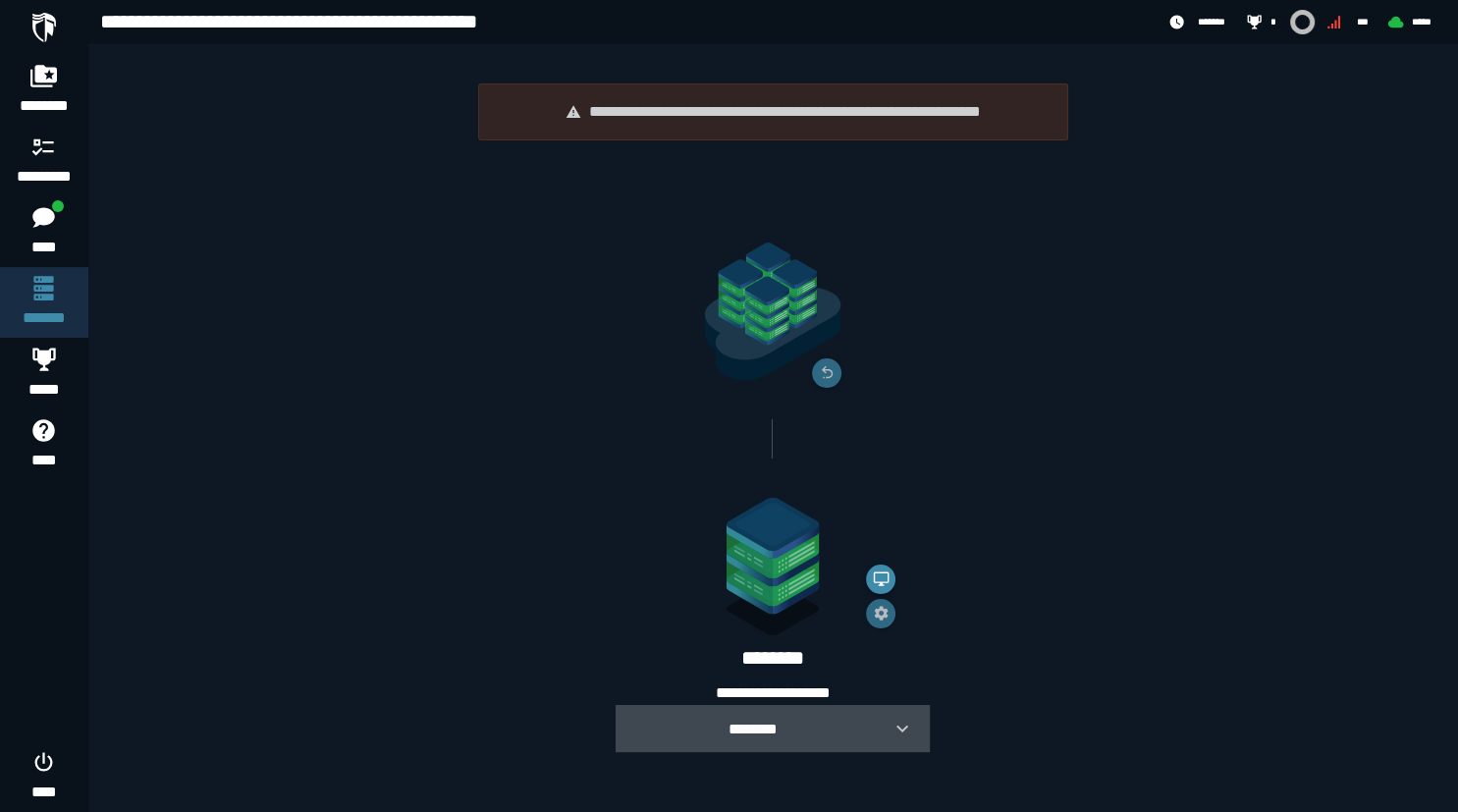click 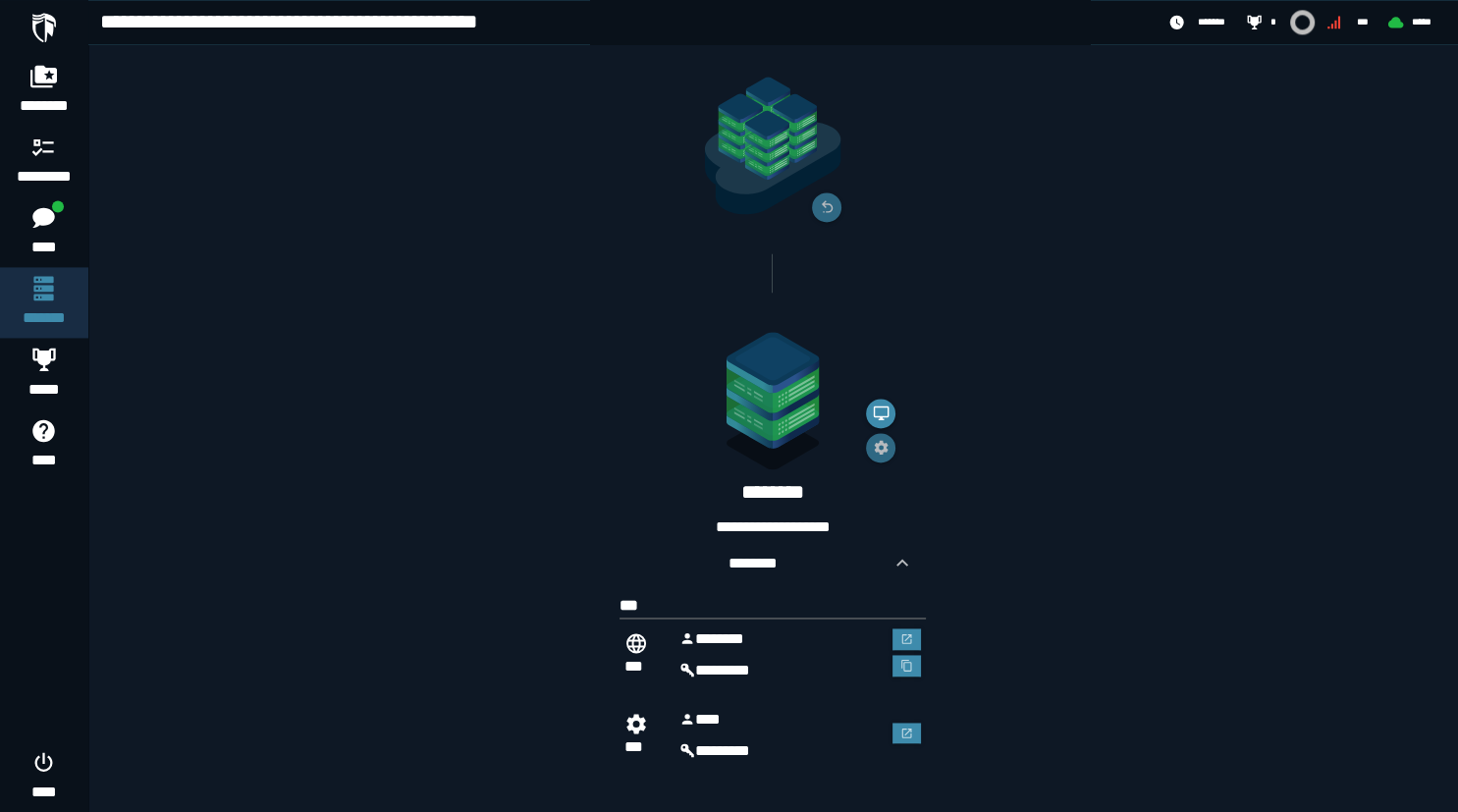 scroll, scrollTop: 173, scrollLeft: 0, axis: vertical 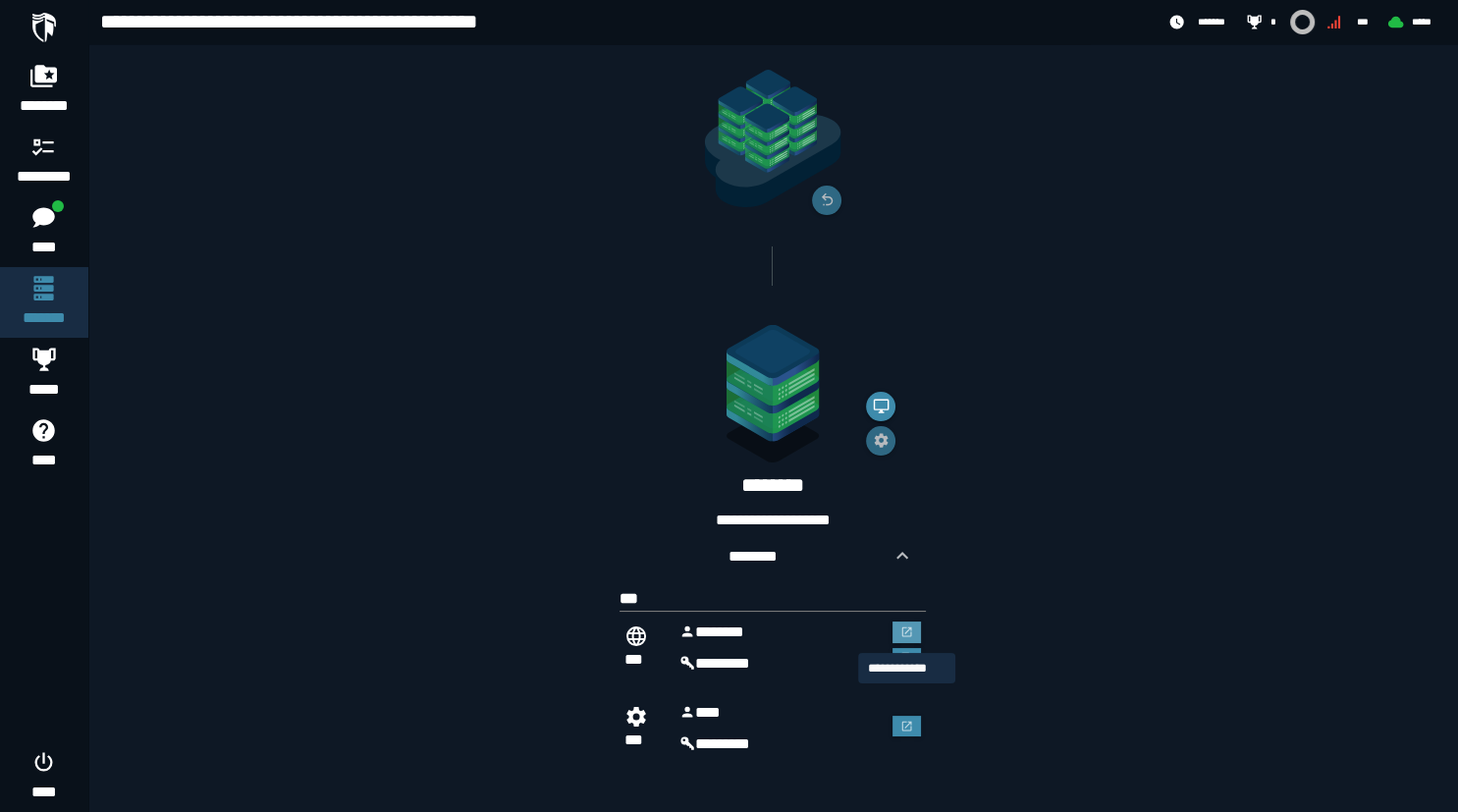 click at bounding box center (907, 632) 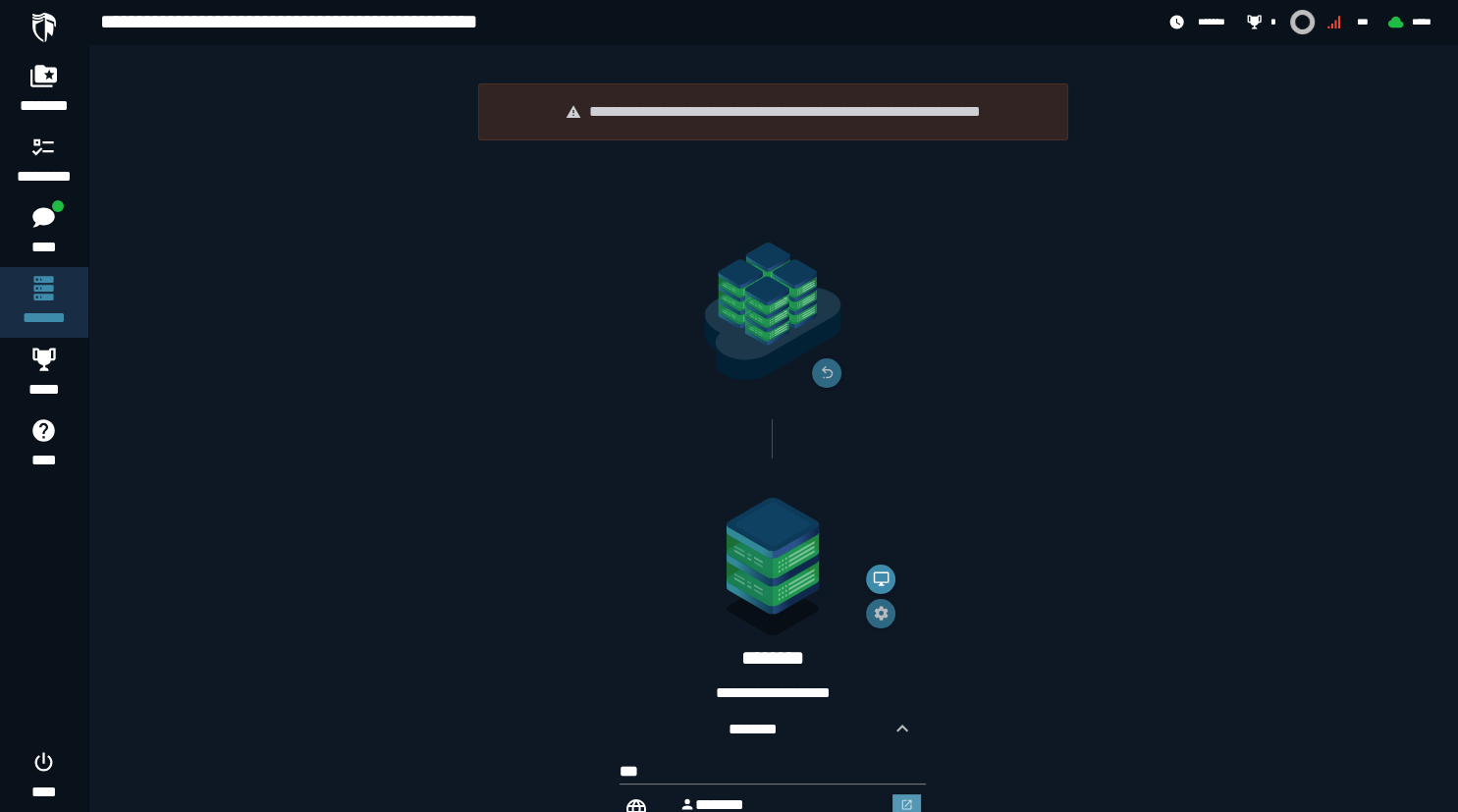 scroll, scrollTop: 173, scrollLeft: 0, axis: vertical 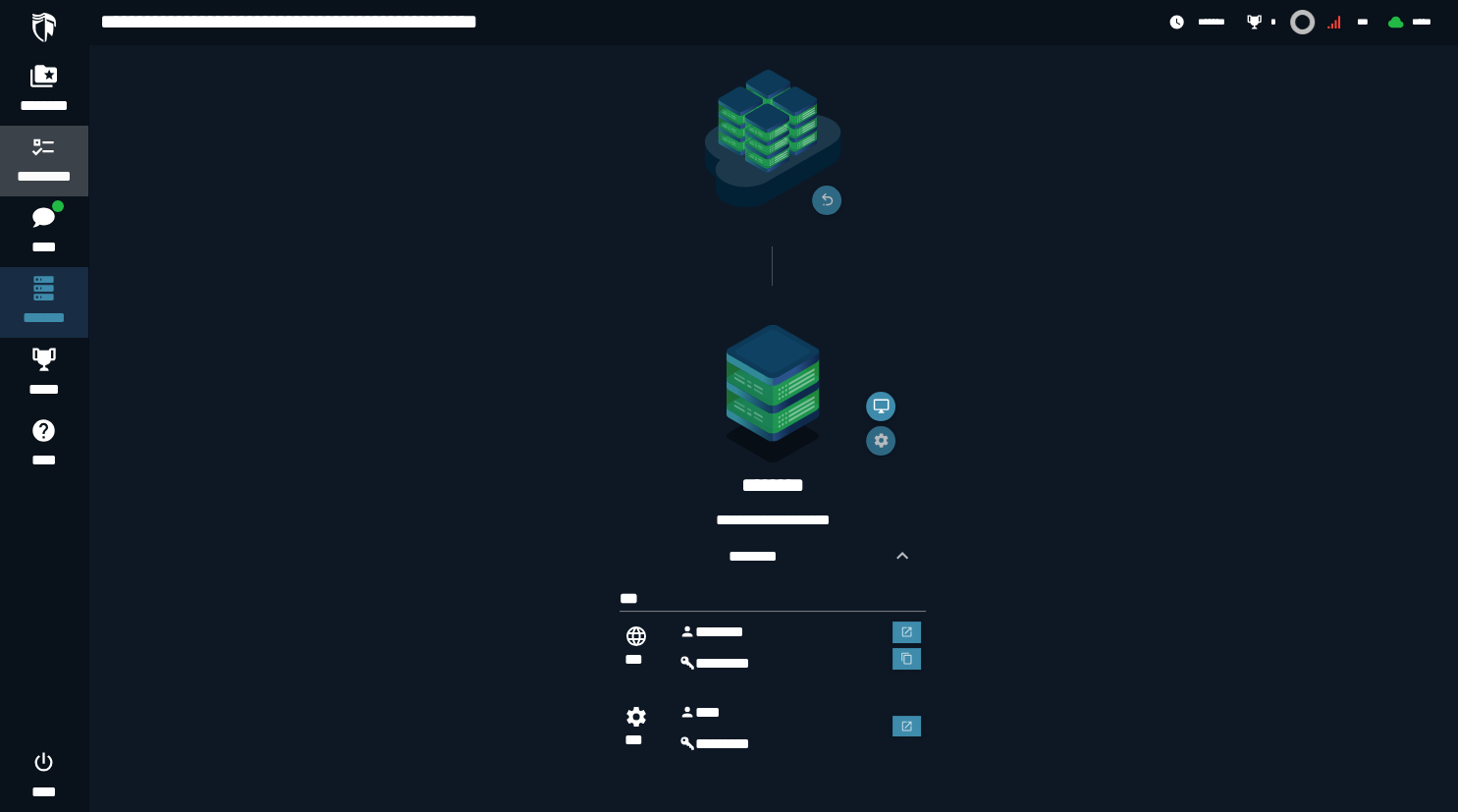 click 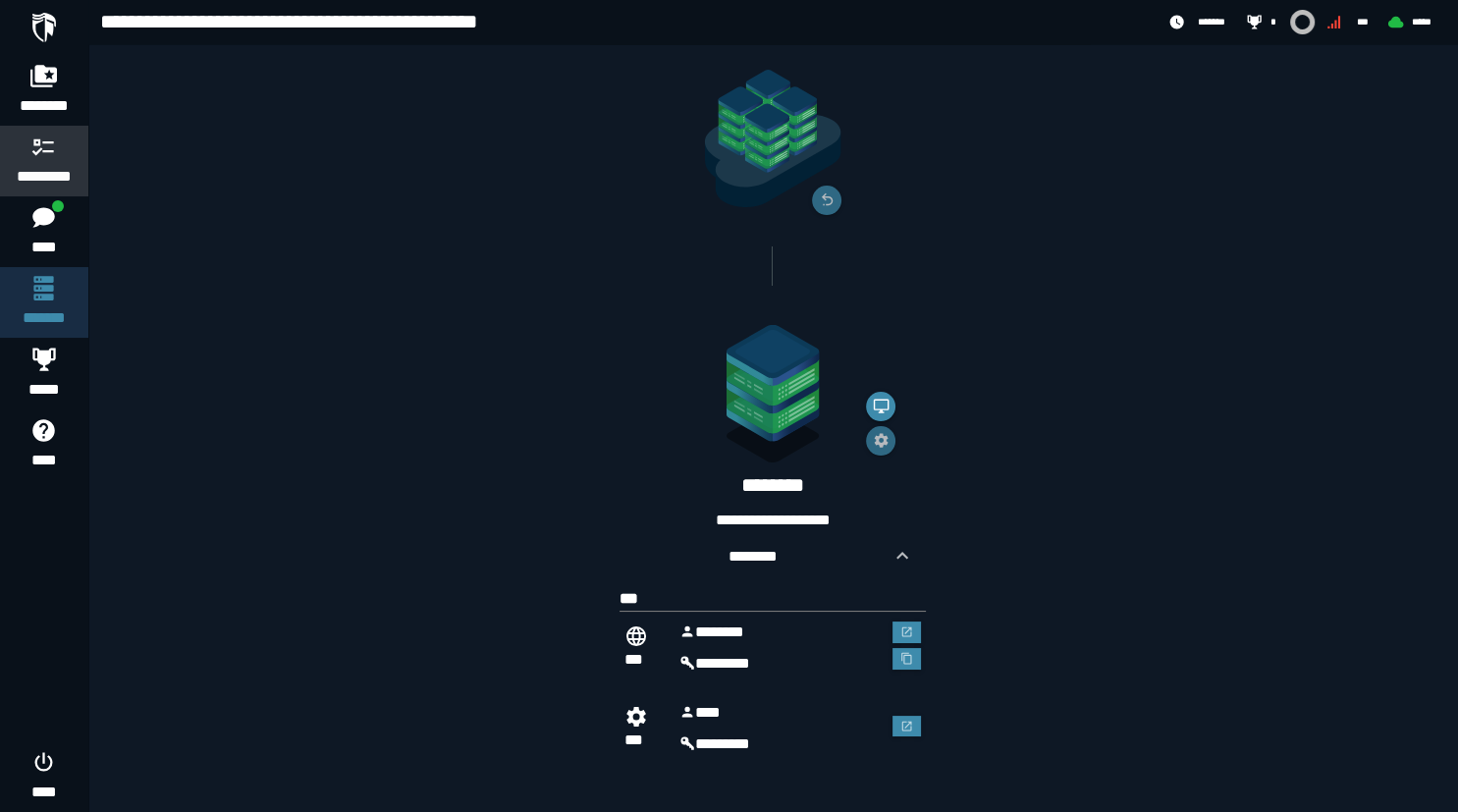 scroll, scrollTop: 0, scrollLeft: 0, axis: both 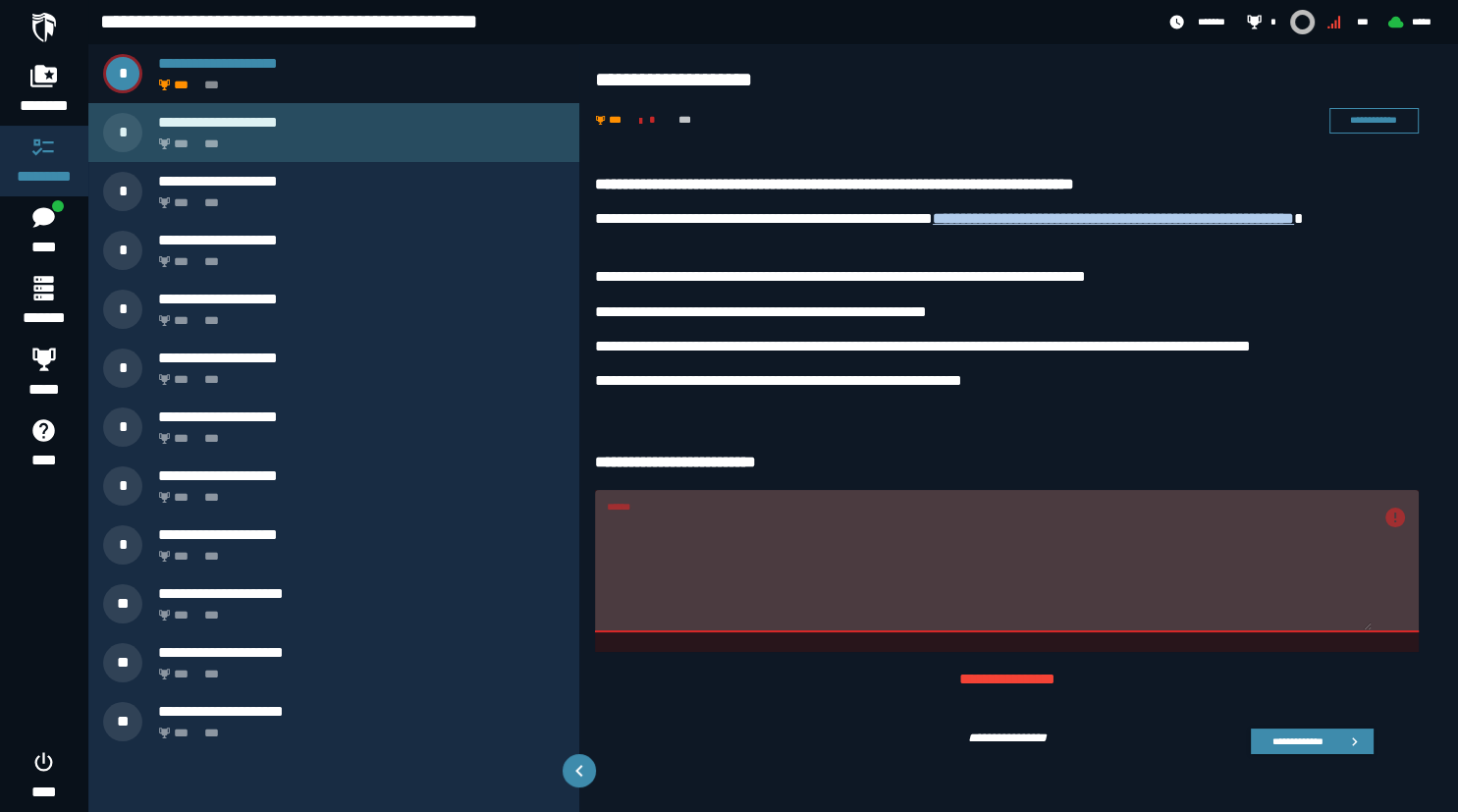 click on "*** ***" at bounding box center [357, 138] 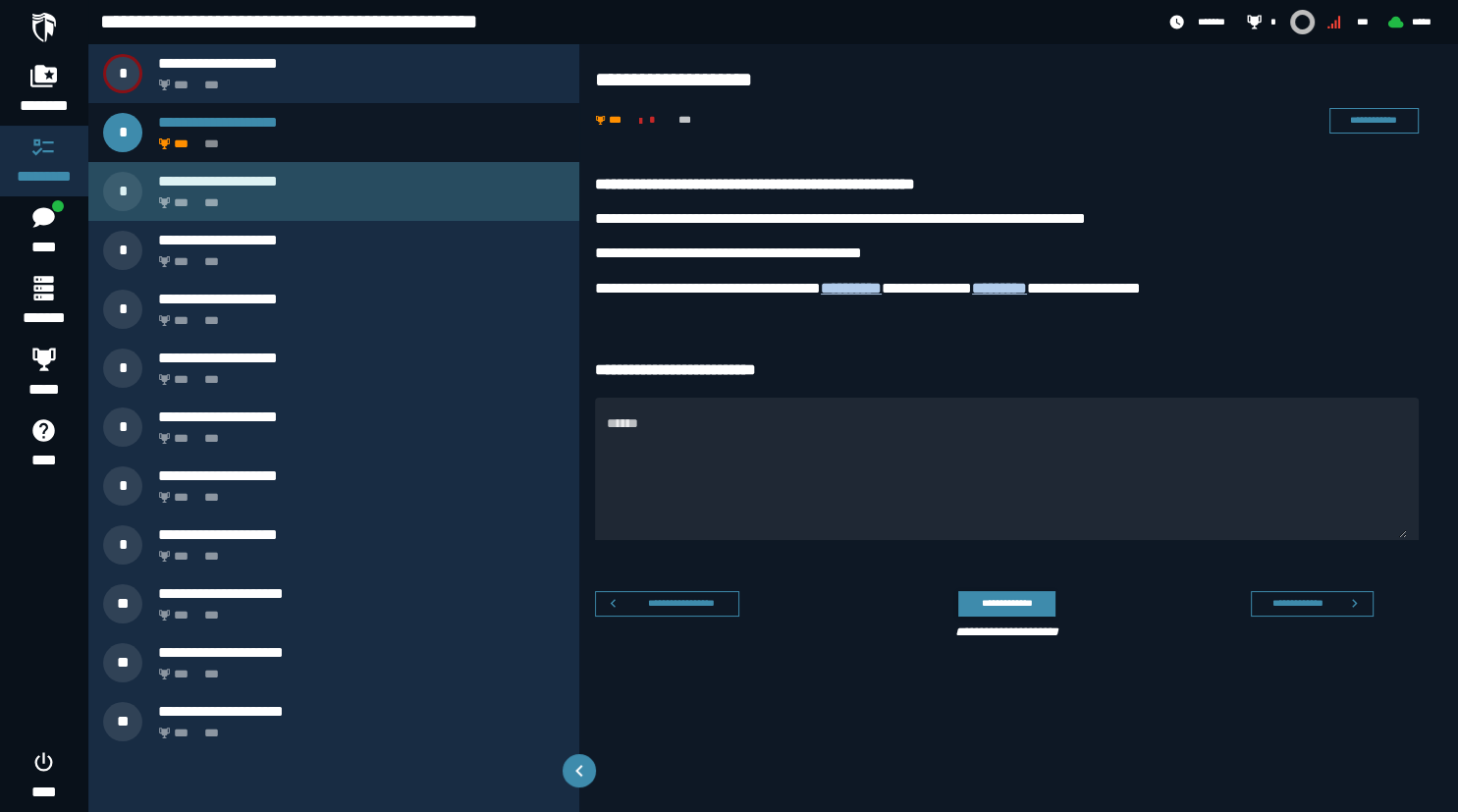 click on "**********" at bounding box center (361, 181) 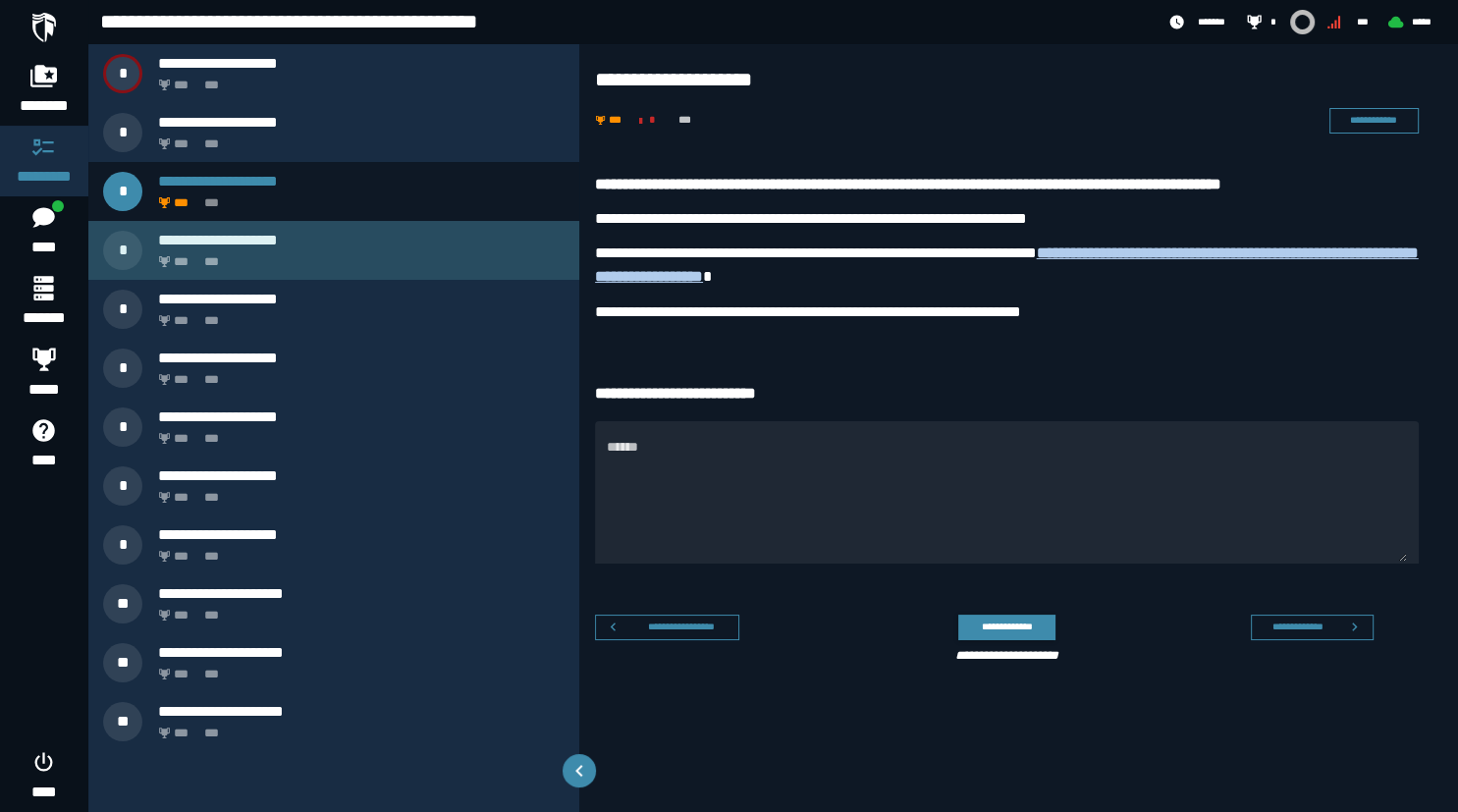 click on "**********" at bounding box center (361, 240) 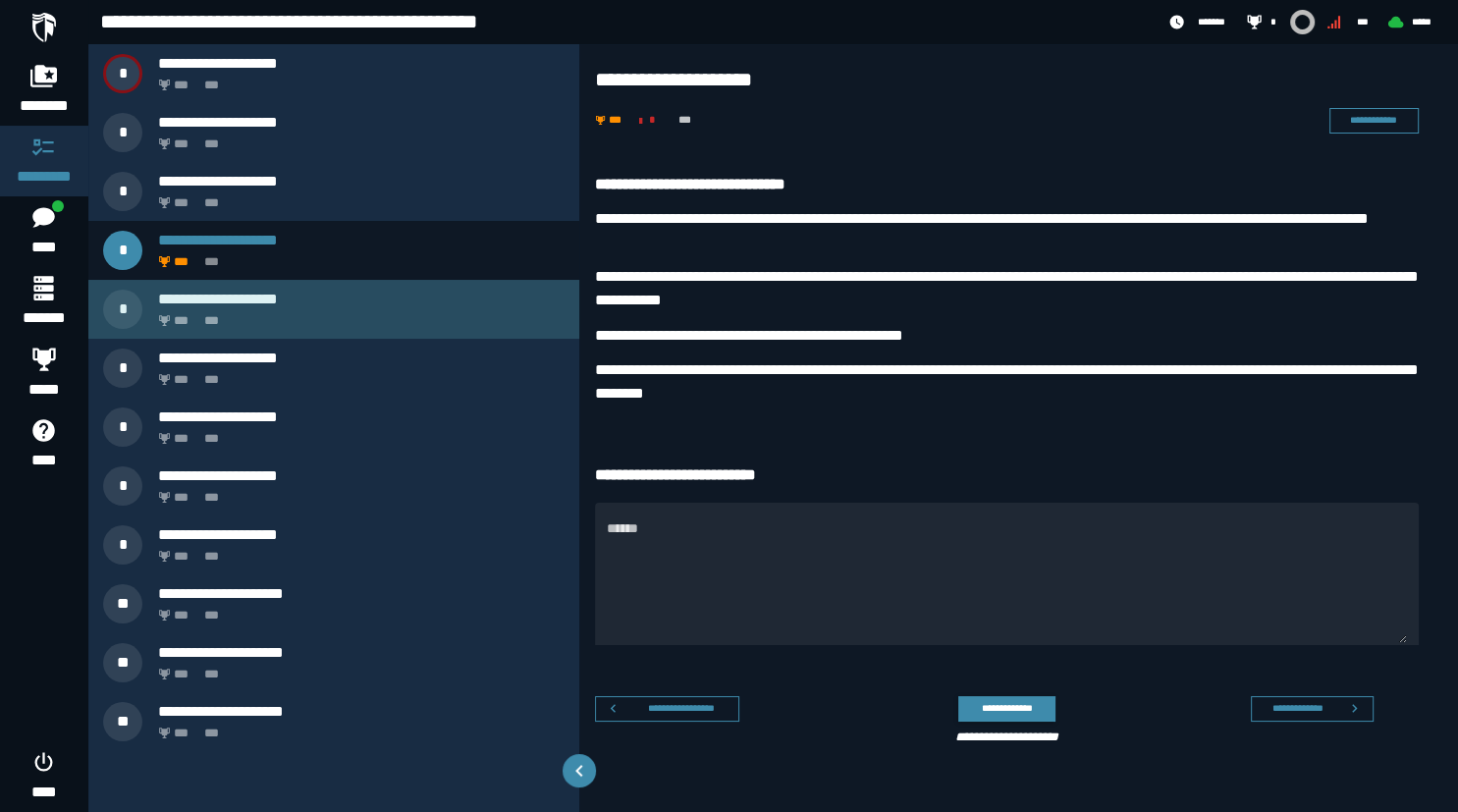 click on "*** ***" at bounding box center (357, 315) 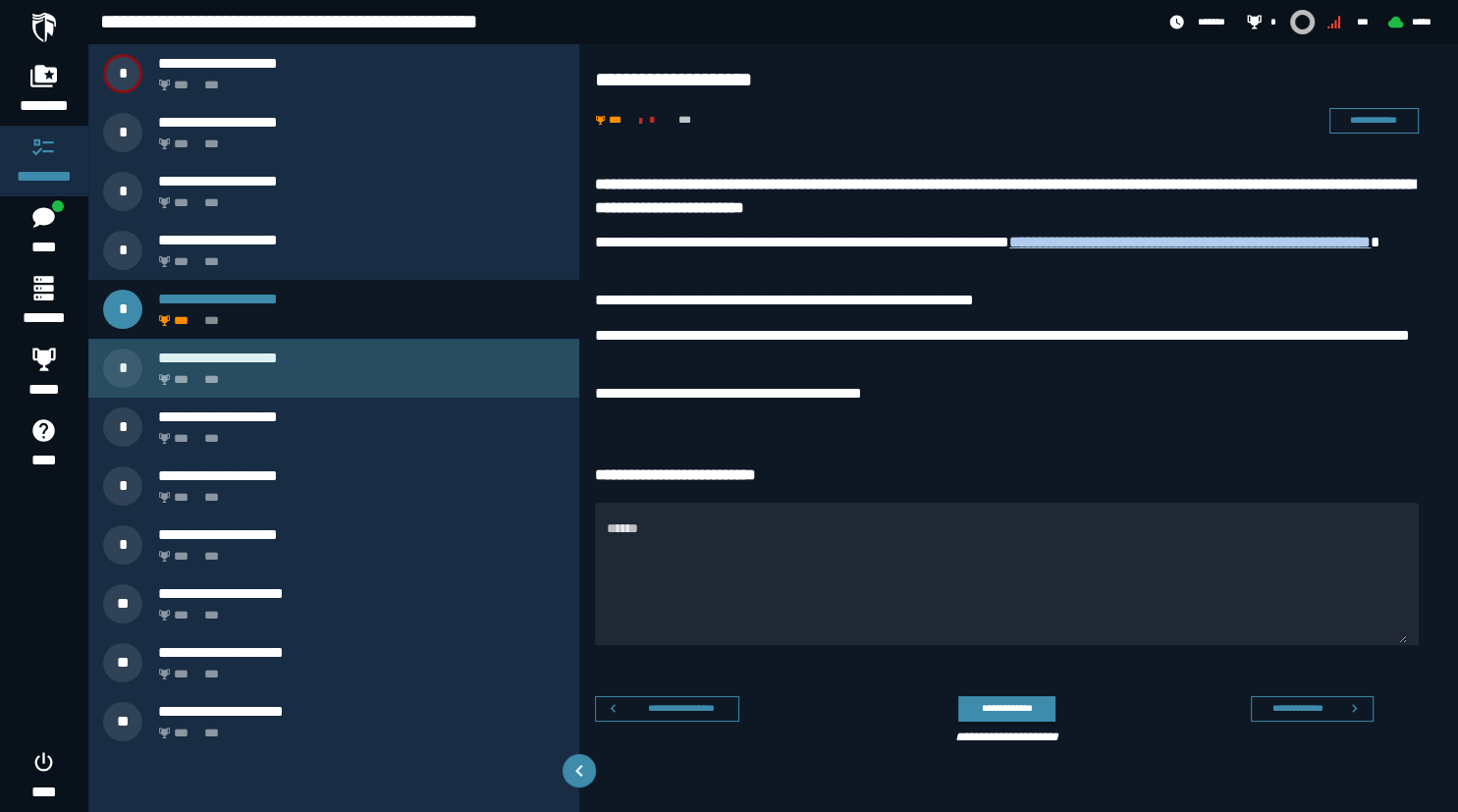 click on "**********" at bounding box center (361, 357) 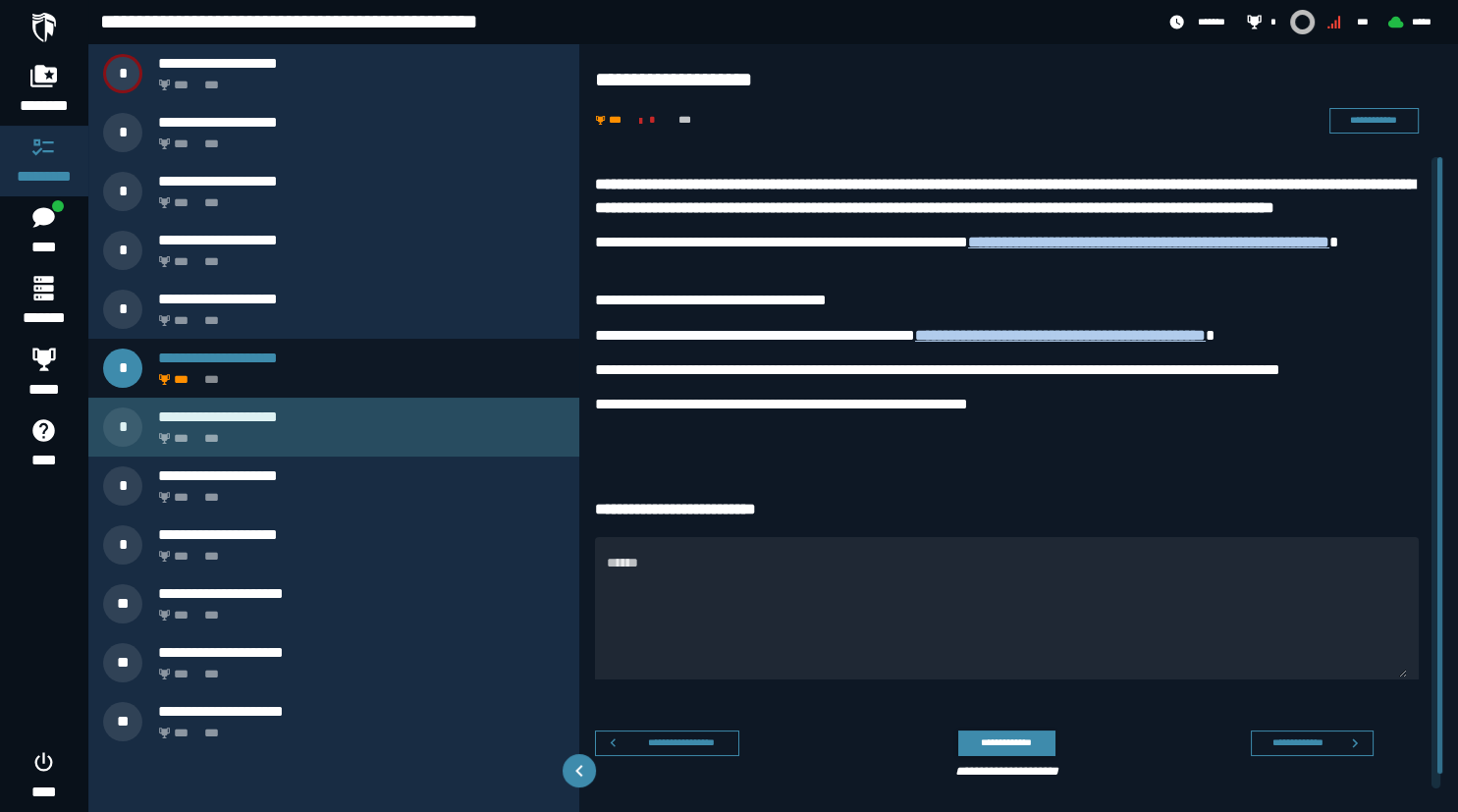 click on "*** ***" at bounding box center [357, 433] 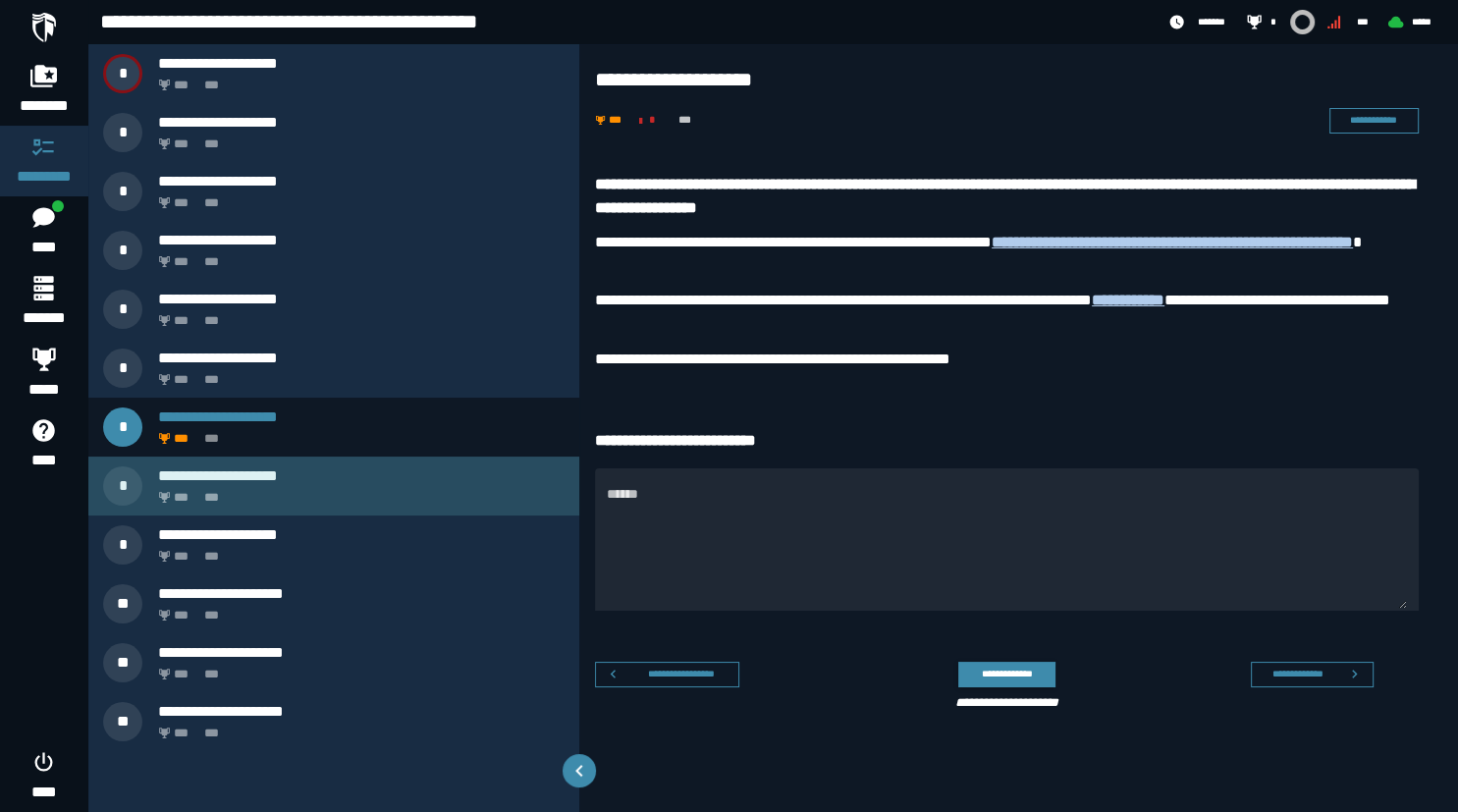 click on "*** ***" at bounding box center [357, 492] 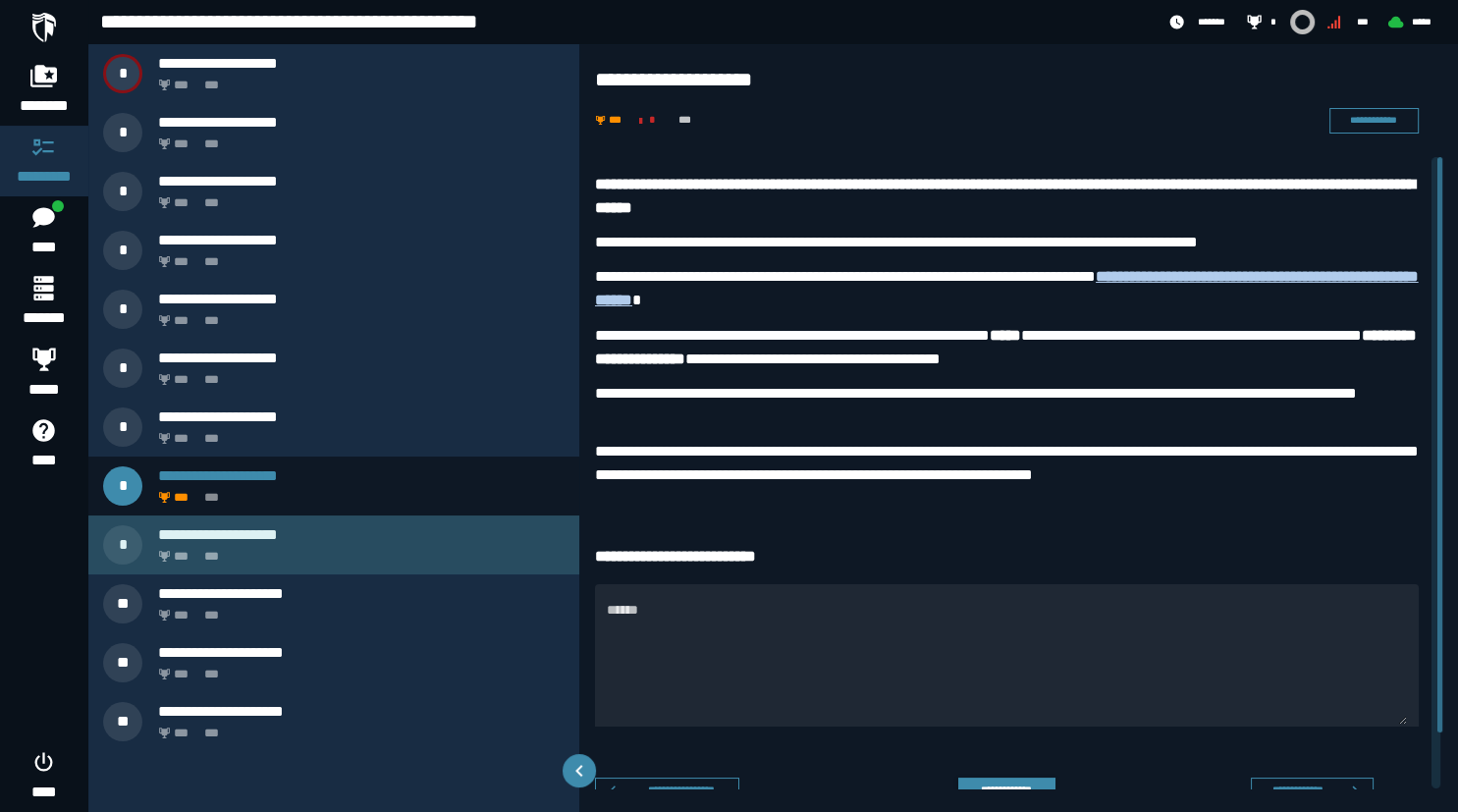 click on "*** ***" at bounding box center (357, 551) 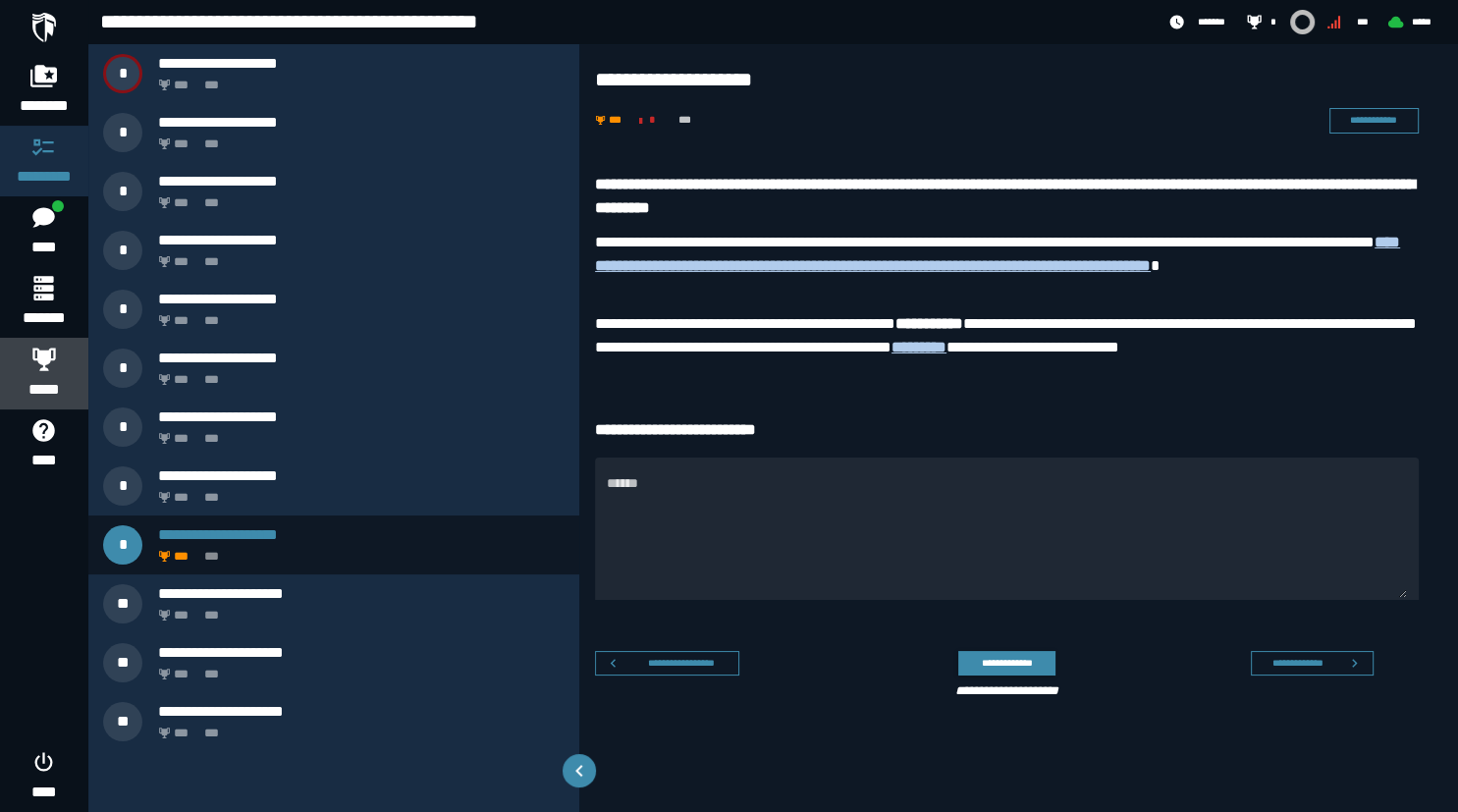 click 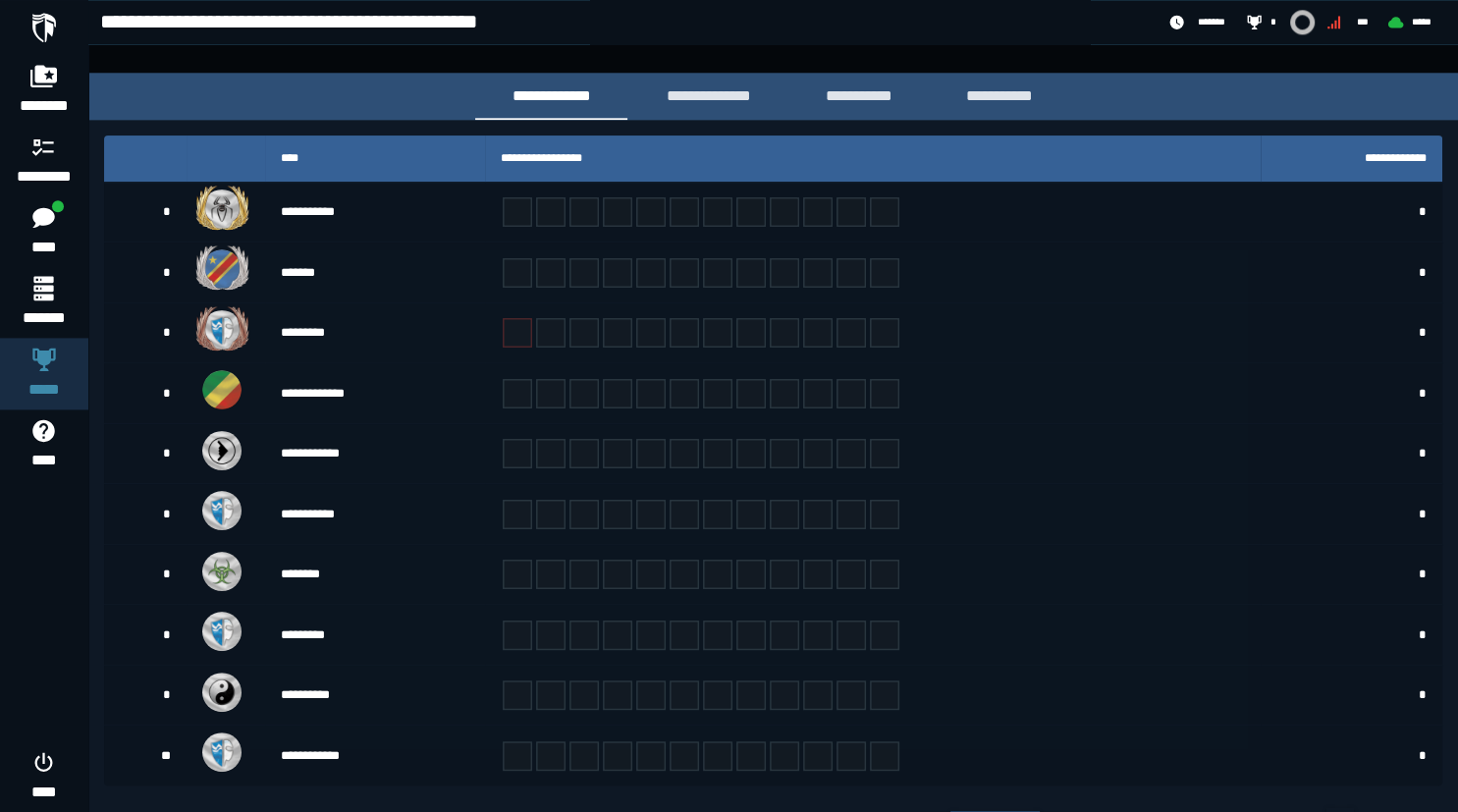 scroll, scrollTop: 321, scrollLeft: 0, axis: vertical 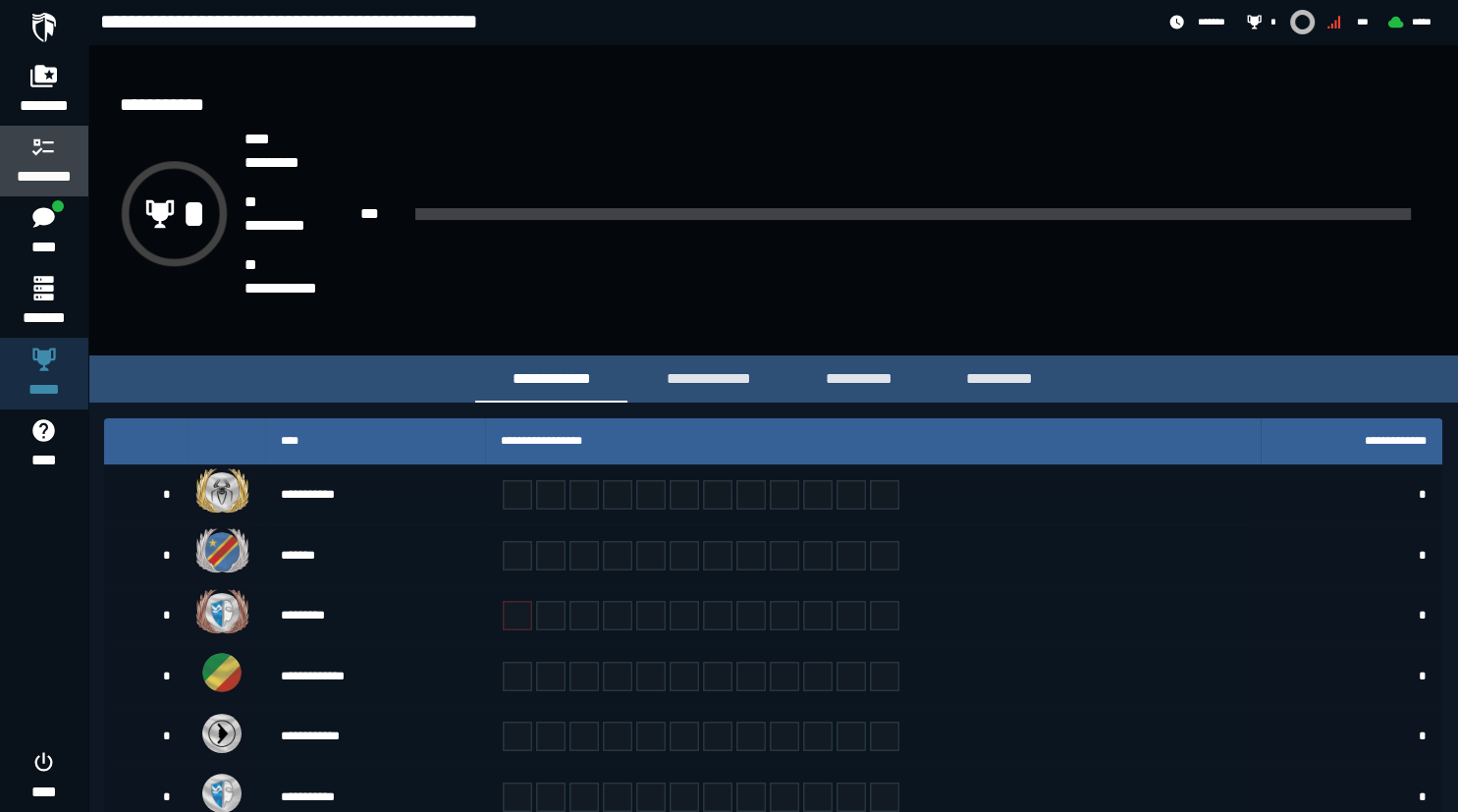 click 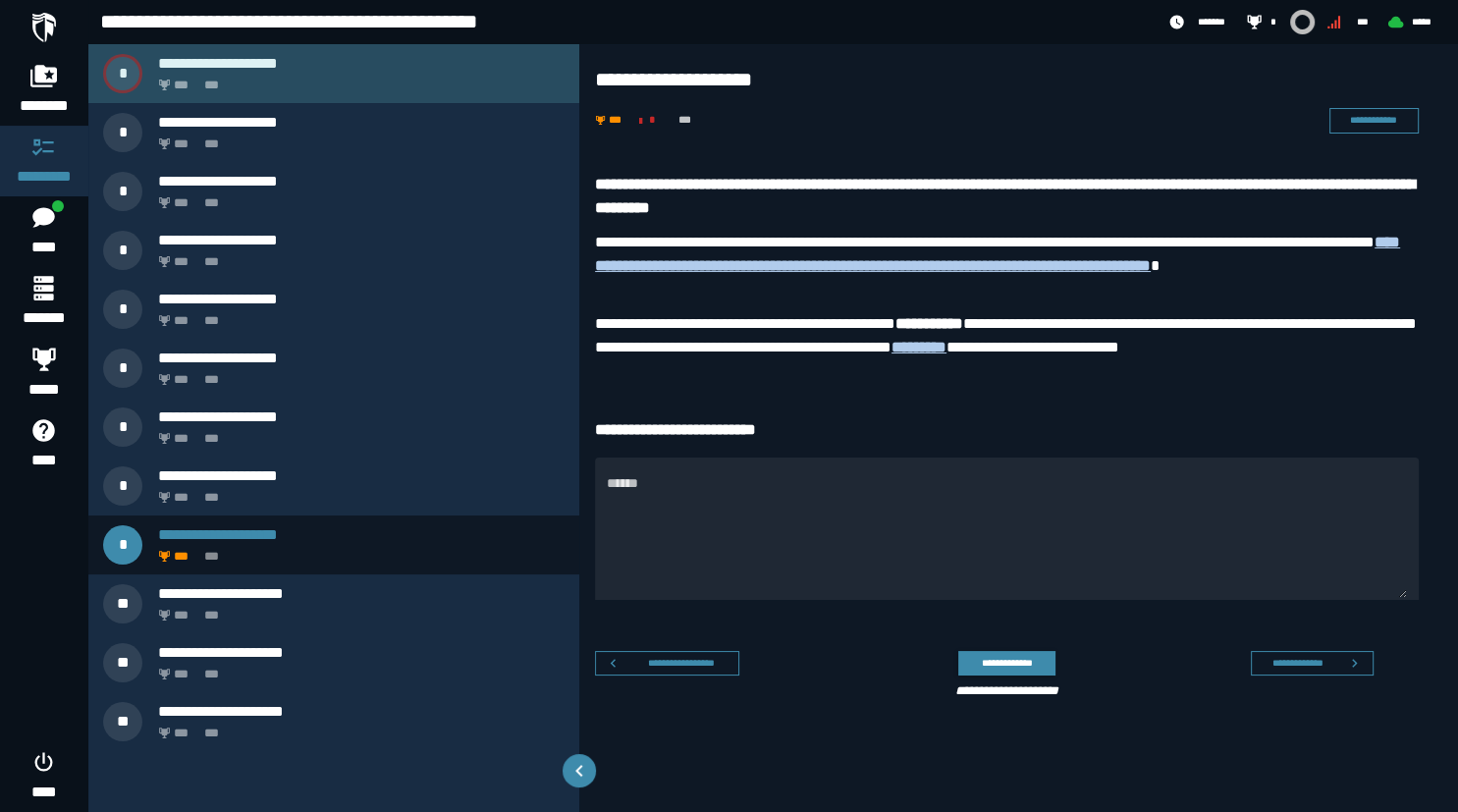 click on "*** ***" at bounding box center (357, 80) 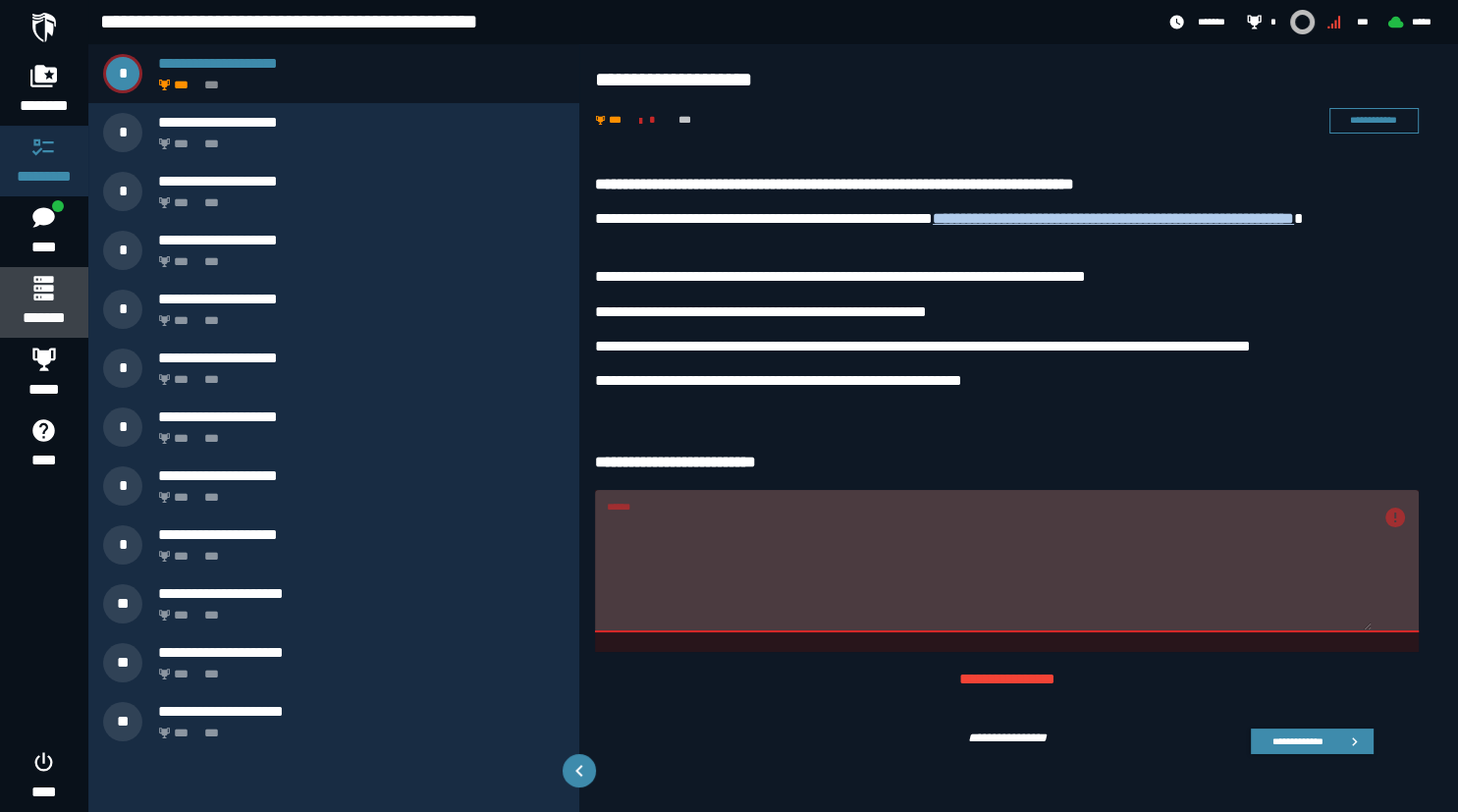 click 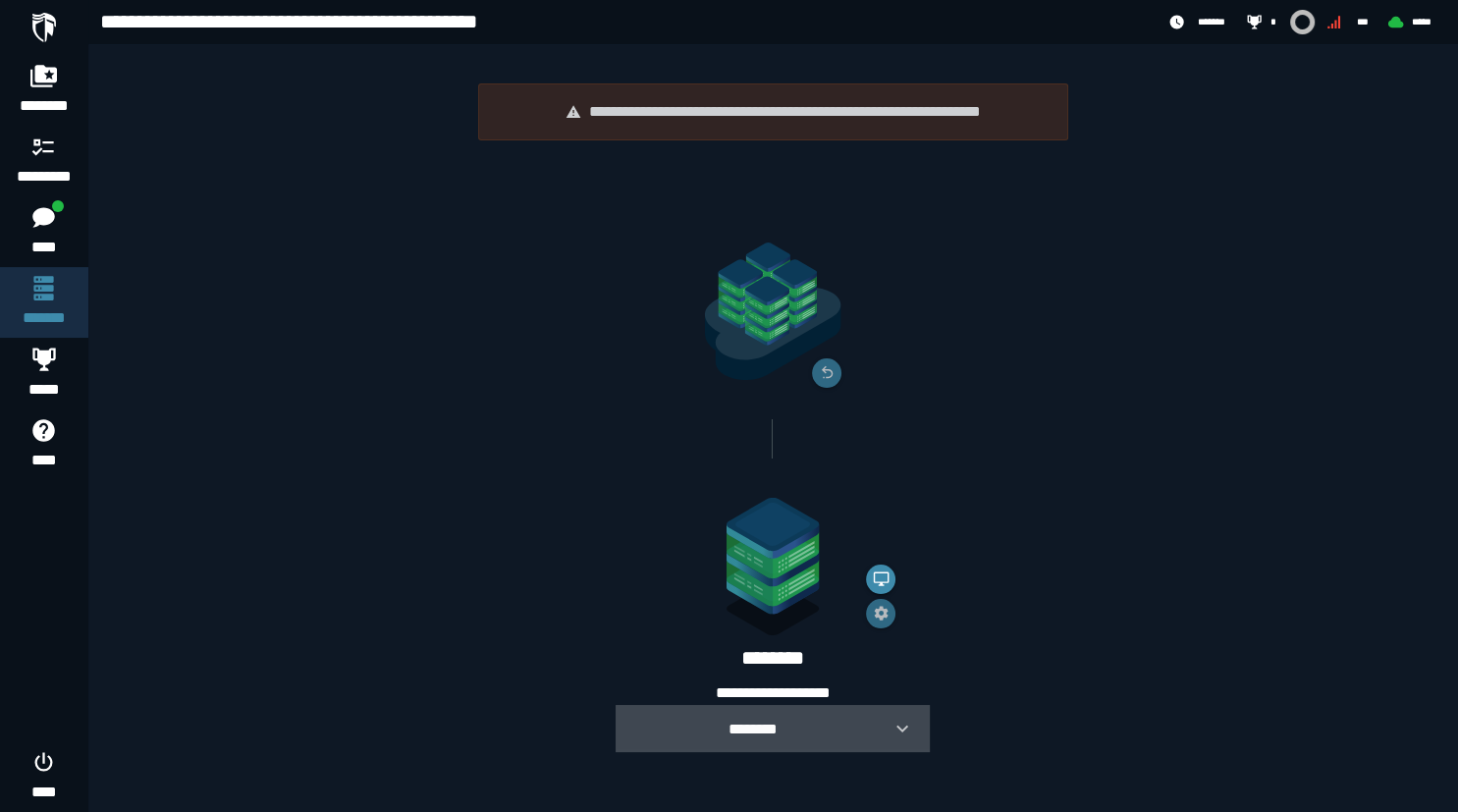 click 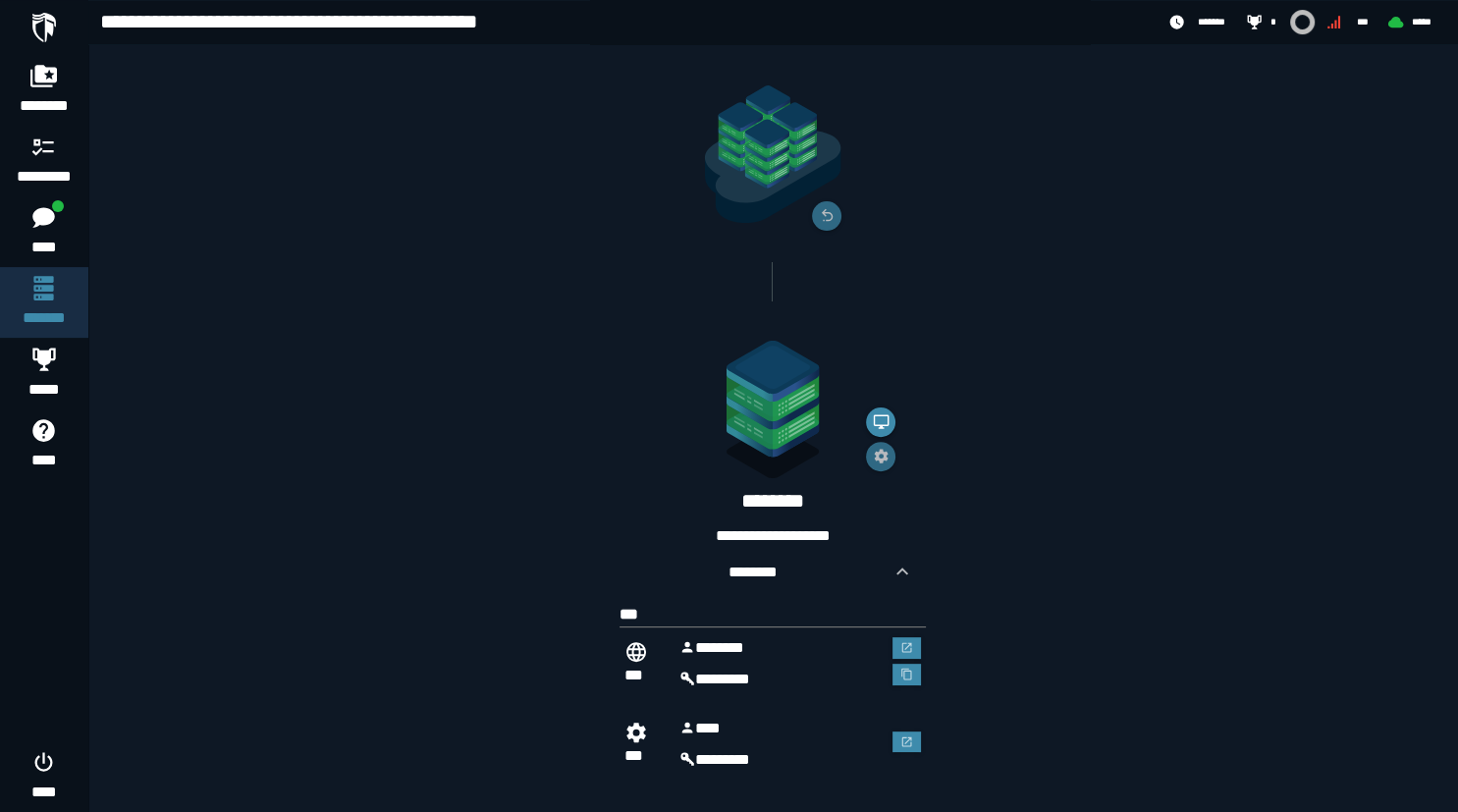 scroll, scrollTop: 173, scrollLeft: 0, axis: vertical 